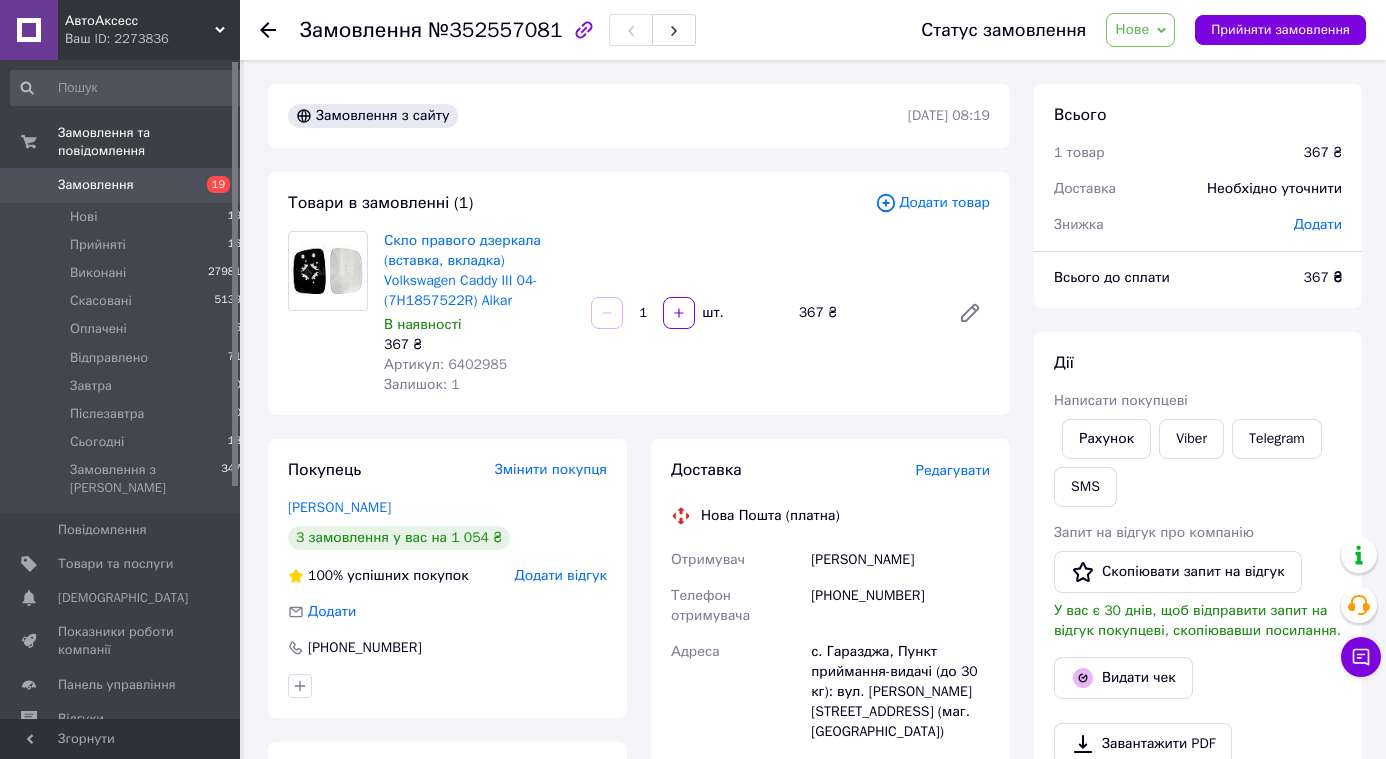 scroll, scrollTop: 0, scrollLeft: 0, axis: both 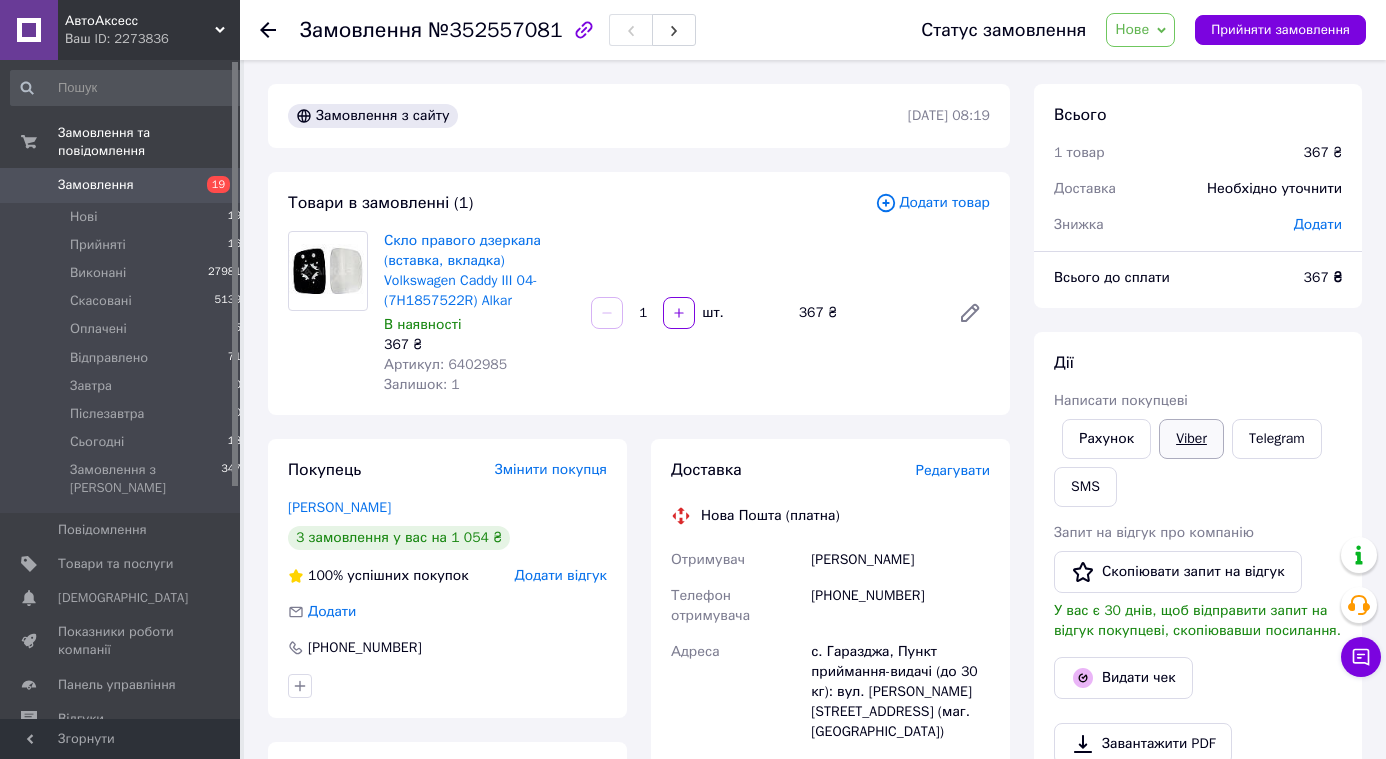 click on "Viber" at bounding box center (1191, 439) 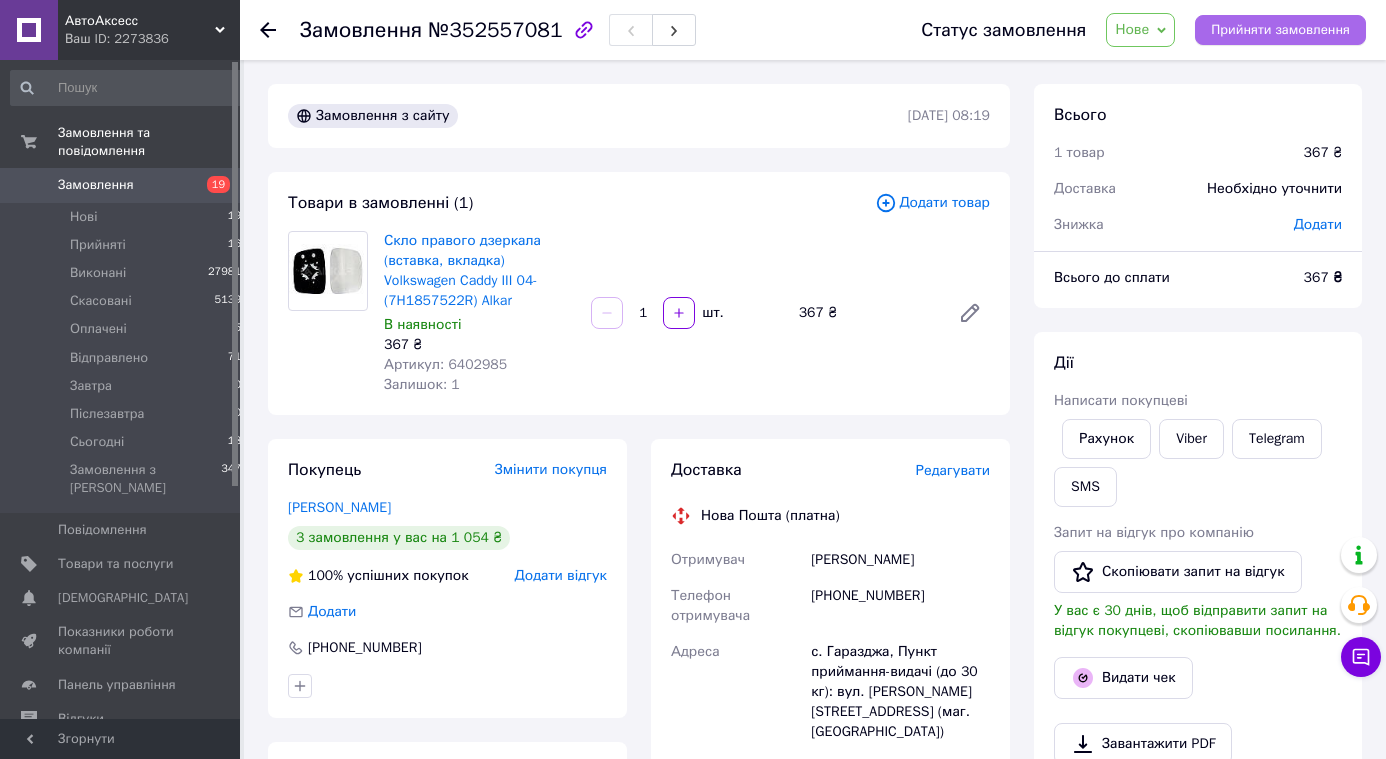 click on "Прийняти замовлення" at bounding box center [1280, 30] 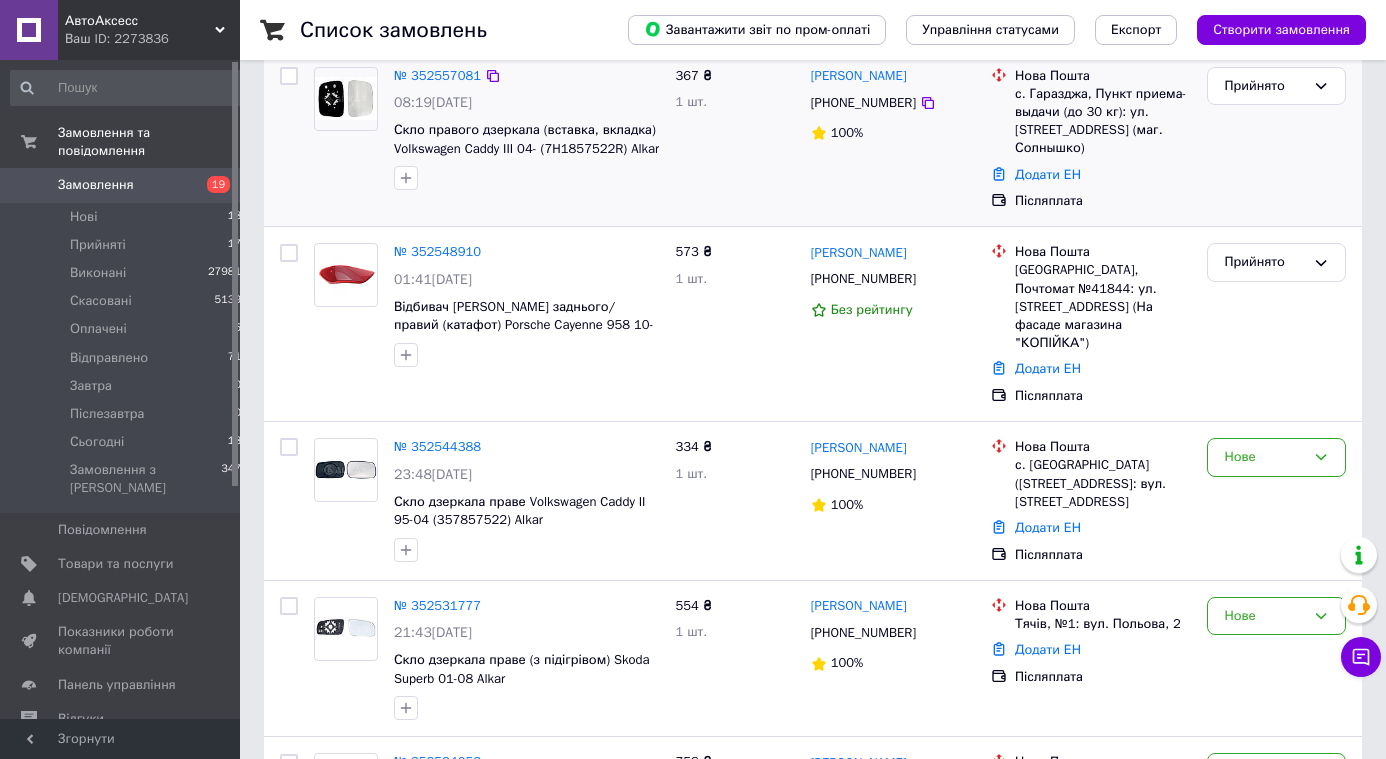 scroll, scrollTop: 223, scrollLeft: 0, axis: vertical 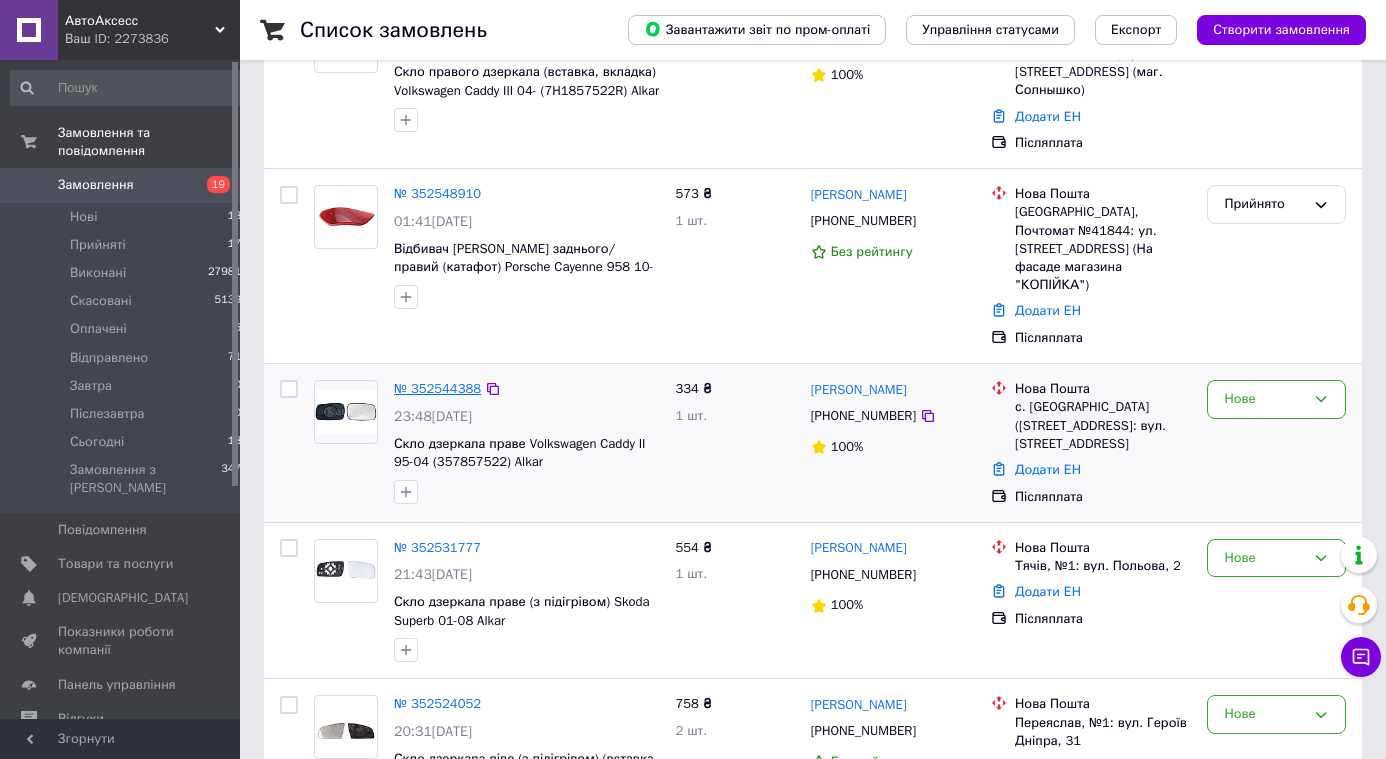 click on "№ 352544388" at bounding box center [437, 388] 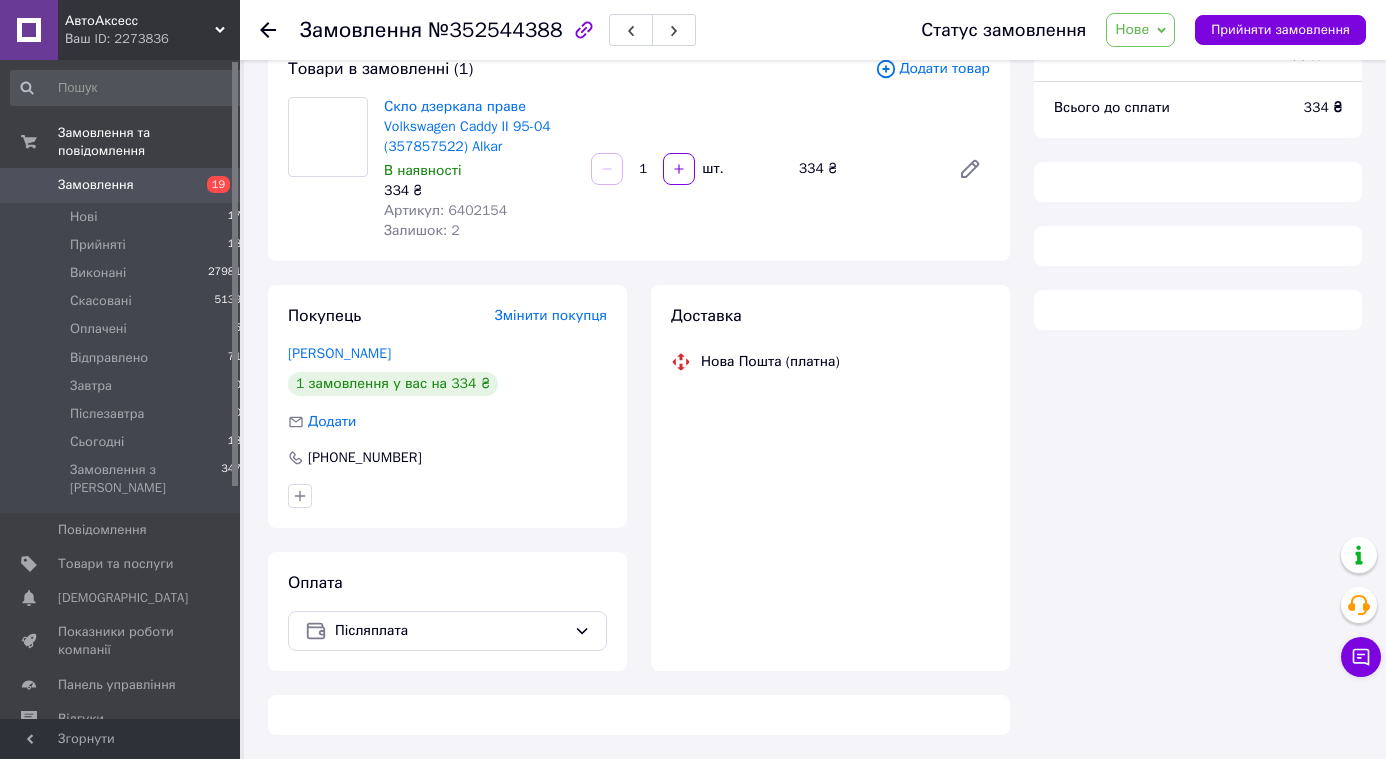 scroll, scrollTop: 133, scrollLeft: 0, axis: vertical 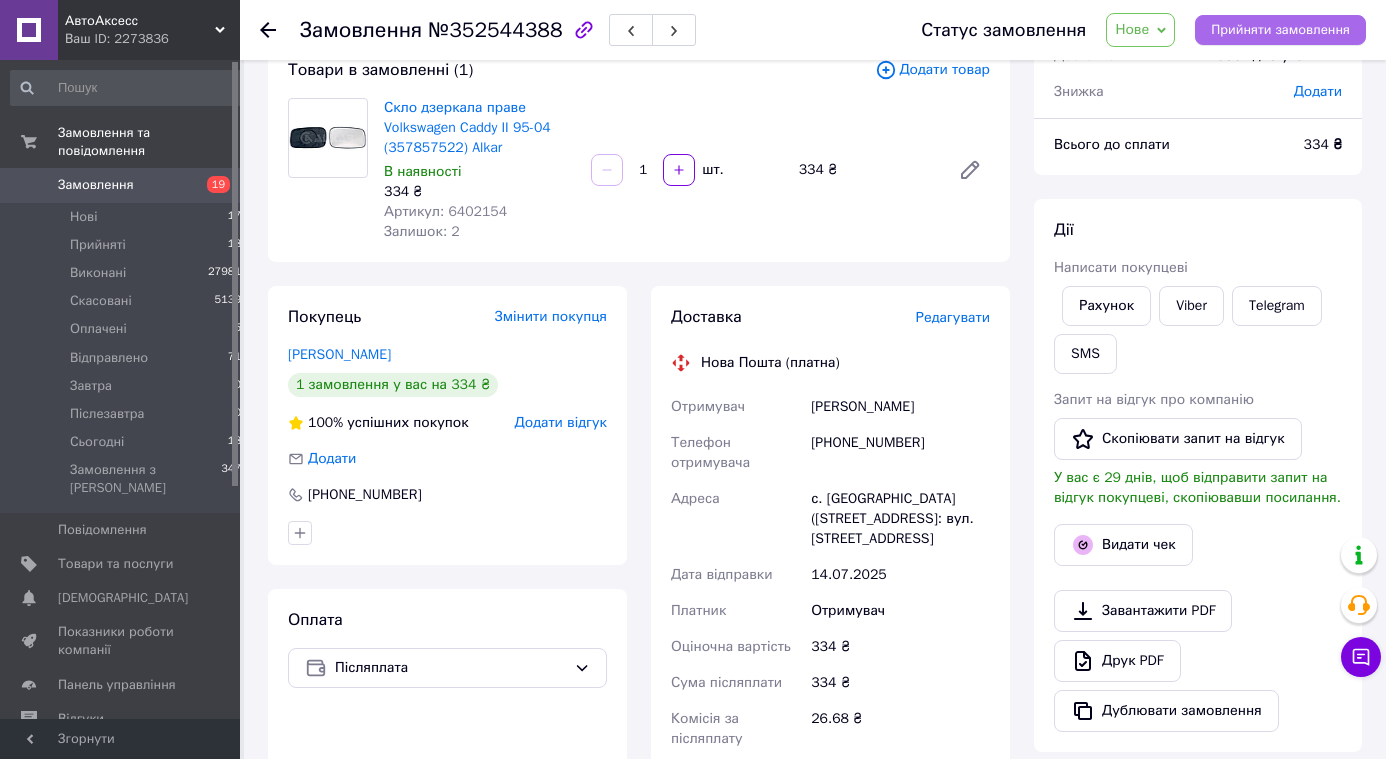click on "Прийняти замовлення" at bounding box center [1280, 30] 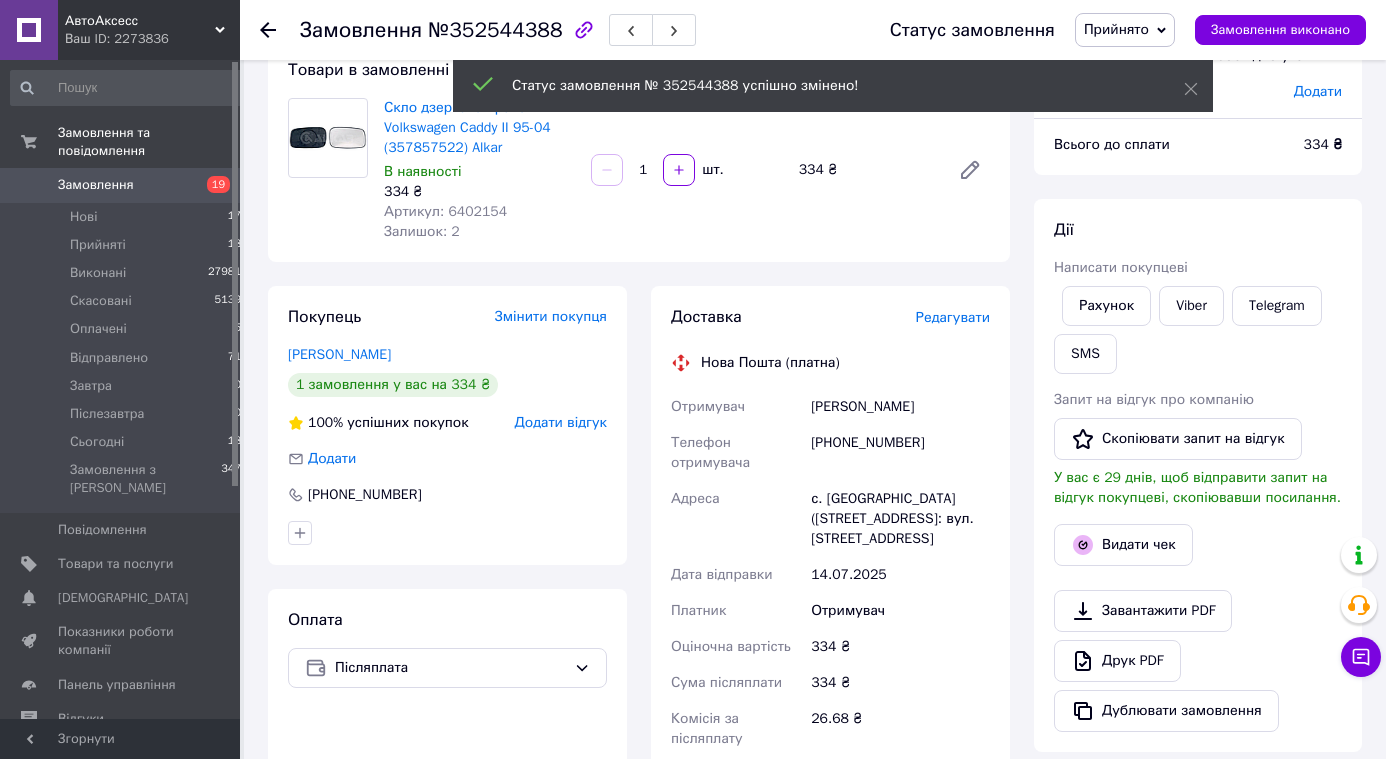 click on "Артикул: 6402154" at bounding box center [445, 211] 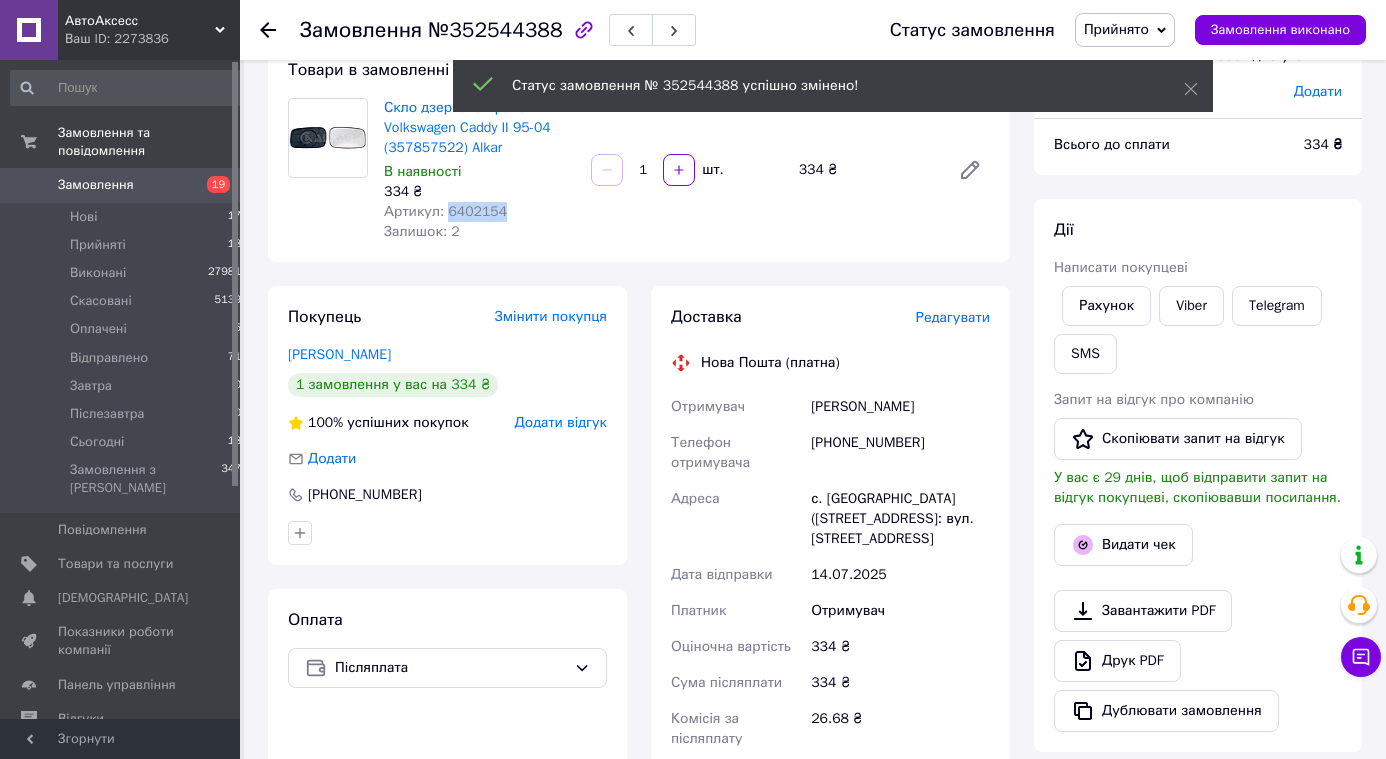 click on "Артикул: 6402154" at bounding box center [445, 211] 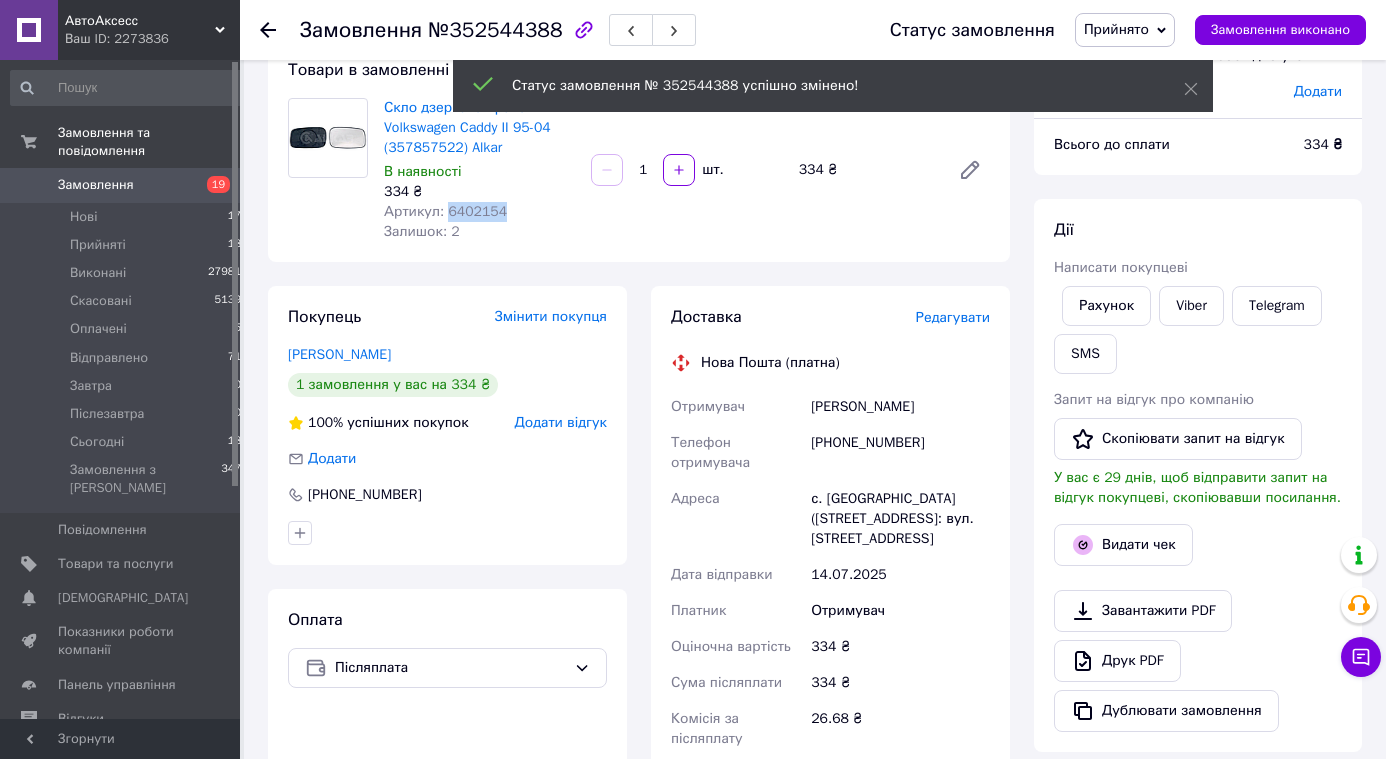 copy on "6402154" 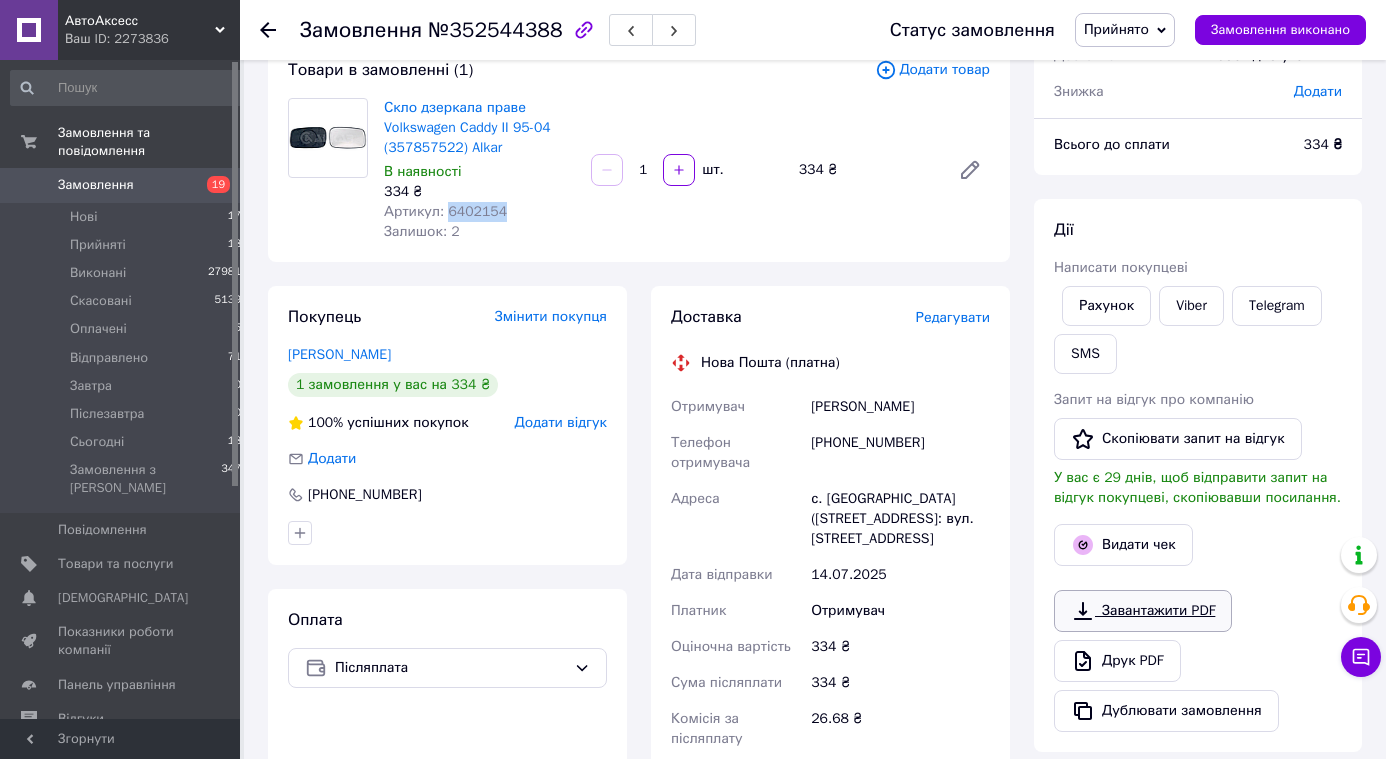 click on "Завантажити PDF" at bounding box center (1143, 611) 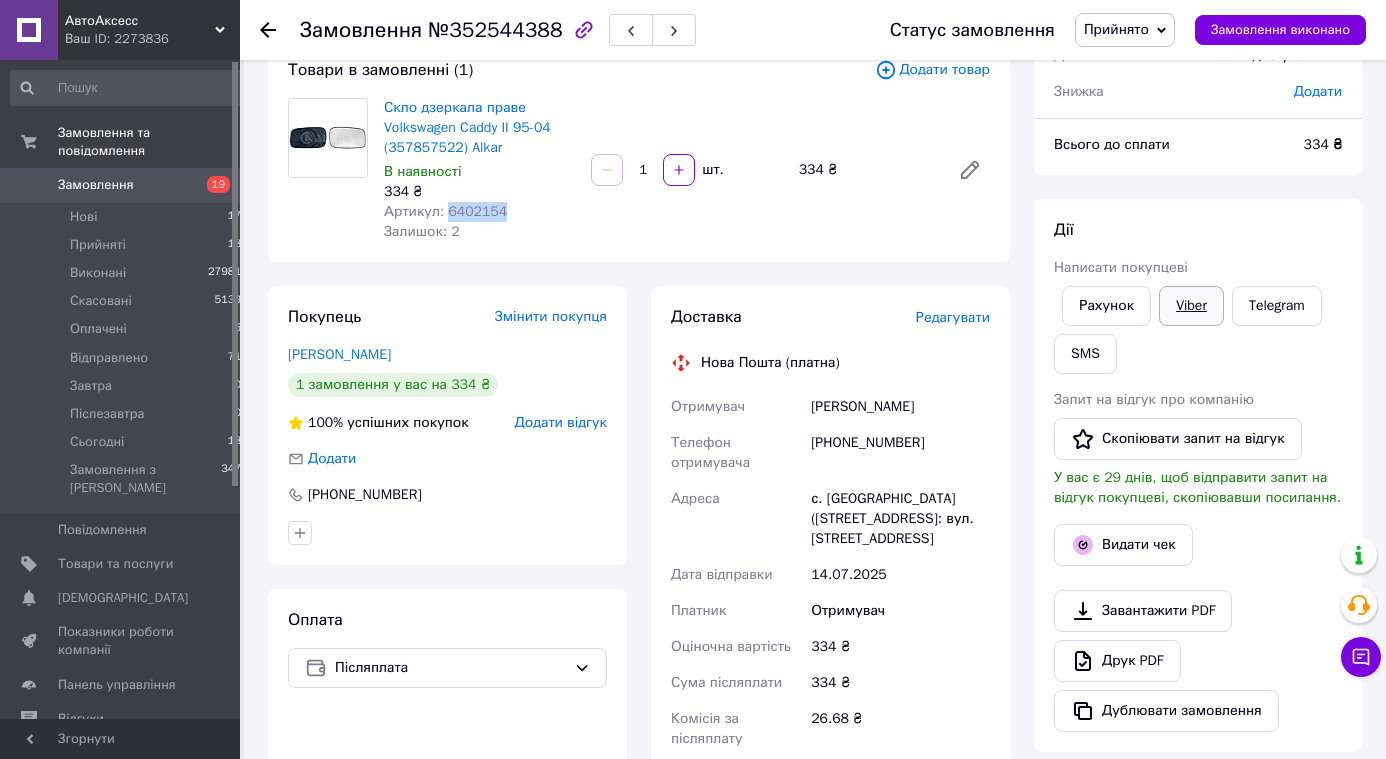 click on "Viber" at bounding box center [1191, 306] 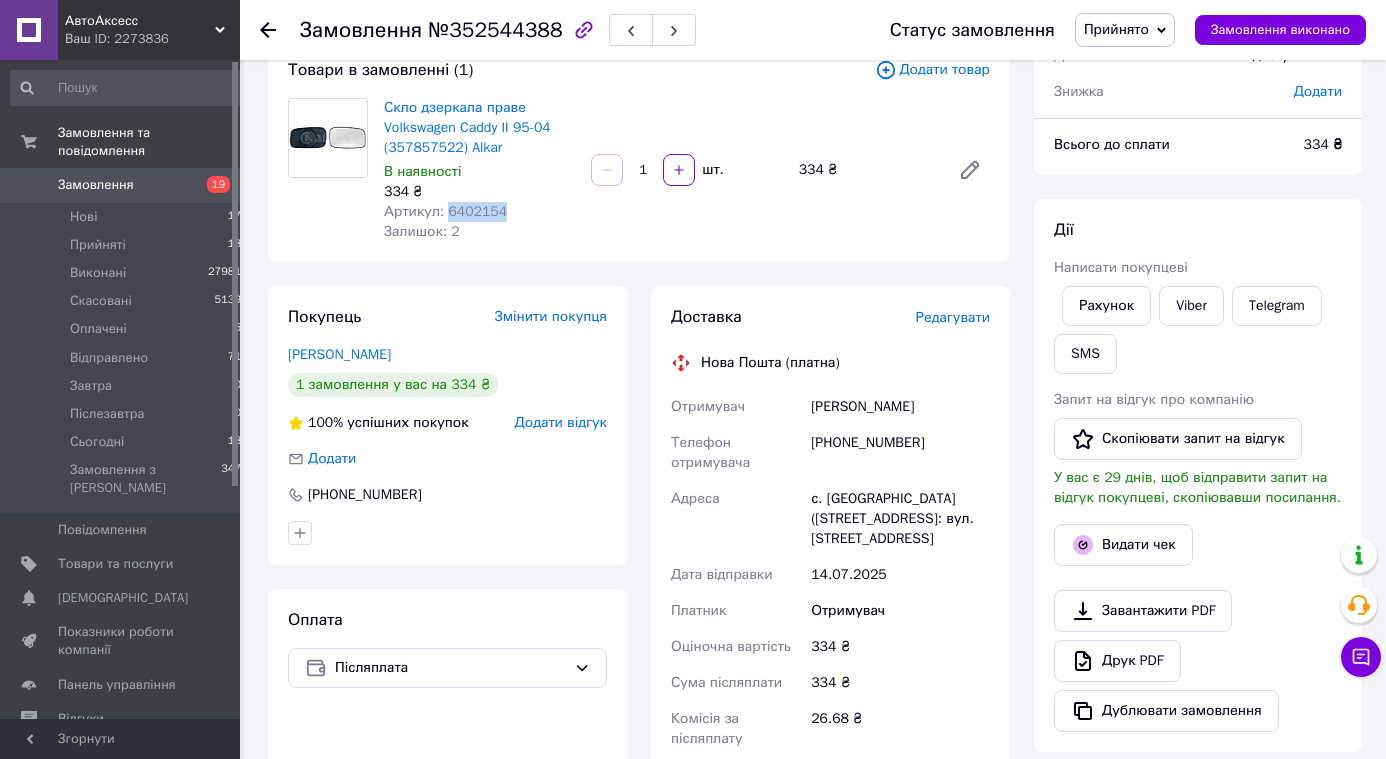 scroll, scrollTop: 0, scrollLeft: 0, axis: both 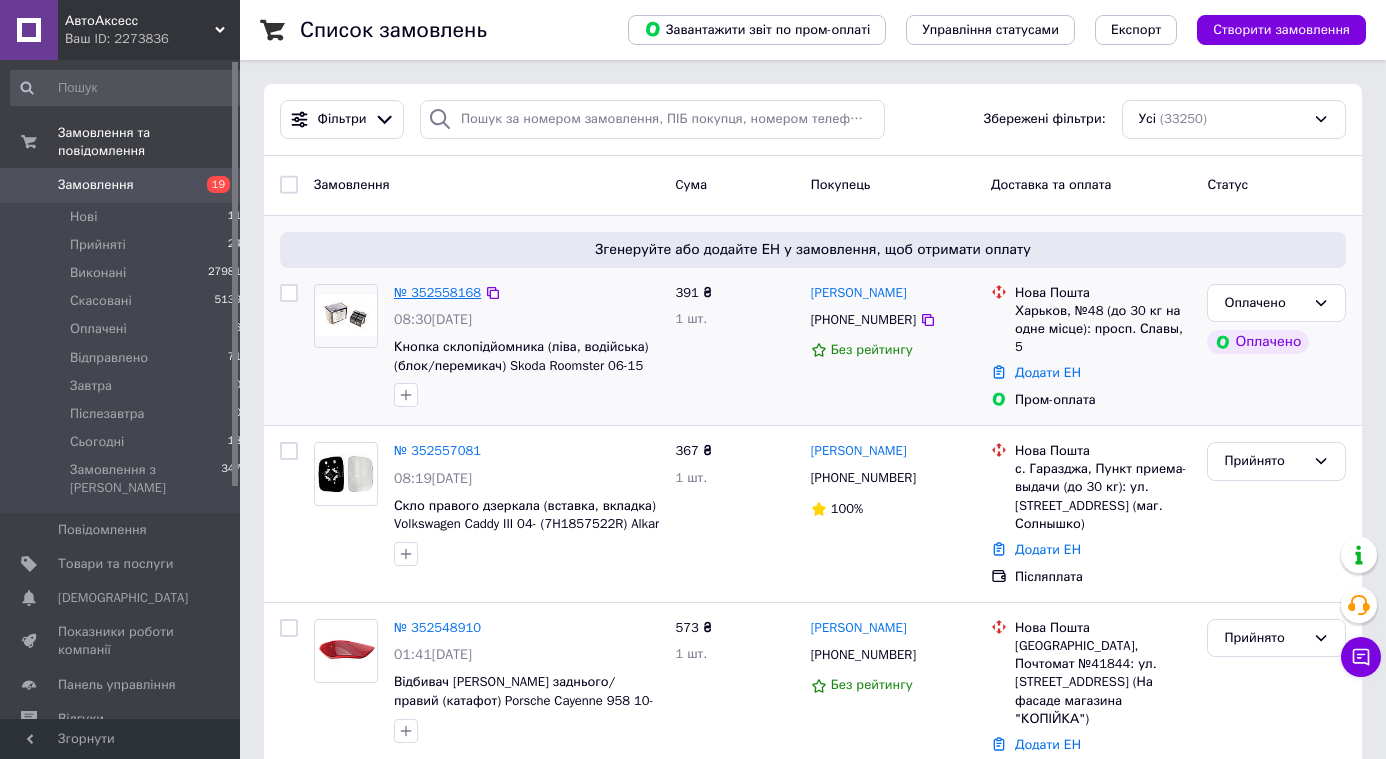 click on "№ 352558168" at bounding box center [437, 292] 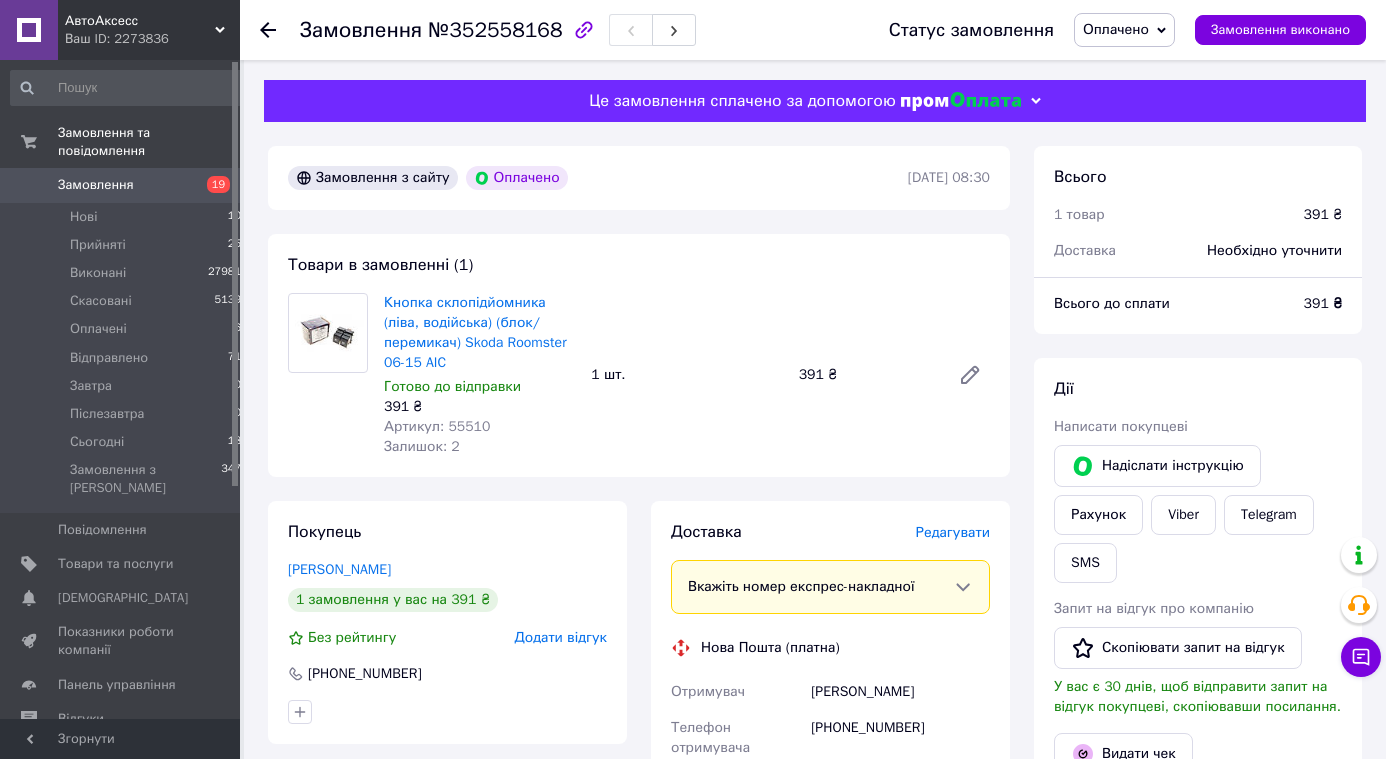click on "Артикул: 55510" at bounding box center (437, 426) 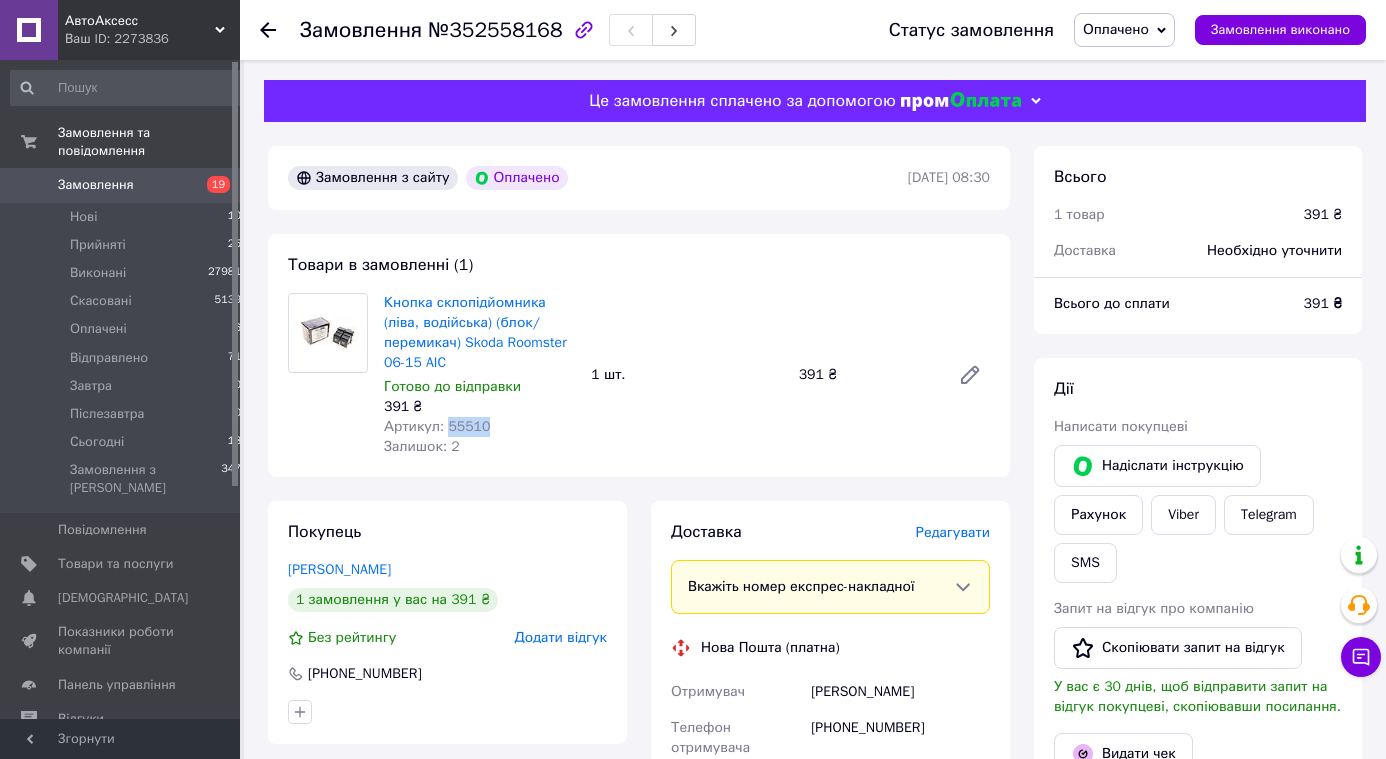 copy on "55510" 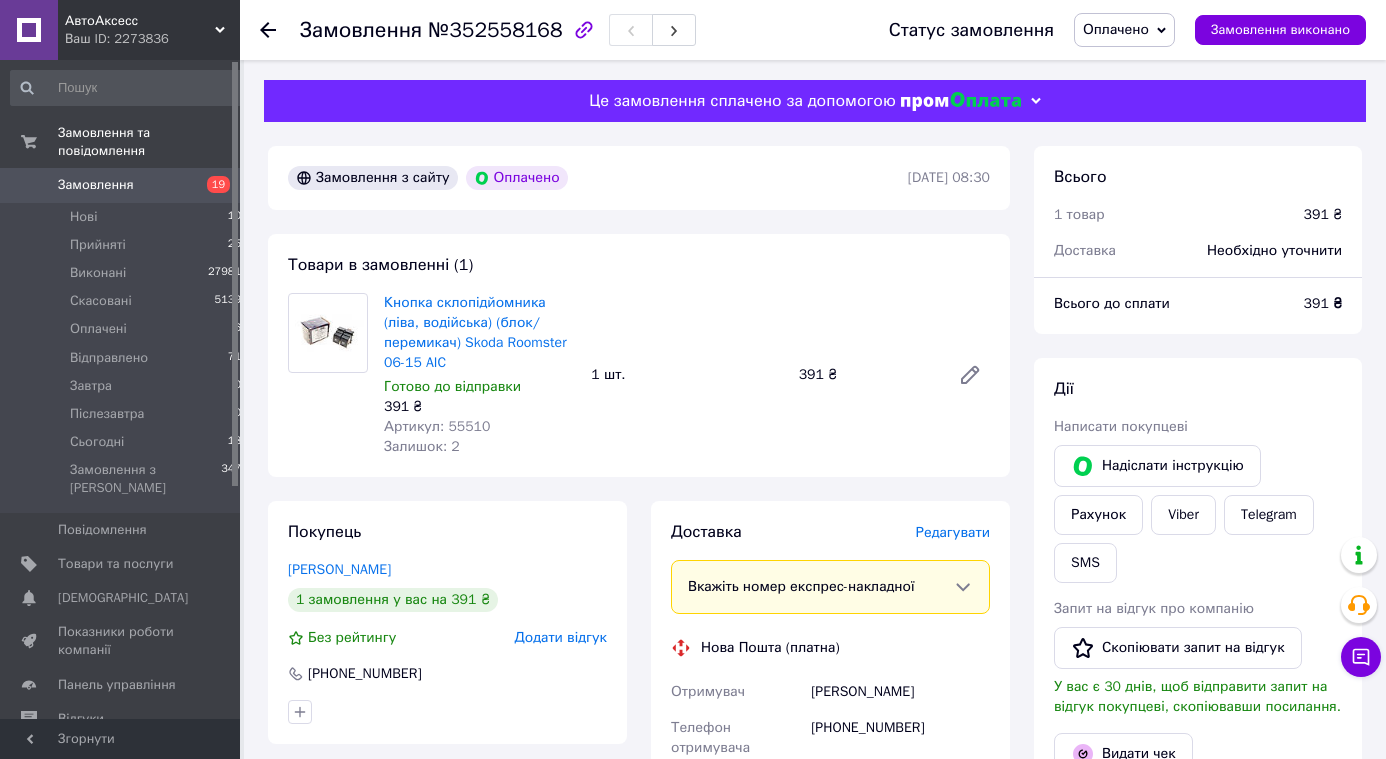 click on "Замовлення №352558168 Статус замовлення Оплачено Прийнято Виконано Скасовано Відправлено Завтра Післезавтра Сьогодні Замовлення виконано Це замовлення сплачено за допомогою Замовлення з сайту Оплачено 14.07.2025 | 08:30 Товари в замовленні (1) Кнопка склопідйомника (ліва, водійська) (блок/перемикач) Skoda Roomster 06-15 AIC Готово до відправки 391 ₴ Артикул: 55510 Залишок: 2 1 шт. 391 ₴ Покупець Мельник Виталий 1 замовлення у вас на 391 ₴ Без рейтингу   Додати відгук +380979365628 Оплата Оплачено Пром-оплата Кошти будуть зараховані на розрахунковий рахунок Доставка Редагувати Отримувач 391" at bounding box center [815, 768] 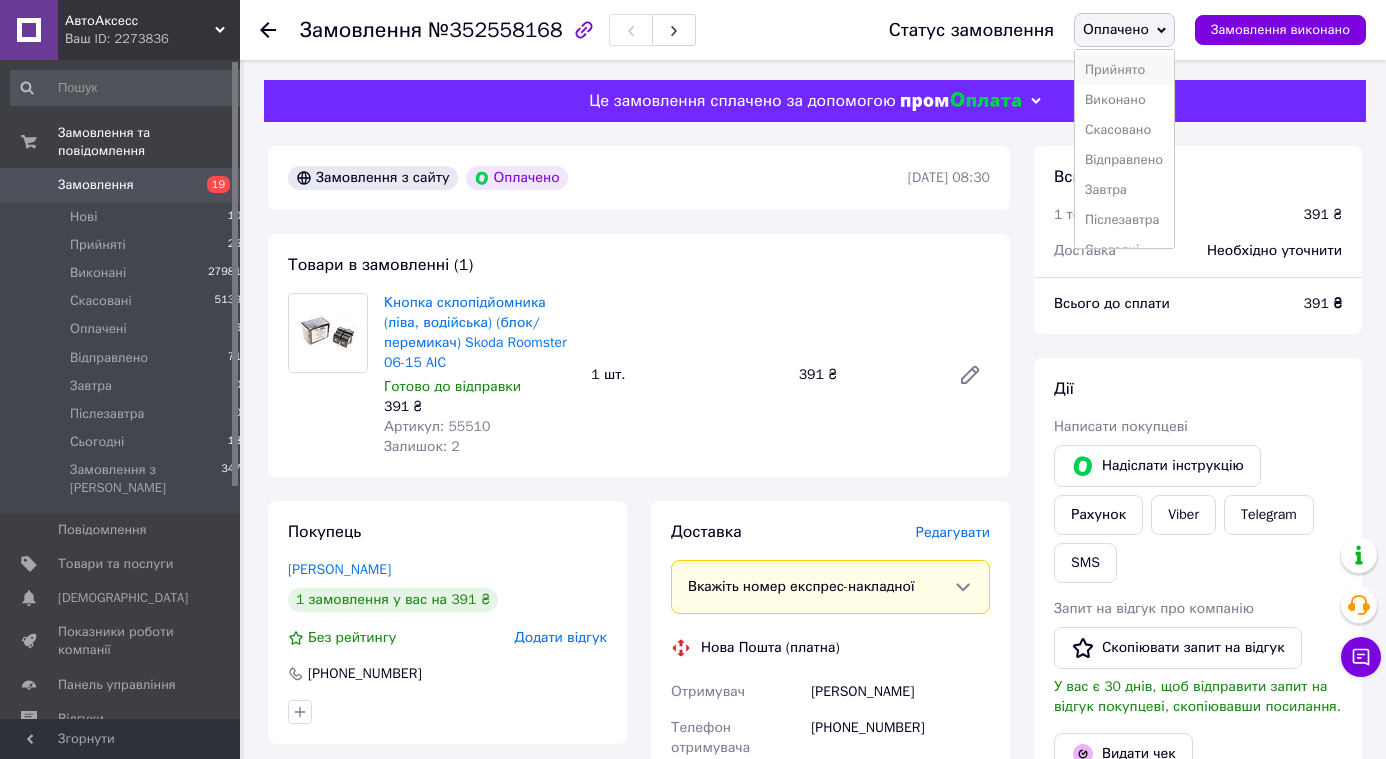 click on "Прийнято" at bounding box center (1124, 70) 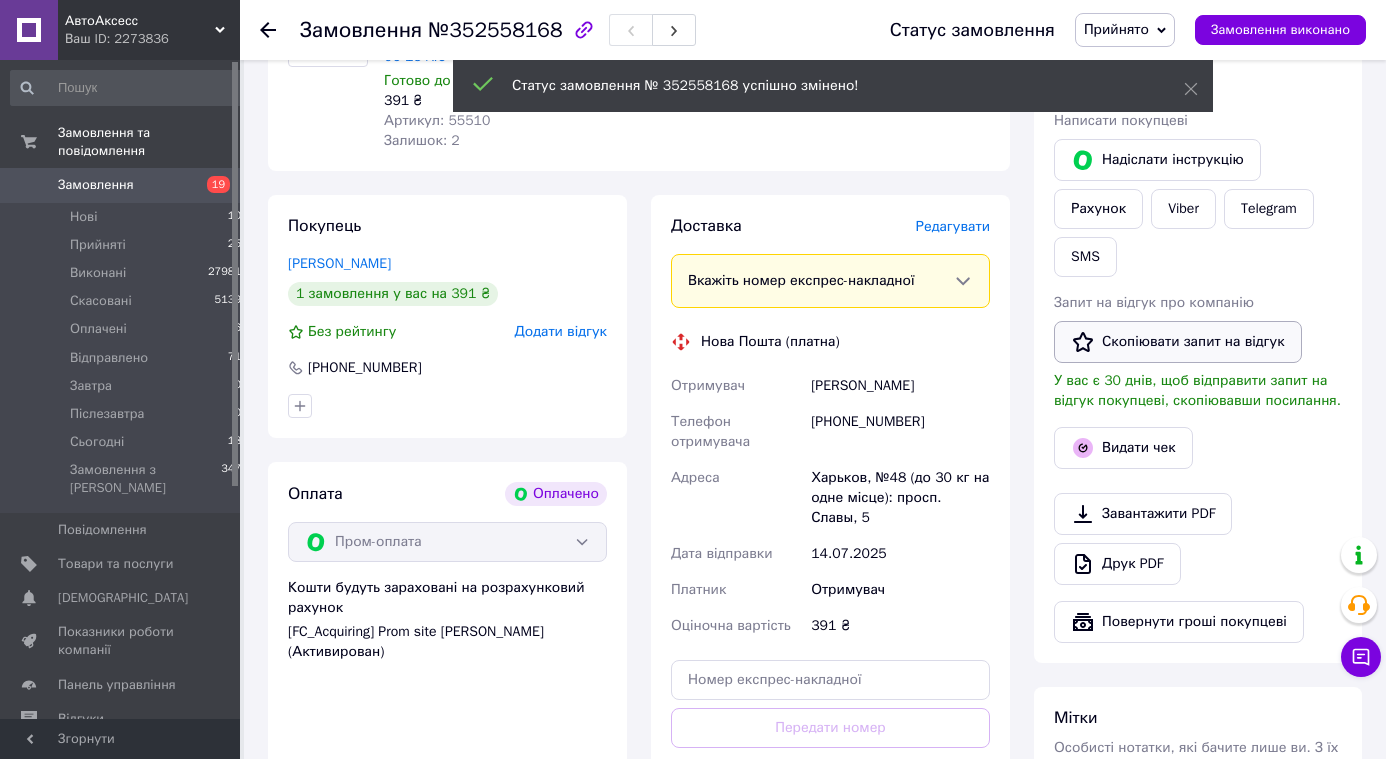 scroll, scrollTop: 308, scrollLeft: 0, axis: vertical 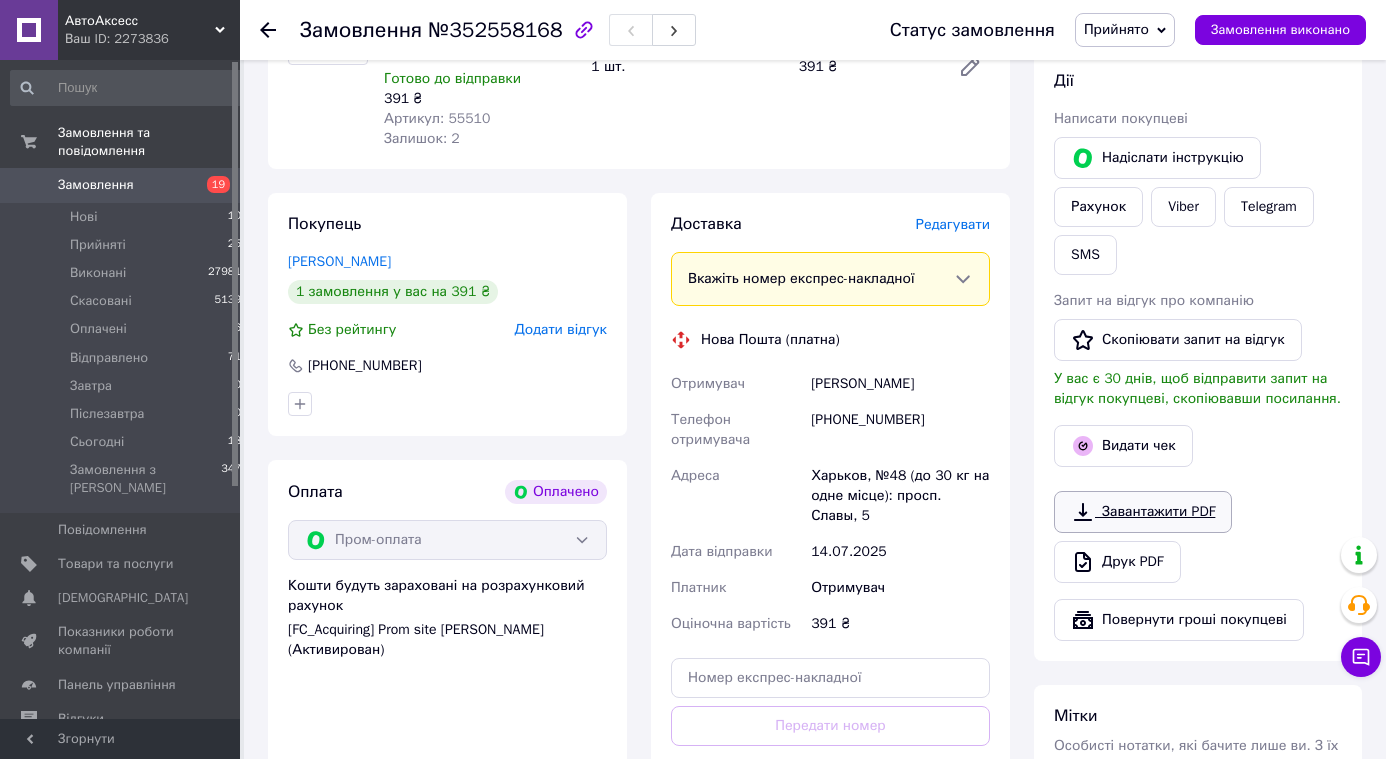 click on "Завантажити PDF" at bounding box center (1143, 512) 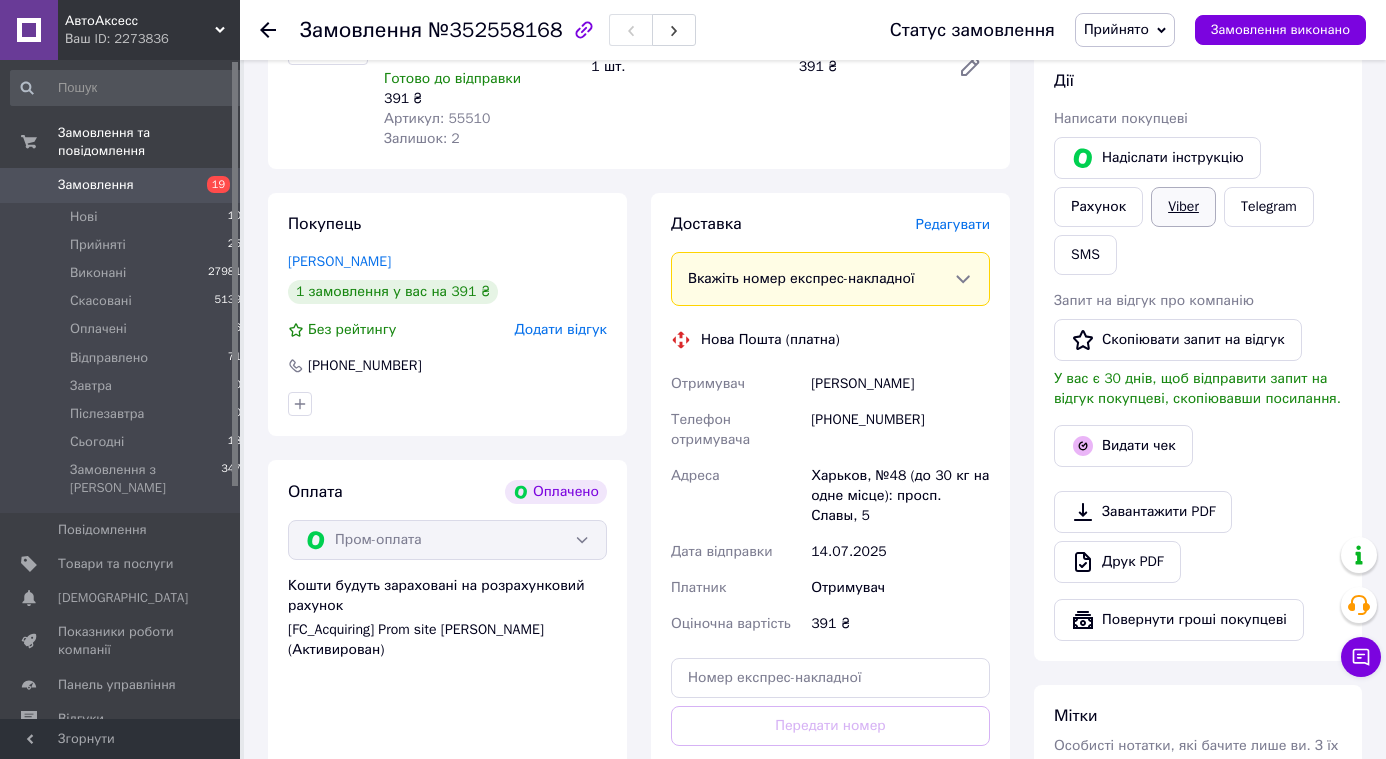 click on "Viber" at bounding box center (1183, 207) 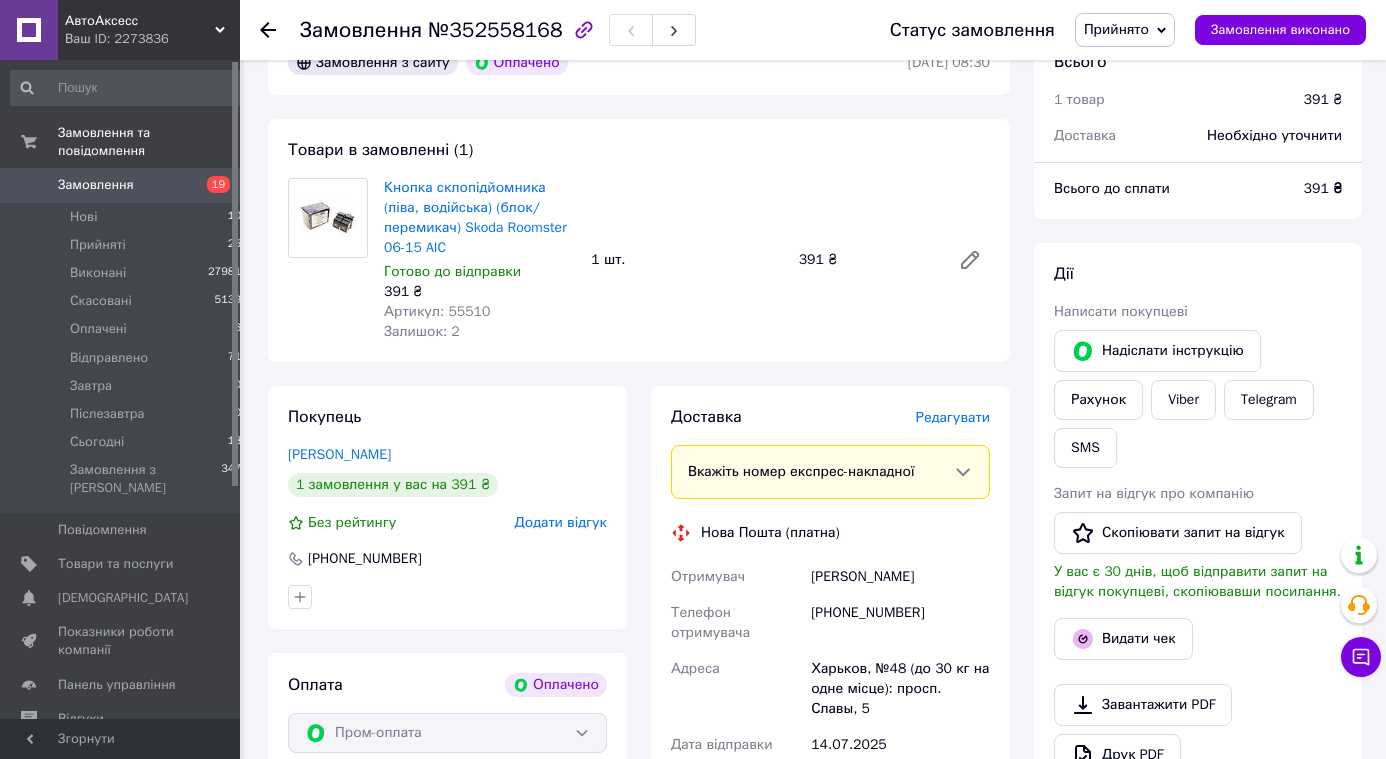 scroll, scrollTop: 0, scrollLeft: 0, axis: both 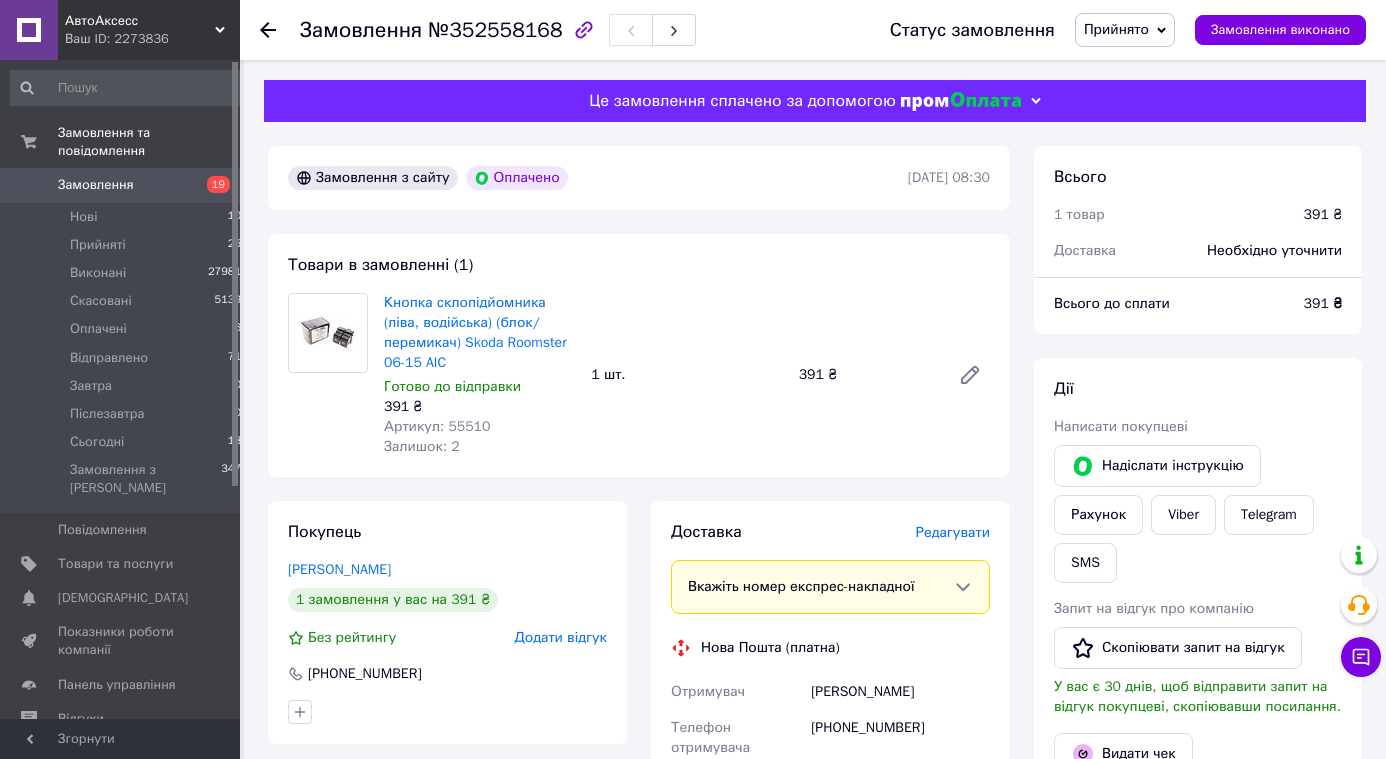 click on "Прийнято" at bounding box center [1116, 29] 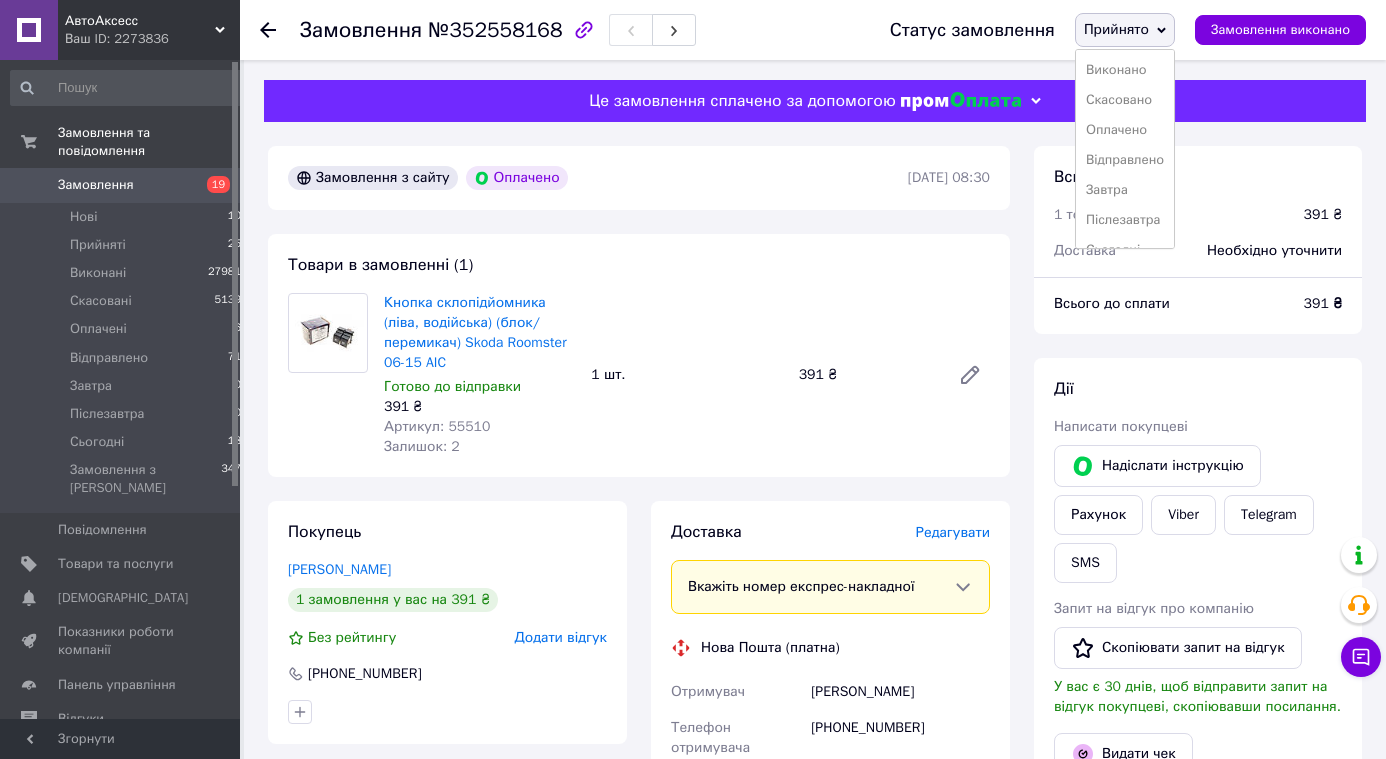 click on "Замовлення з сайту Оплачено 14.07.2025 | 08:30 Товари в замовленні (1) Кнопка склопідйомника (ліва, водійська) (блок/перемикач) Skoda Roomster 06-15 AIC Готово до відправки 391 ₴ Артикул: 55510 Залишок: 2 1 шт. 391 ₴ Покупець Мельник Виталий 1 замовлення у вас на 391 ₴ Без рейтингу   Додати відгук +380979365628 Оплата Оплачено Пром-оплата Кошти будуть зараховані на розрахунковий рахунок [FC_Acquiring] Prom site Дроздов Михайло Геннадійович (Активирован) Доставка Редагувати Вкажіть номер експрес-накладної Мобільний номер покупця (із замовлення) повинен відповідати номеру отримувача за накладною або" at bounding box center (639, 799) 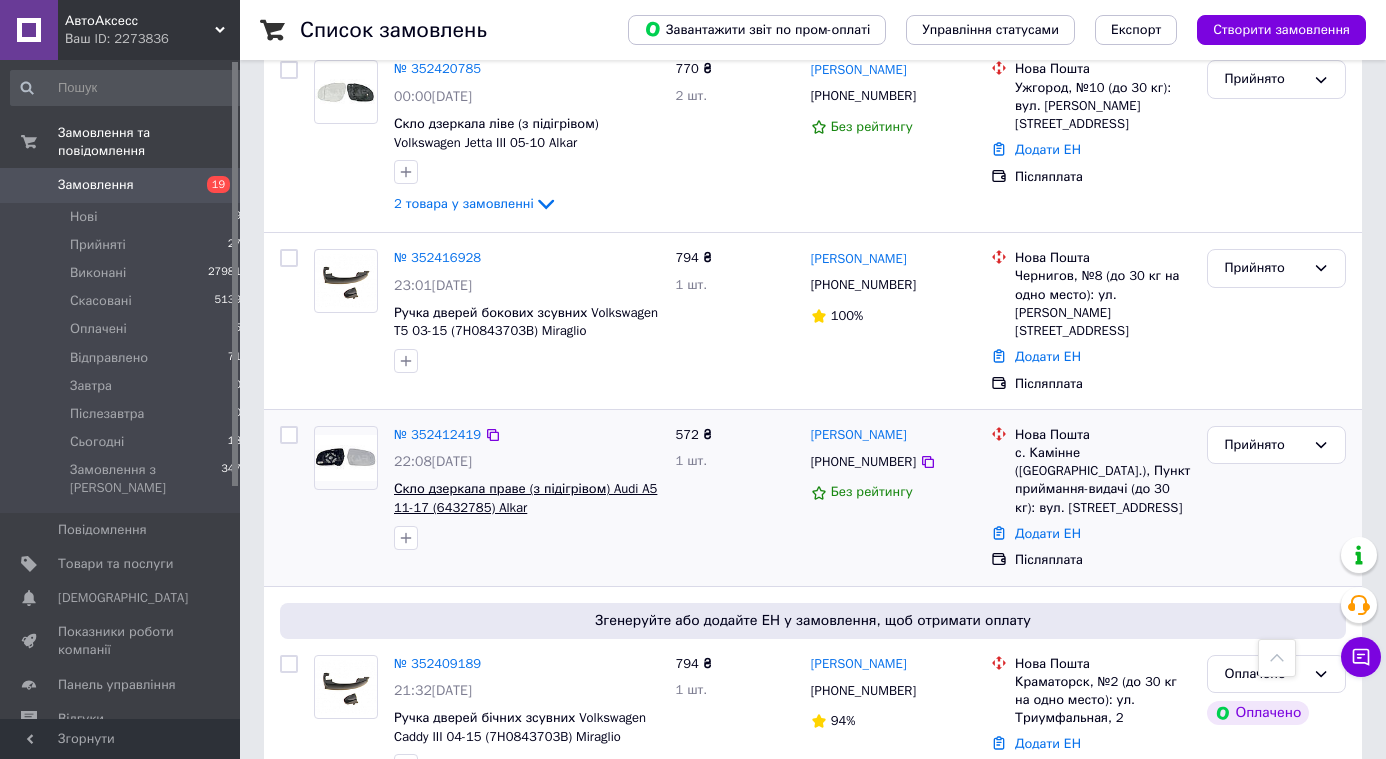 scroll, scrollTop: 4349, scrollLeft: 0, axis: vertical 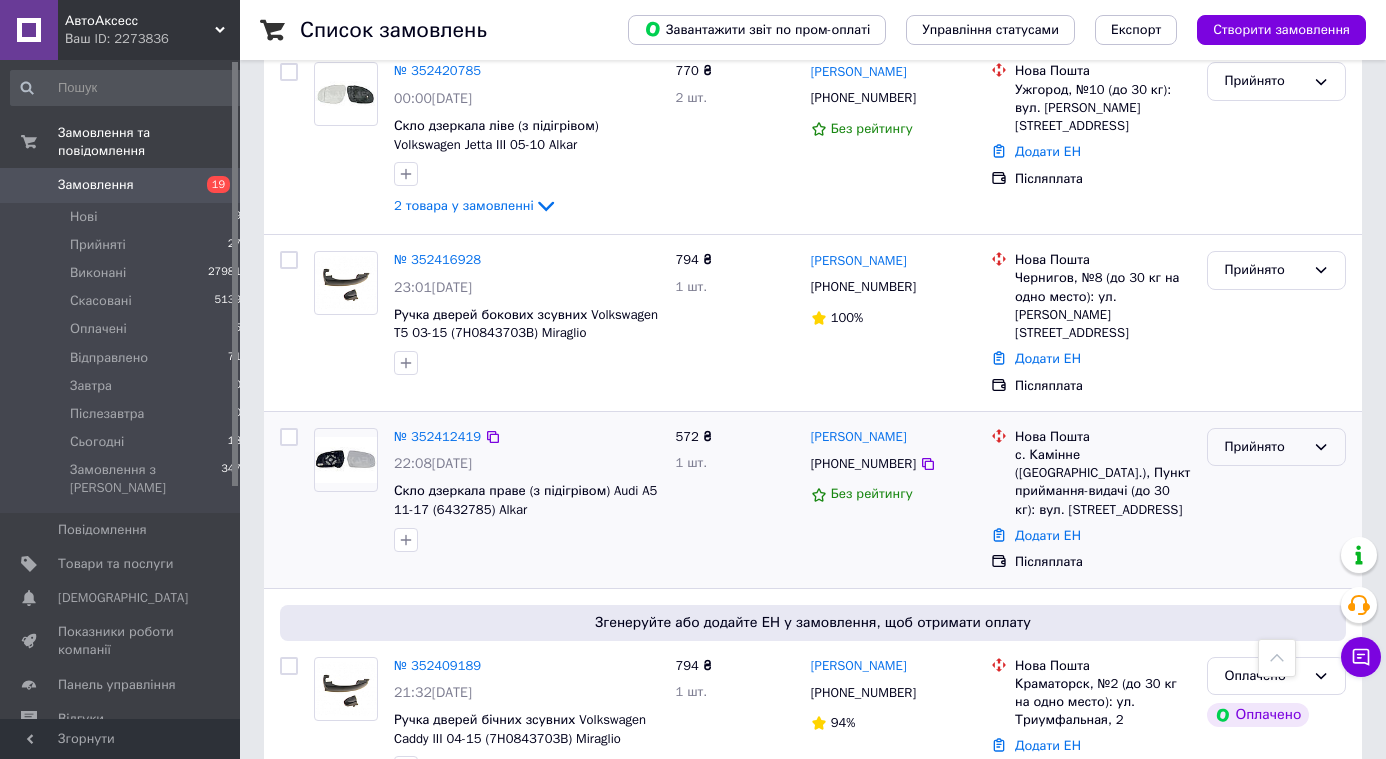 click on "Прийнято" at bounding box center [1264, 447] 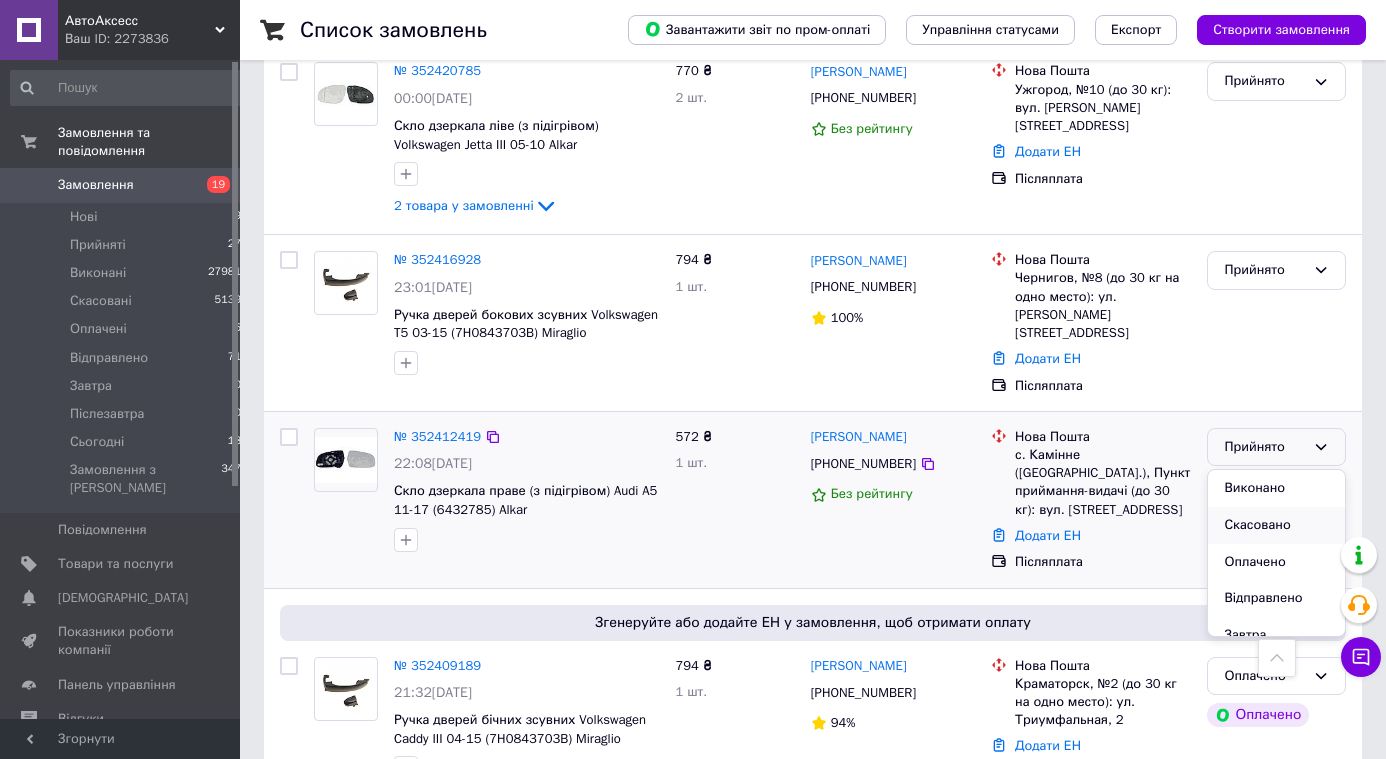 click on "Скасовано" at bounding box center (1276, 525) 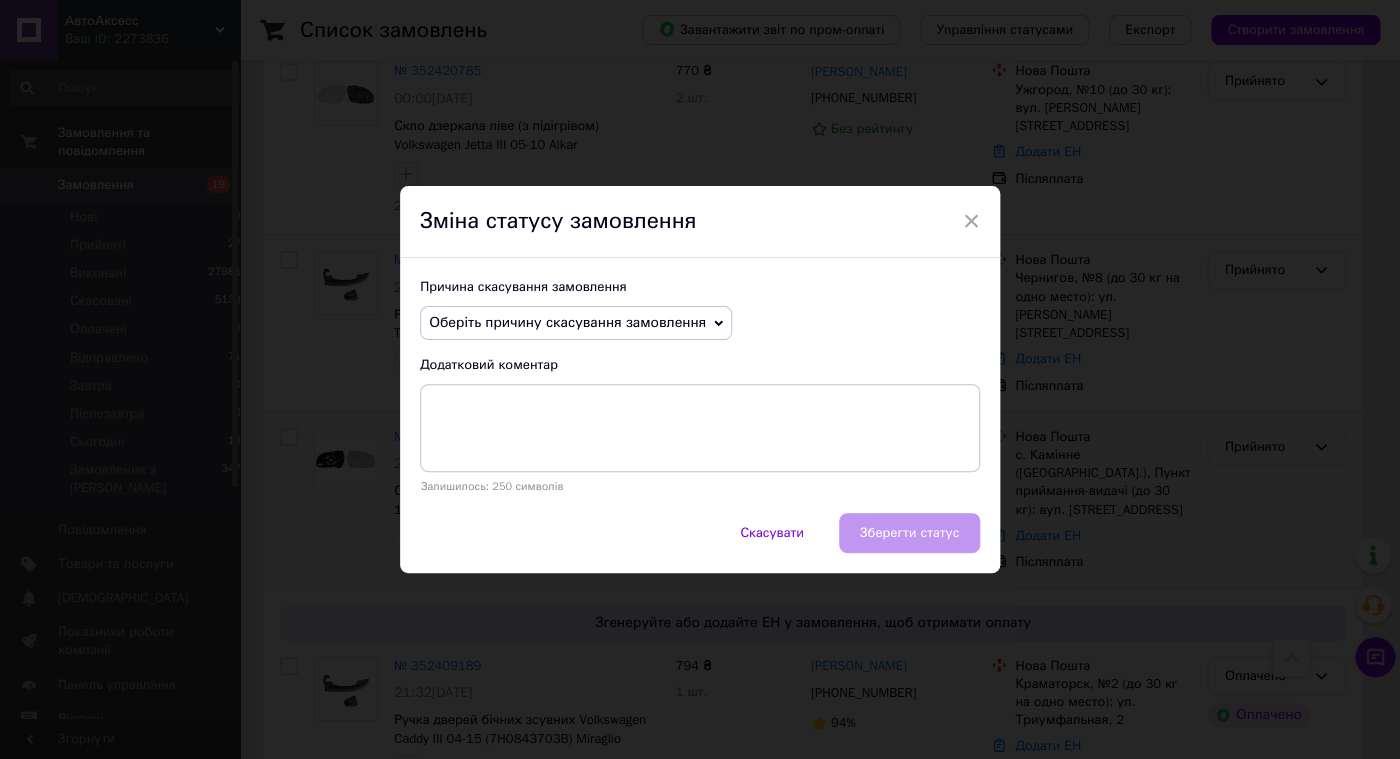 click on "Оберіть причину скасування замовлення" at bounding box center [576, 323] 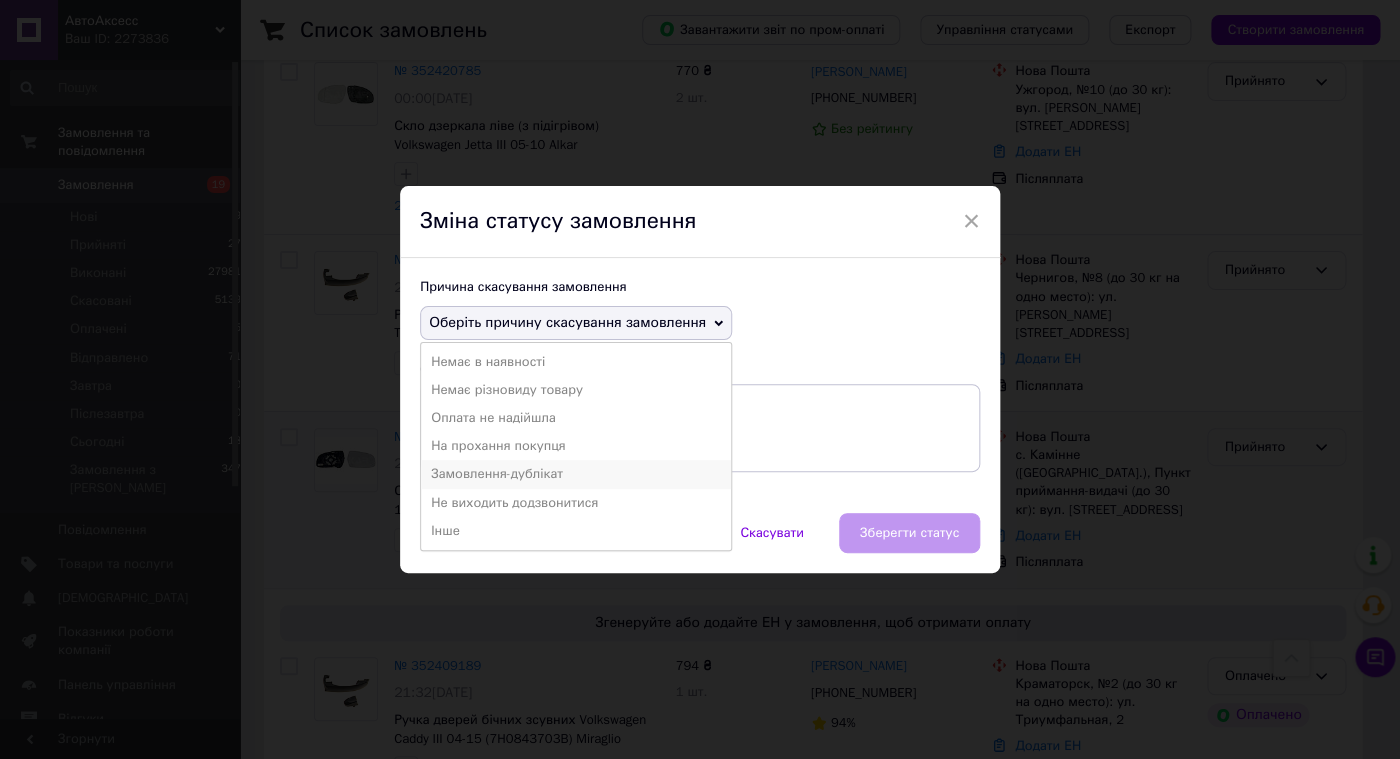 click on "Замовлення-дублікат" at bounding box center (576, 474) 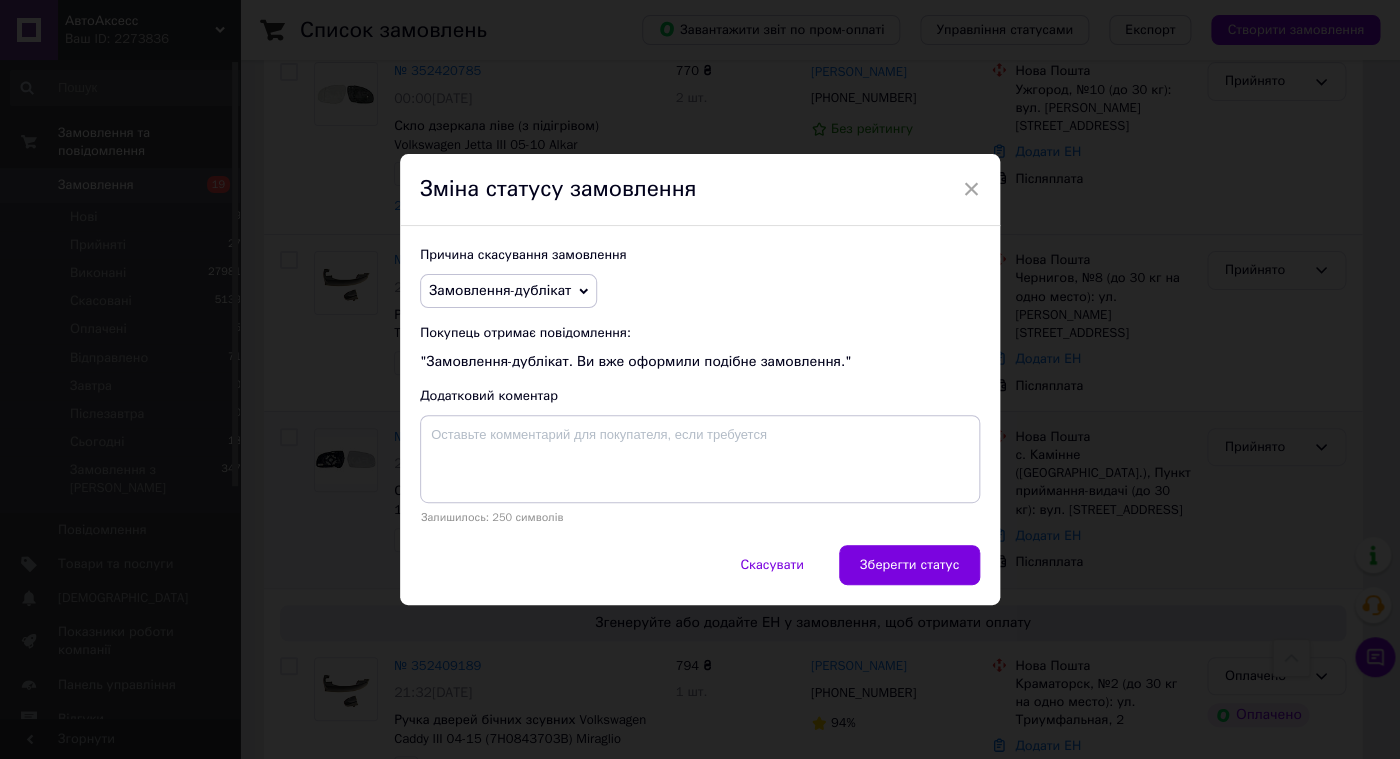 click on "Зберегти статус" at bounding box center (909, 565) 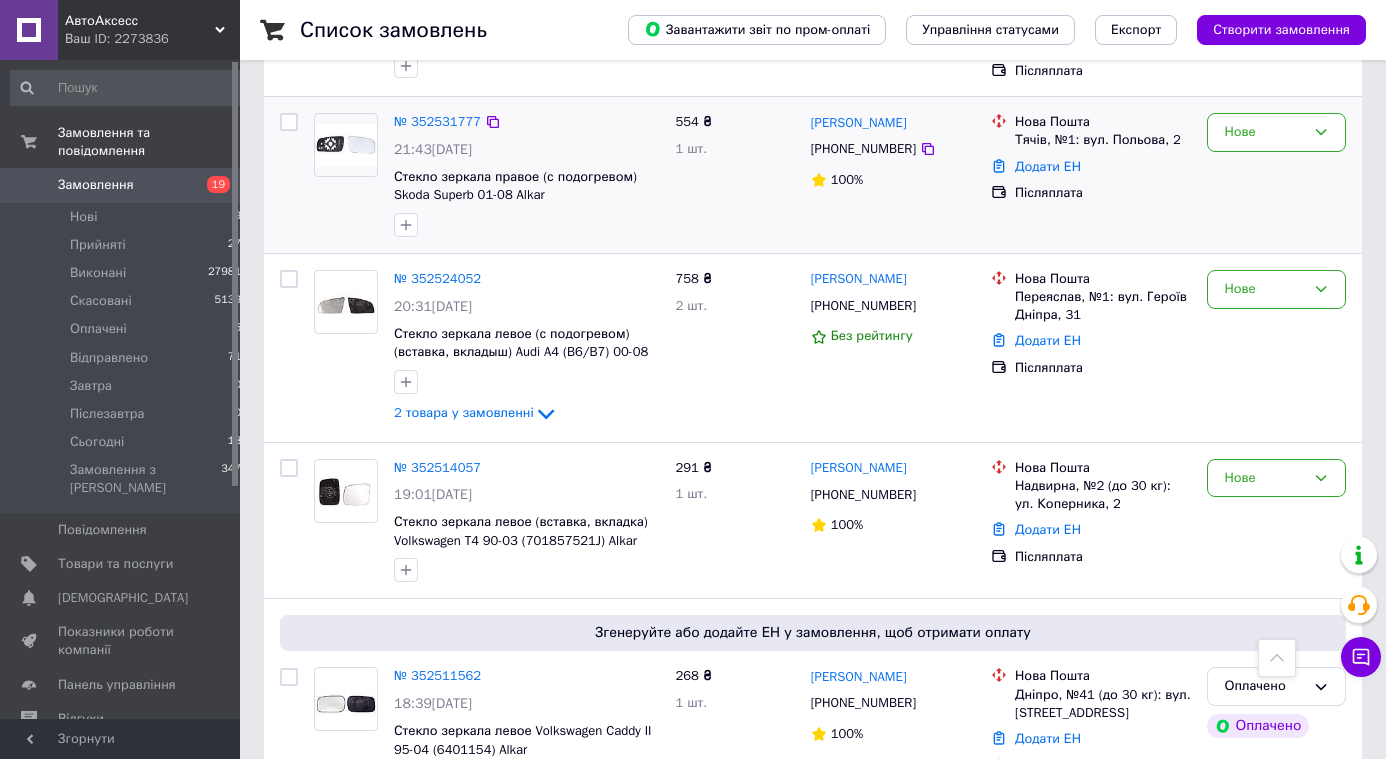 scroll, scrollTop: 0, scrollLeft: 0, axis: both 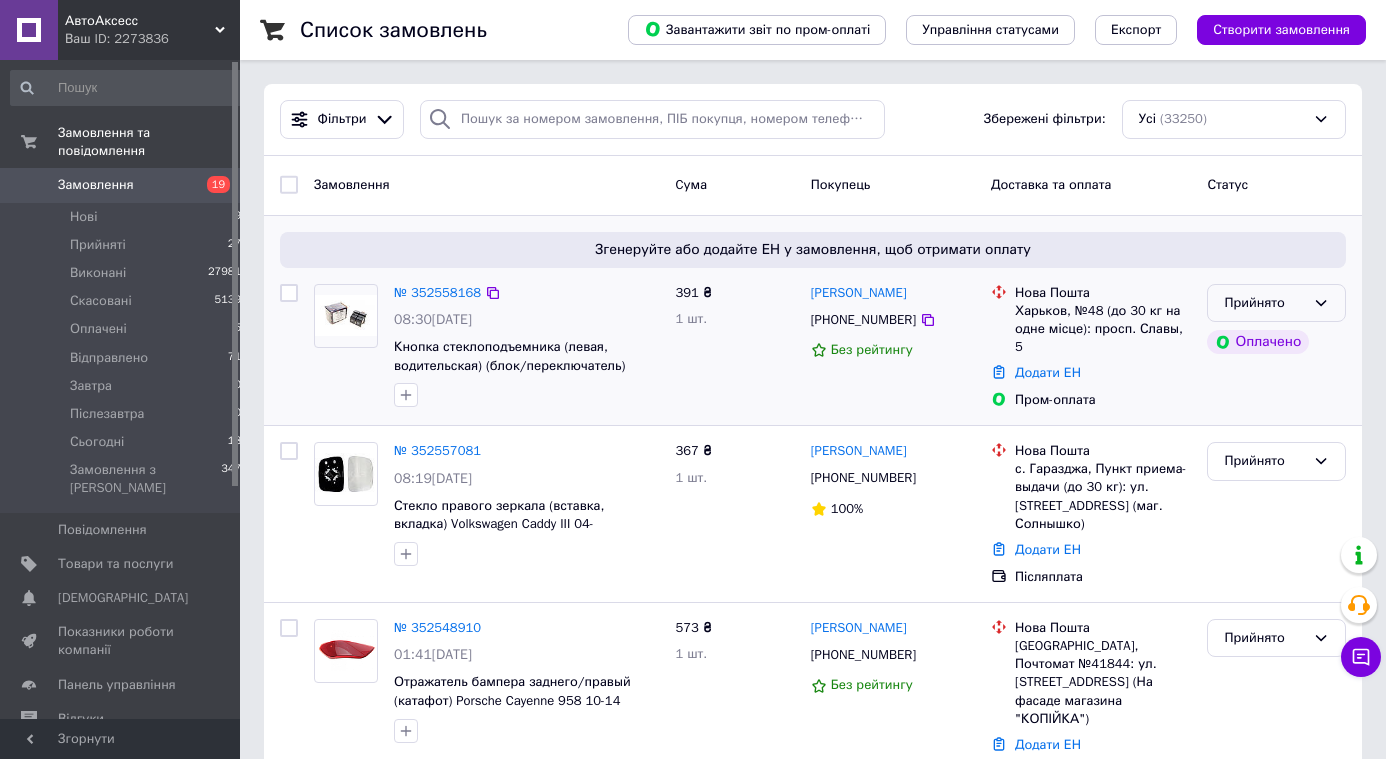 click on "Прийнято" at bounding box center (1264, 303) 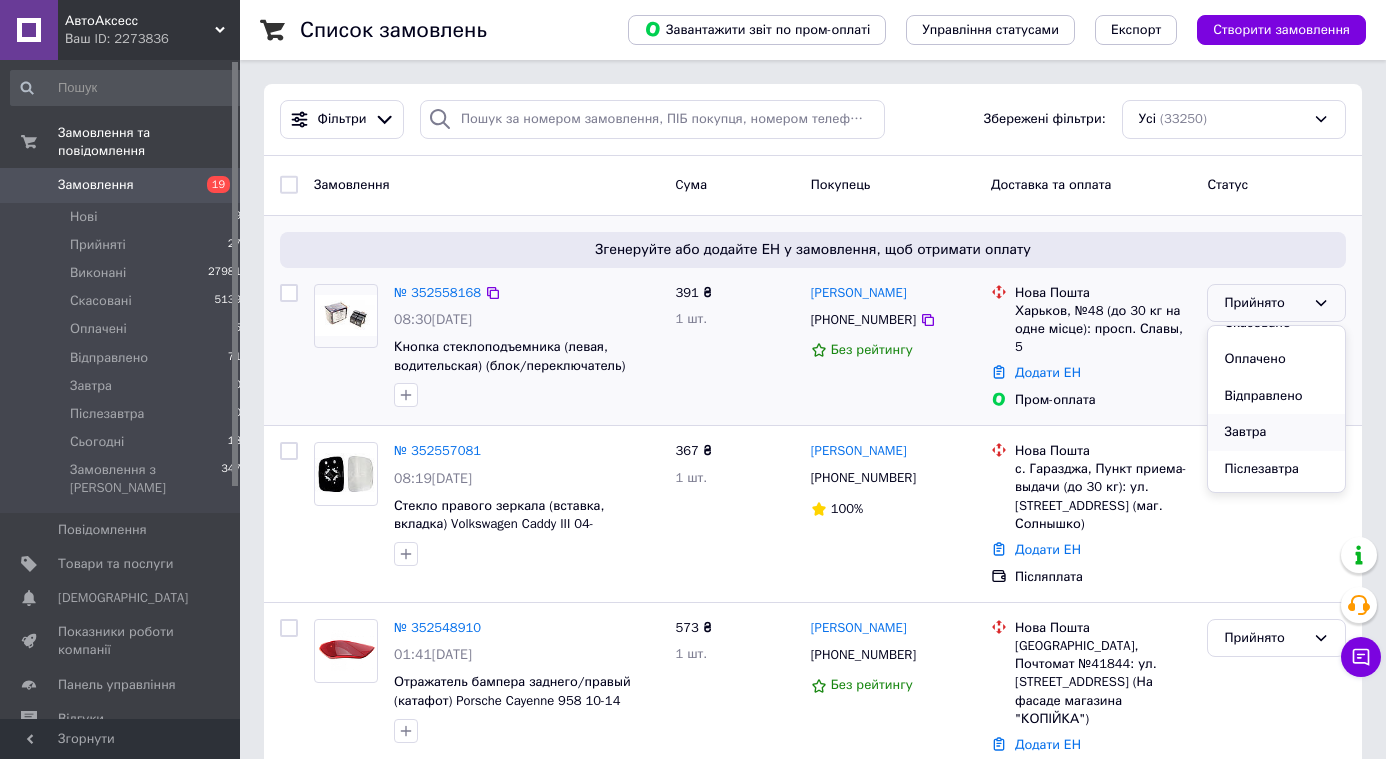 scroll, scrollTop: 90, scrollLeft: 0, axis: vertical 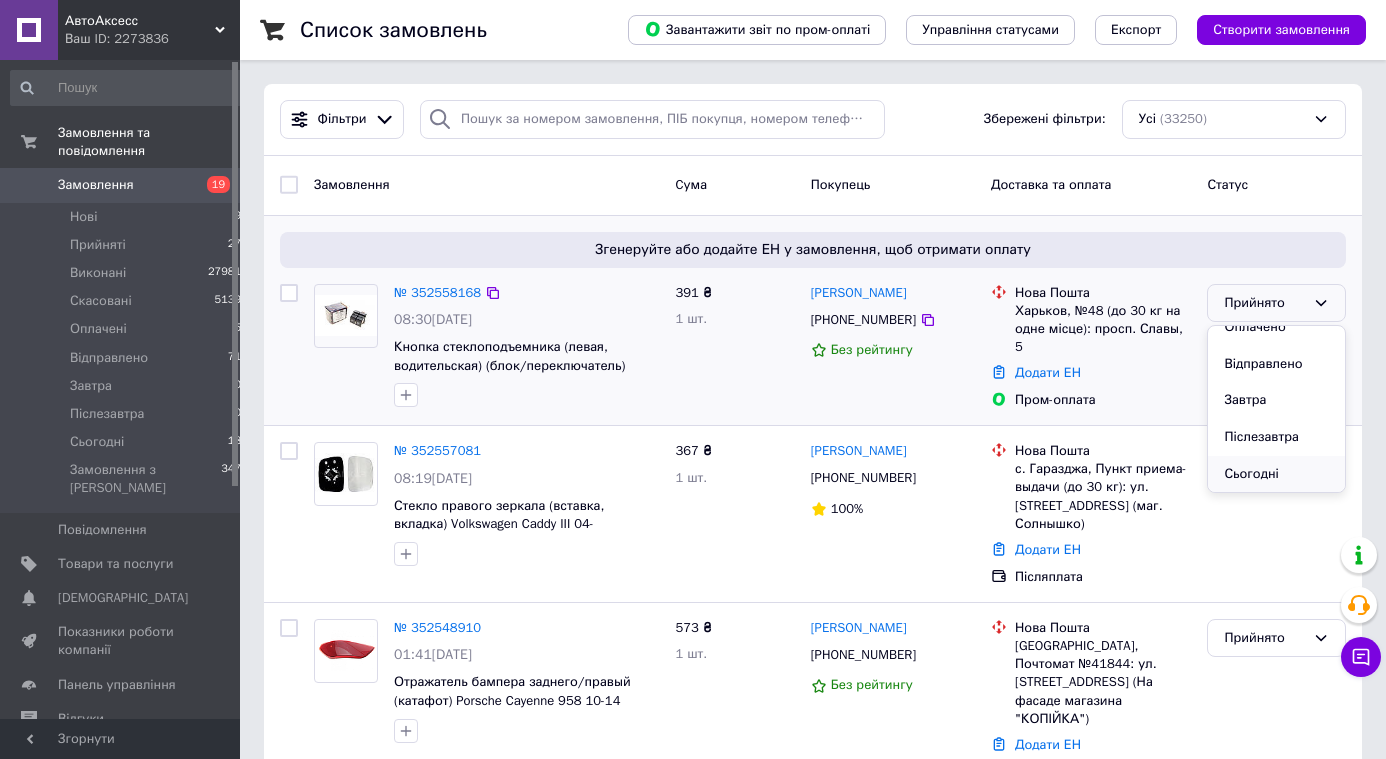 click on "Сьогодні" at bounding box center [1276, 474] 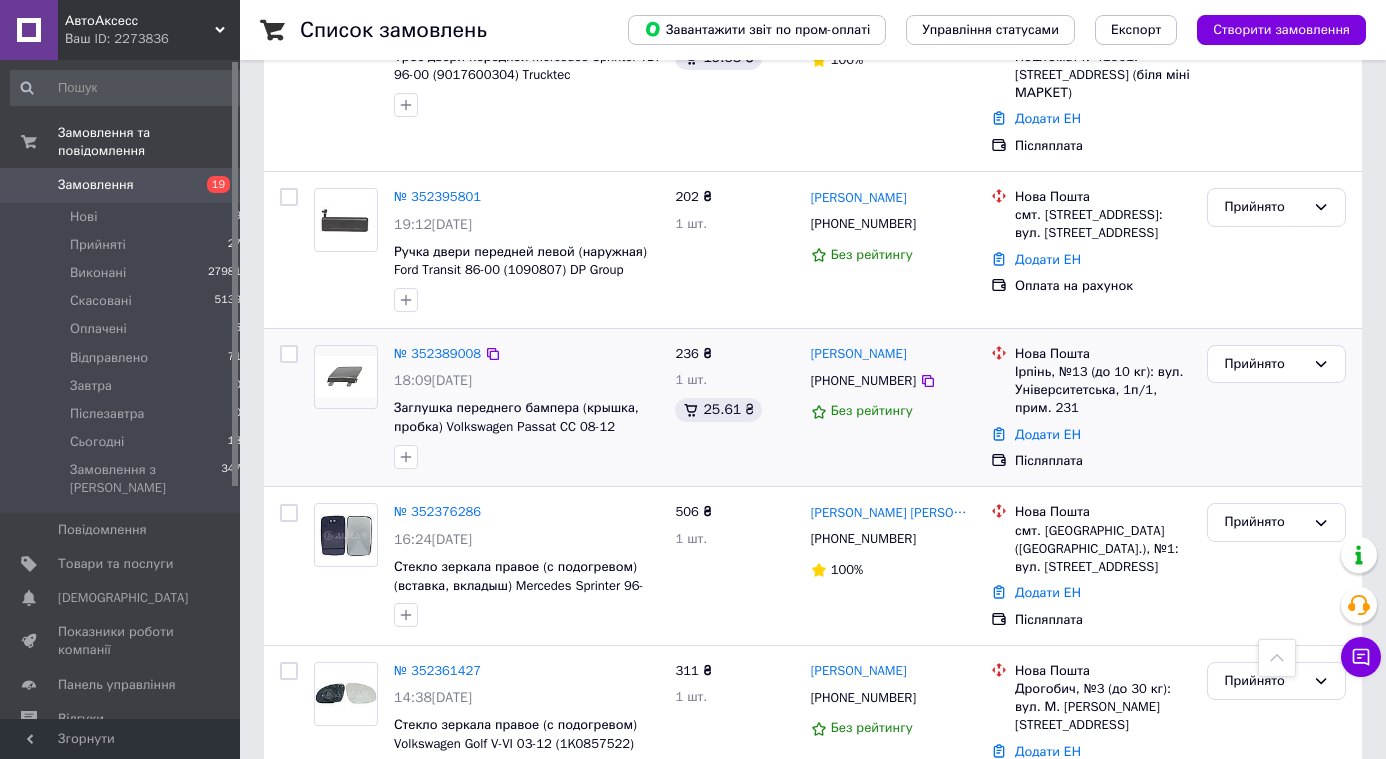 scroll, scrollTop: 5377, scrollLeft: 0, axis: vertical 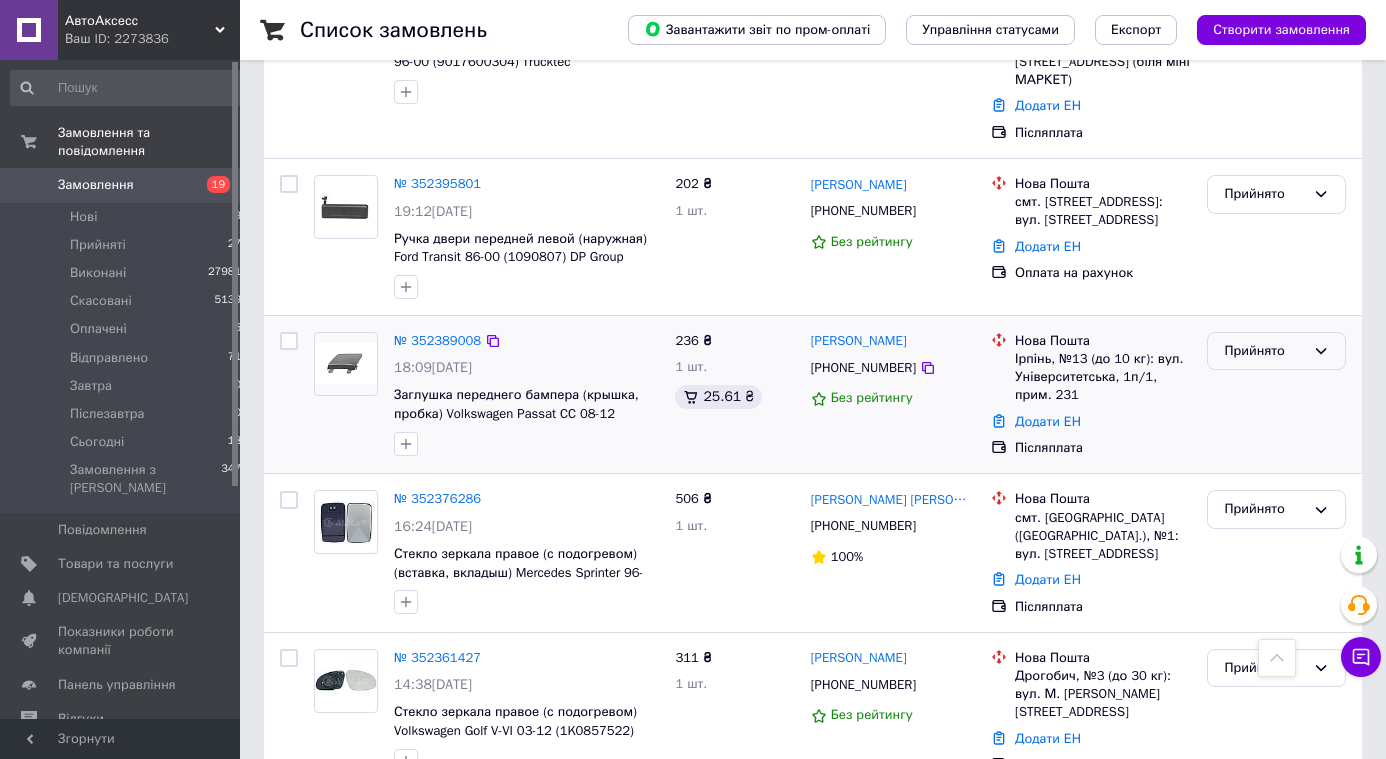 click on "Прийнято" at bounding box center [1264, 351] 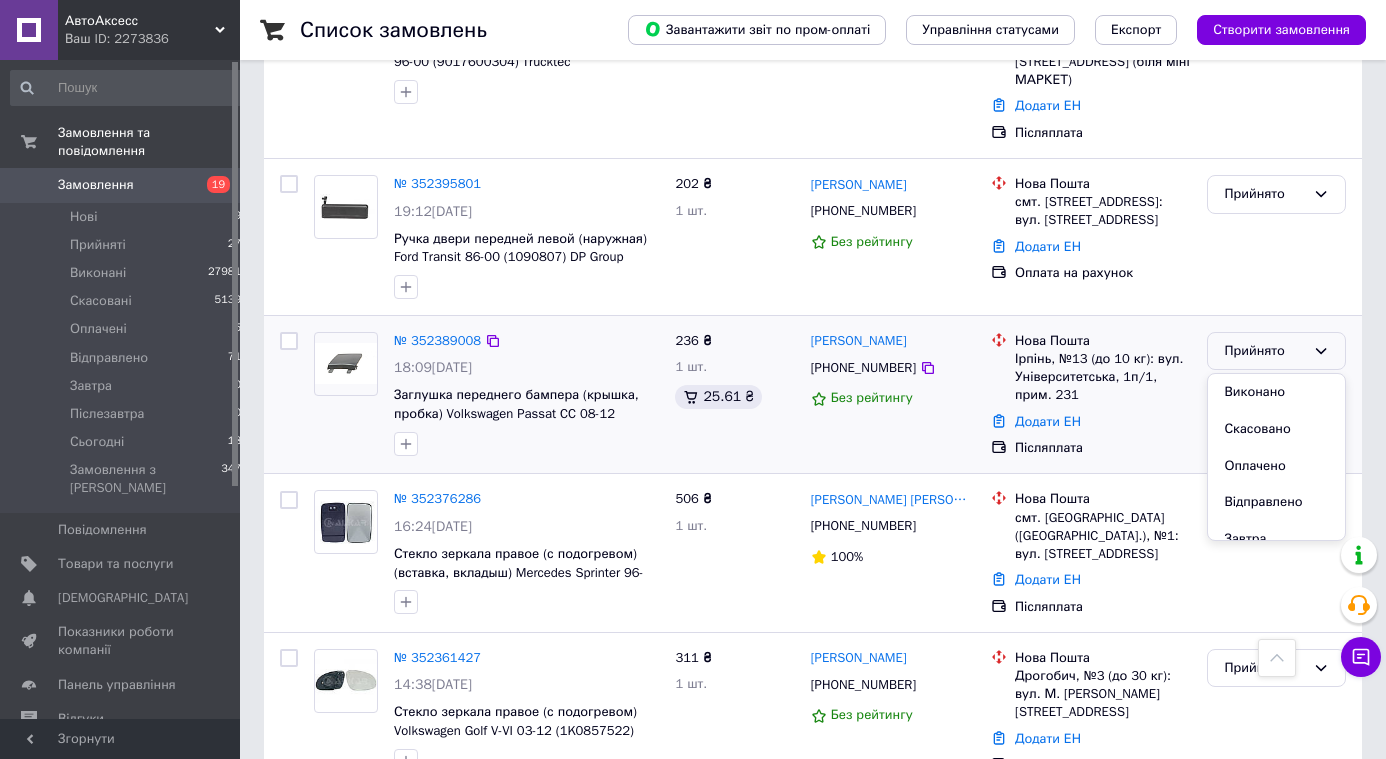 scroll, scrollTop: 90, scrollLeft: 0, axis: vertical 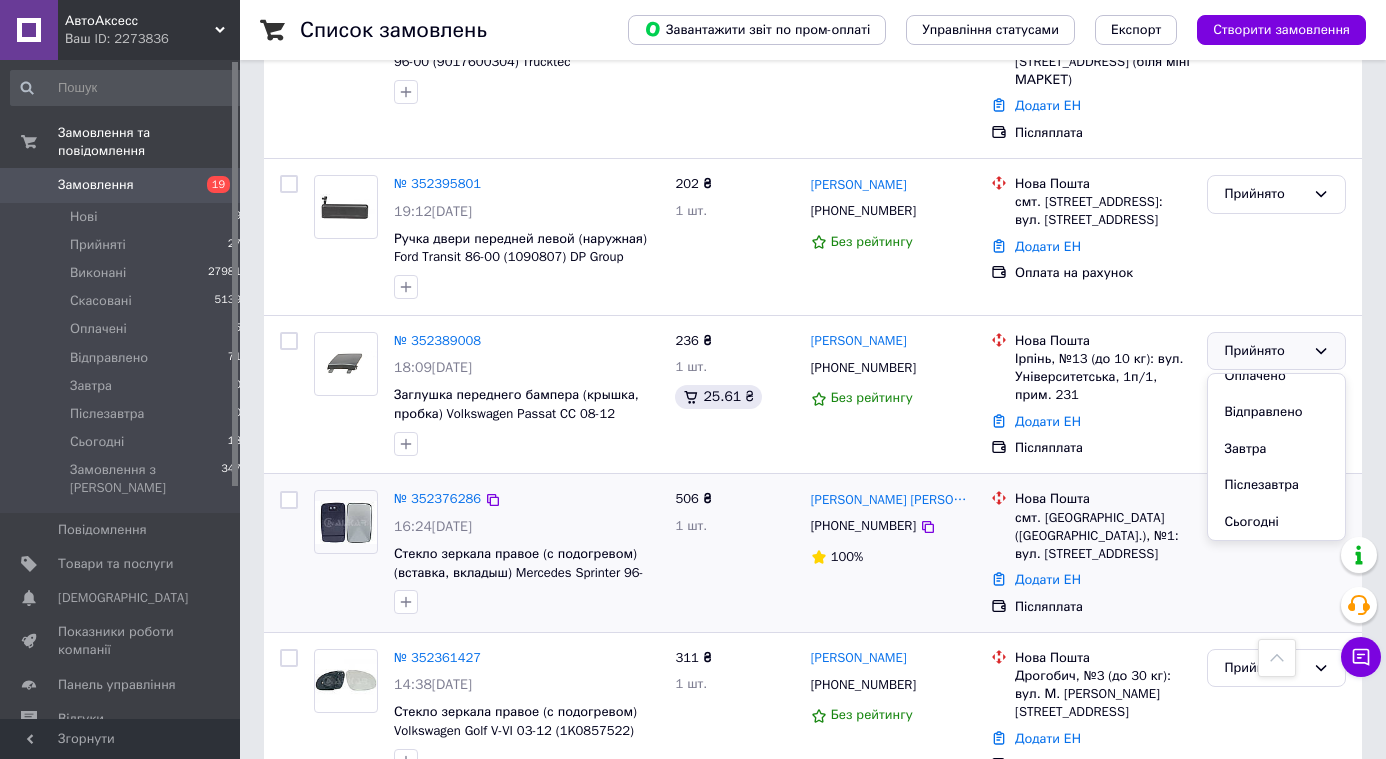 click on "Сьогодні" at bounding box center [1276, 522] 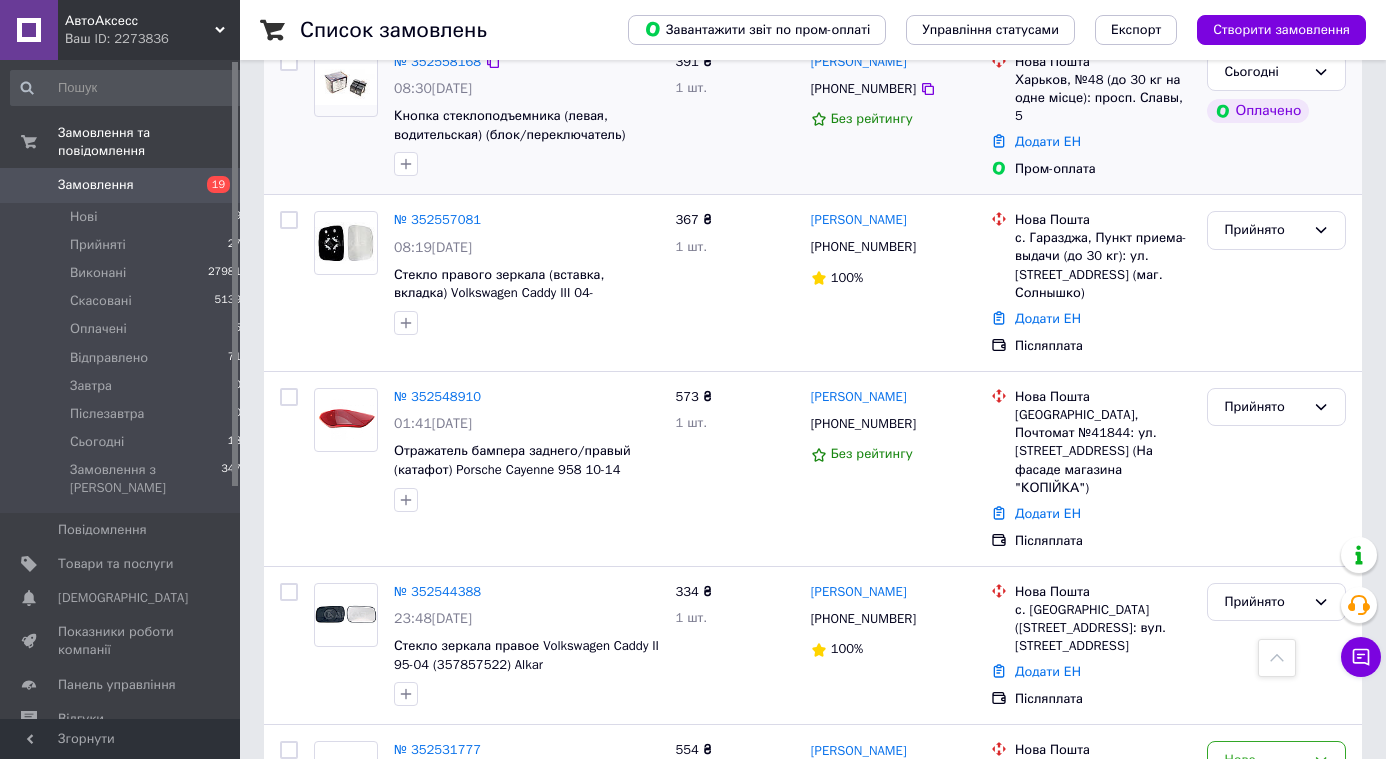 scroll, scrollTop: 0, scrollLeft: 0, axis: both 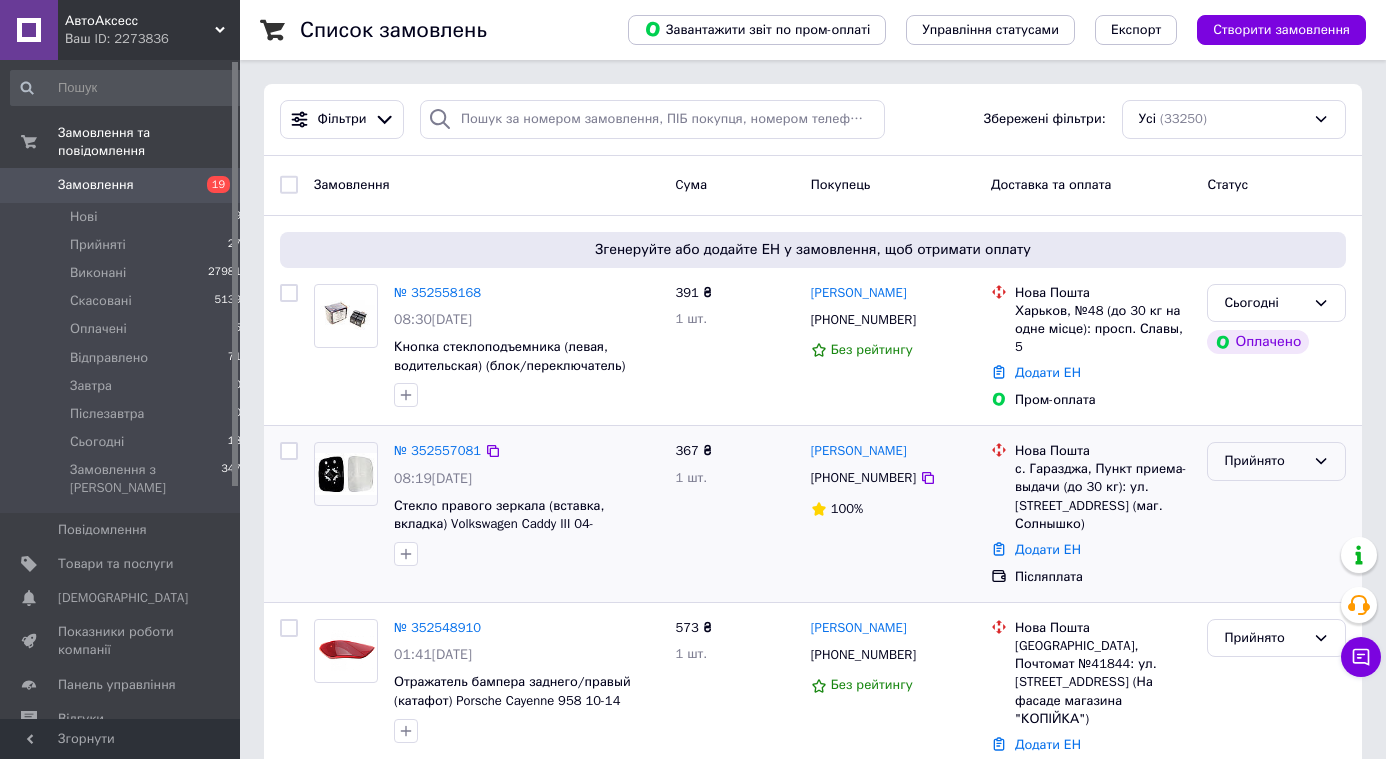 click on "Прийнято" at bounding box center (1264, 461) 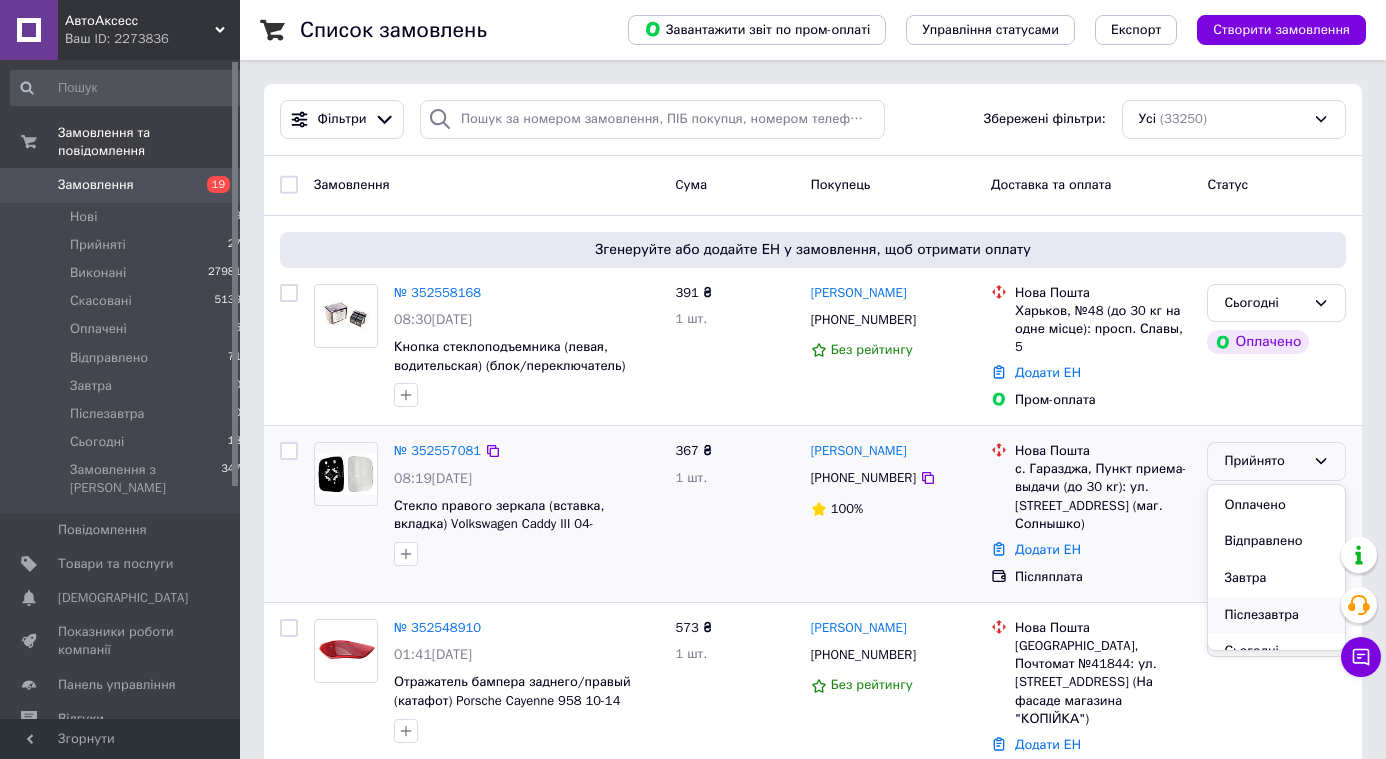 scroll, scrollTop: 73, scrollLeft: 0, axis: vertical 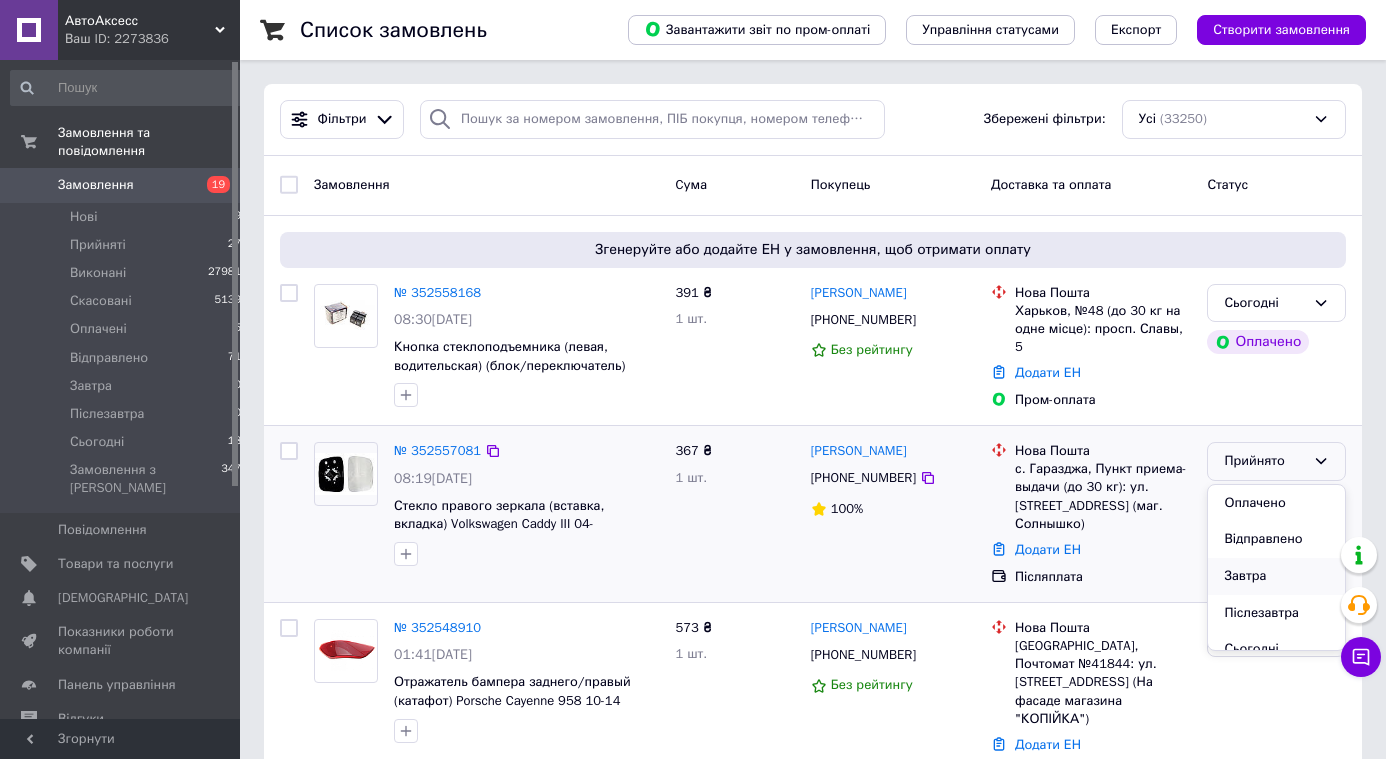 click on "Завтра" at bounding box center (1276, 576) 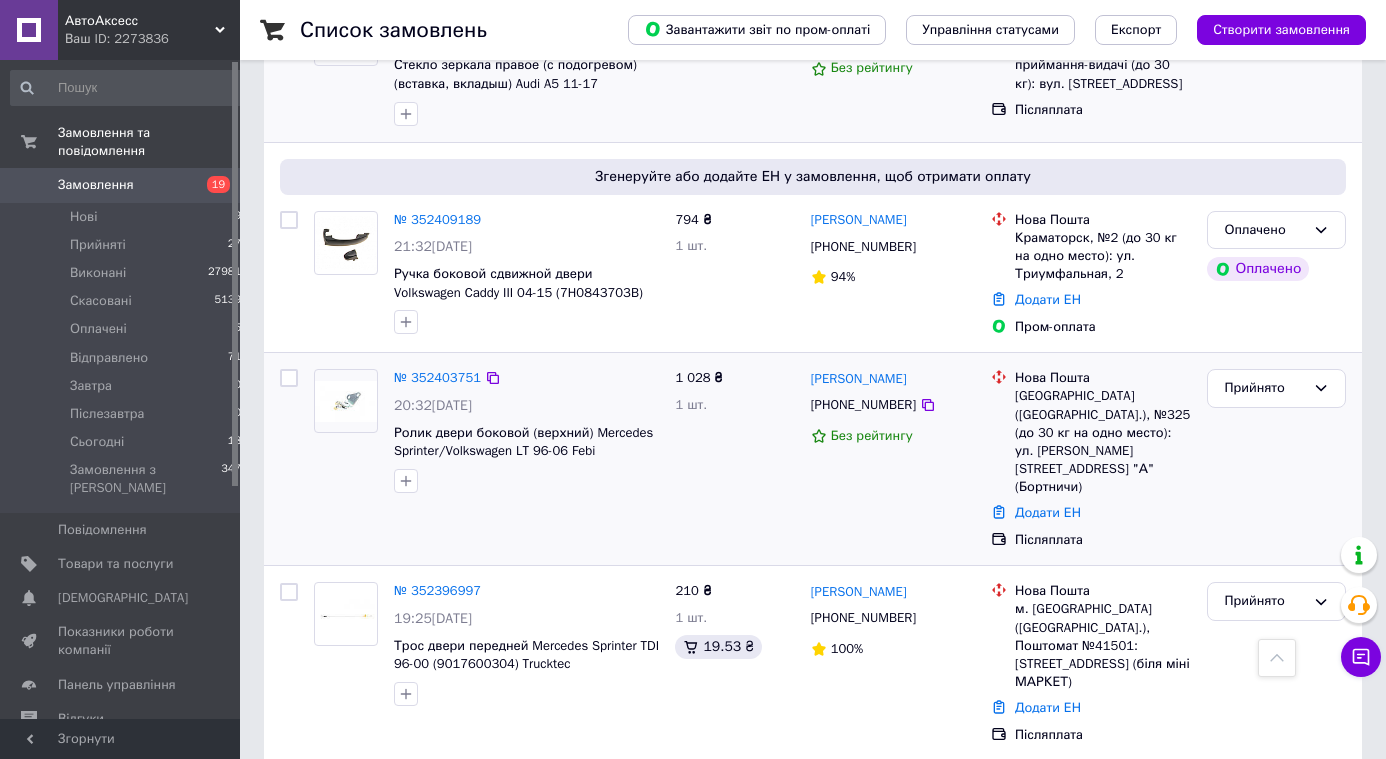 scroll, scrollTop: 4804, scrollLeft: 0, axis: vertical 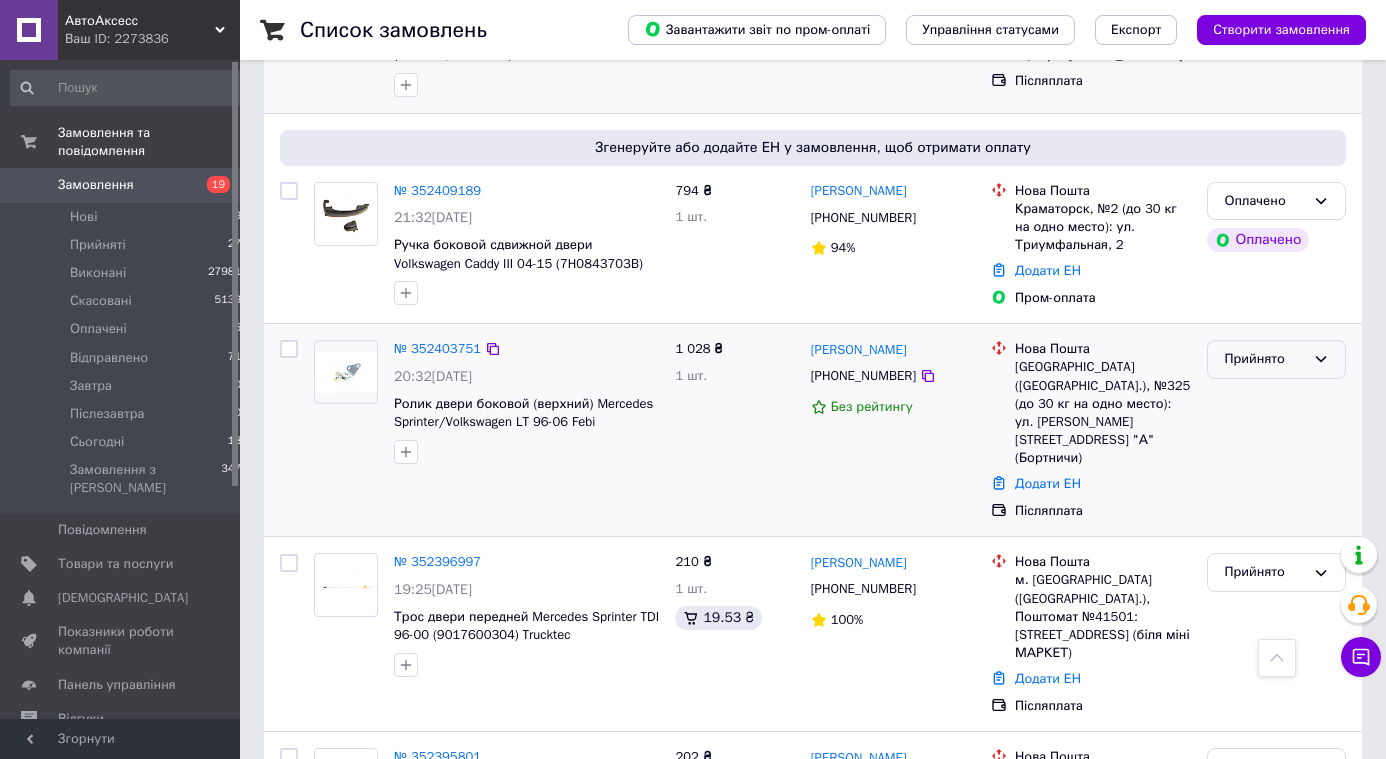 click on "Прийнято" at bounding box center (1264, 359) 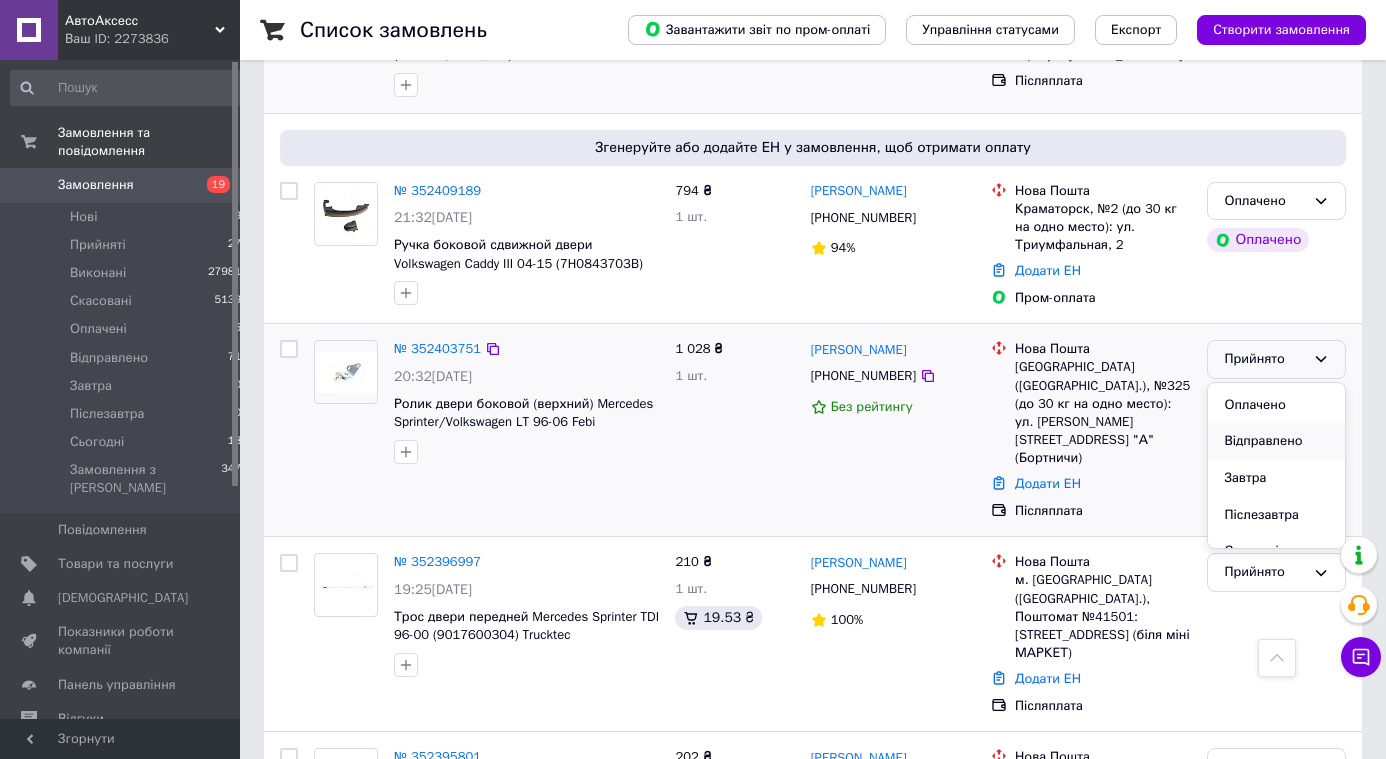 scroll, scrollTop: 90, scrollLeft: 0, axis: vertical 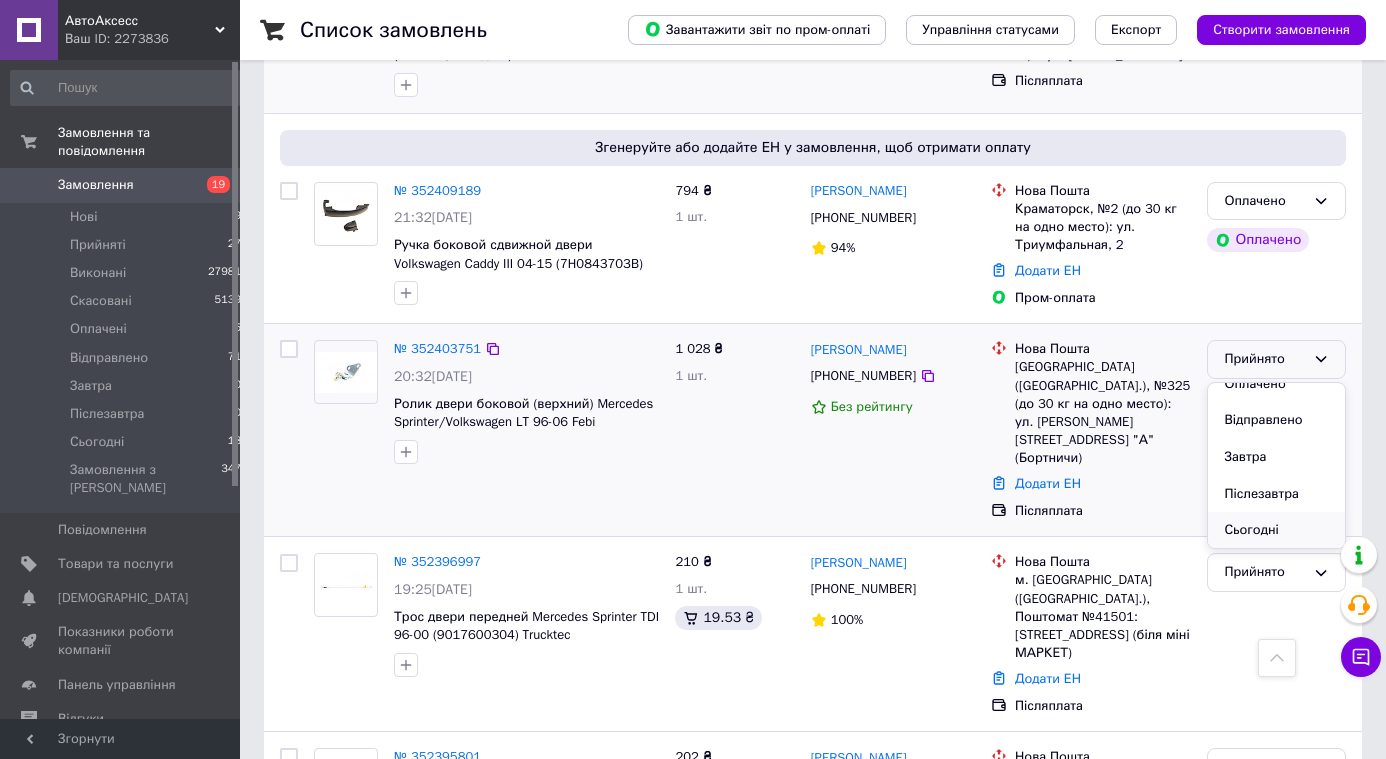 click on "Сьогодні" at bounding box center [1276, 530] 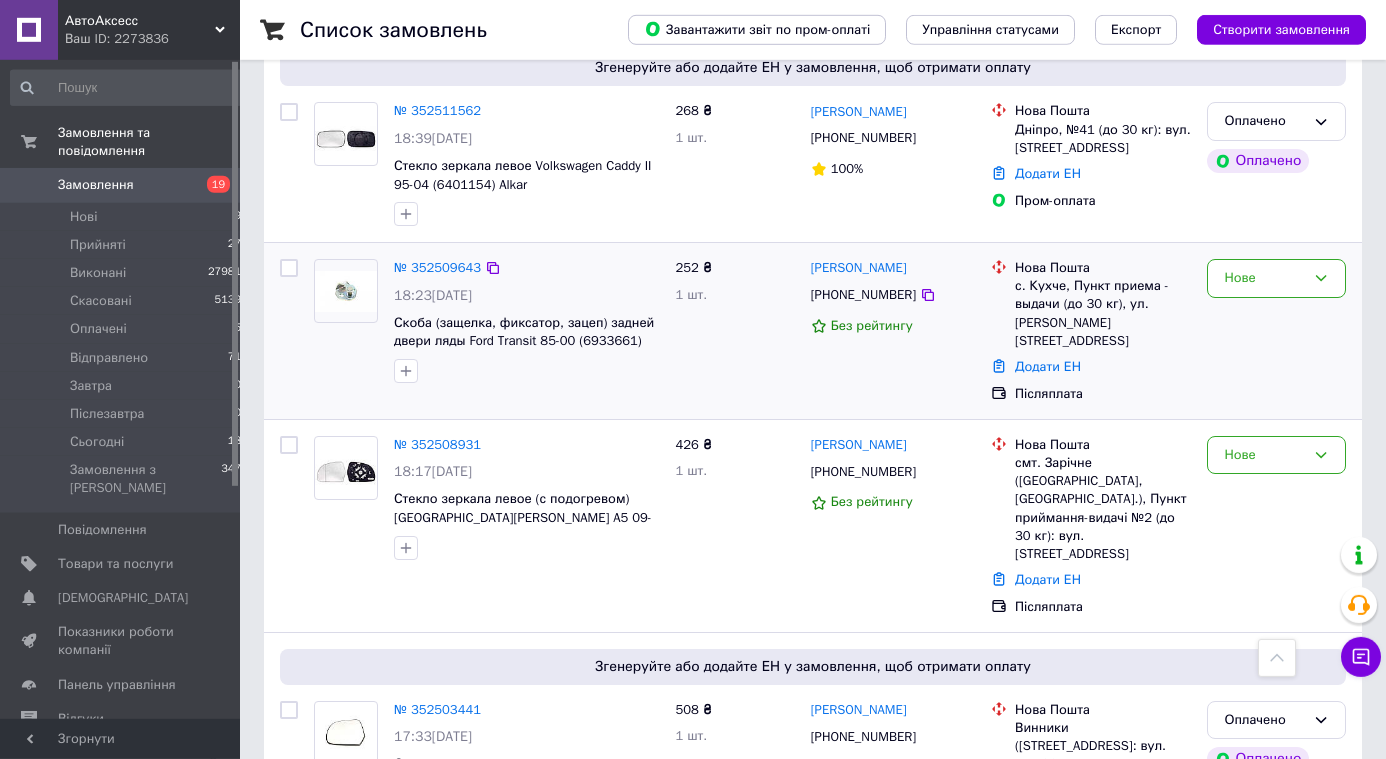 scroll, scrollTop: 1431, scrollLeft: 0, axis: vertical 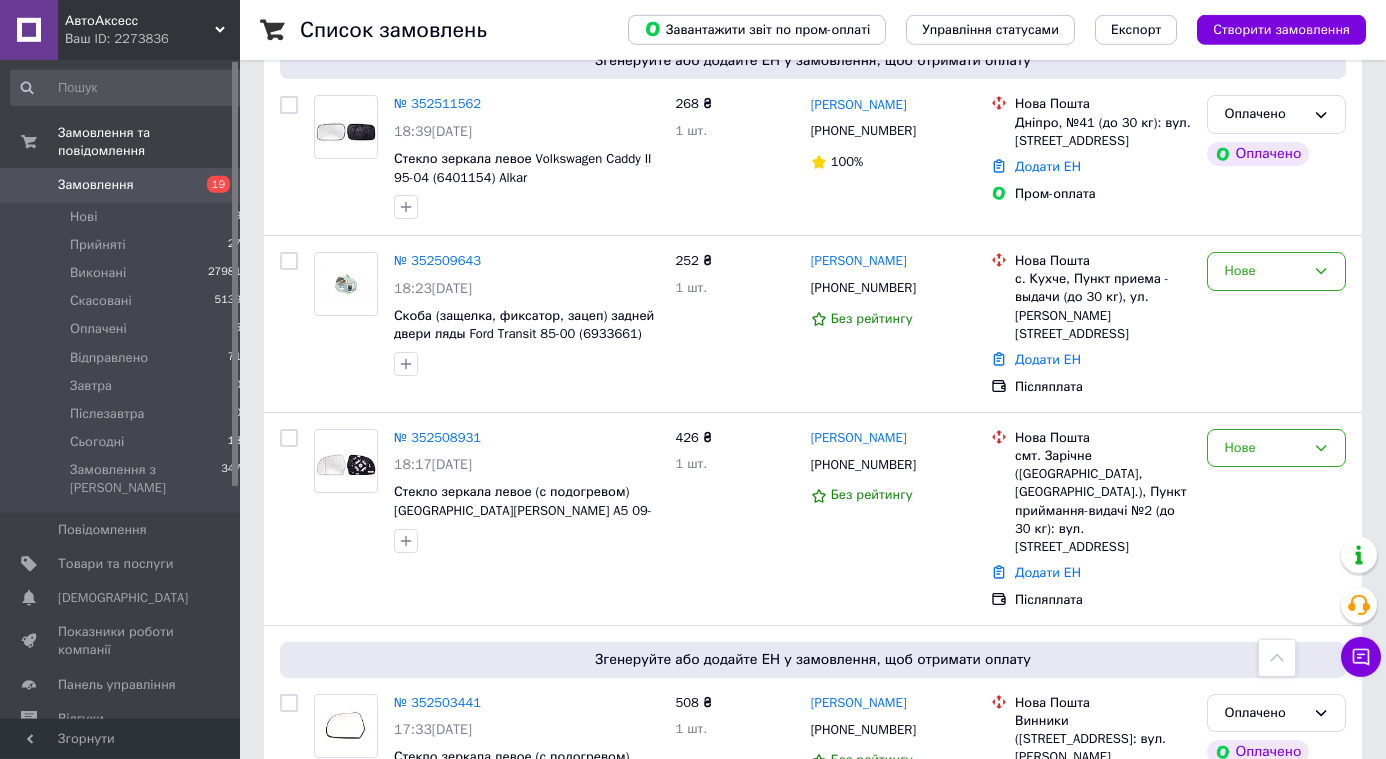 click on "Замовлення" at bounding box center (121, 185) 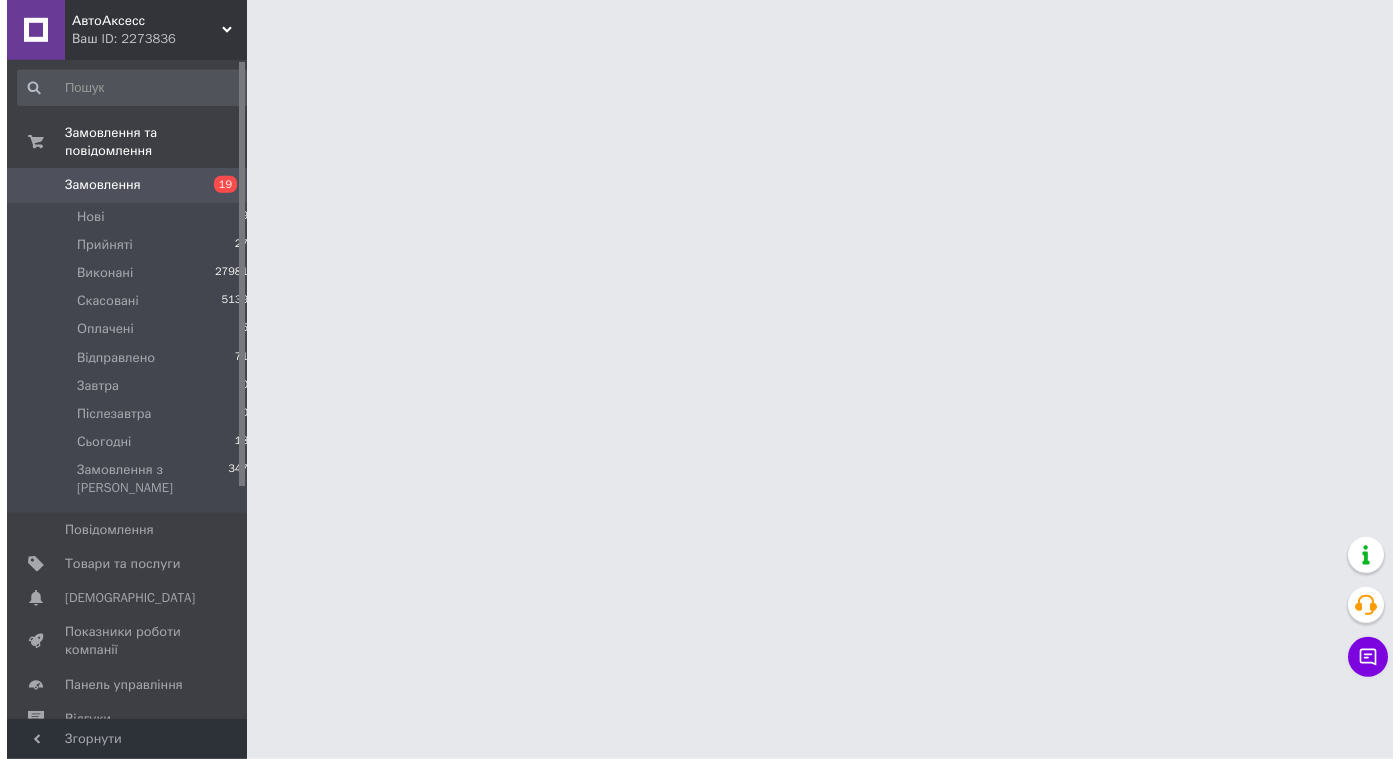 scroll, scrollTop: 0, scrollLeft: 0, axis: both 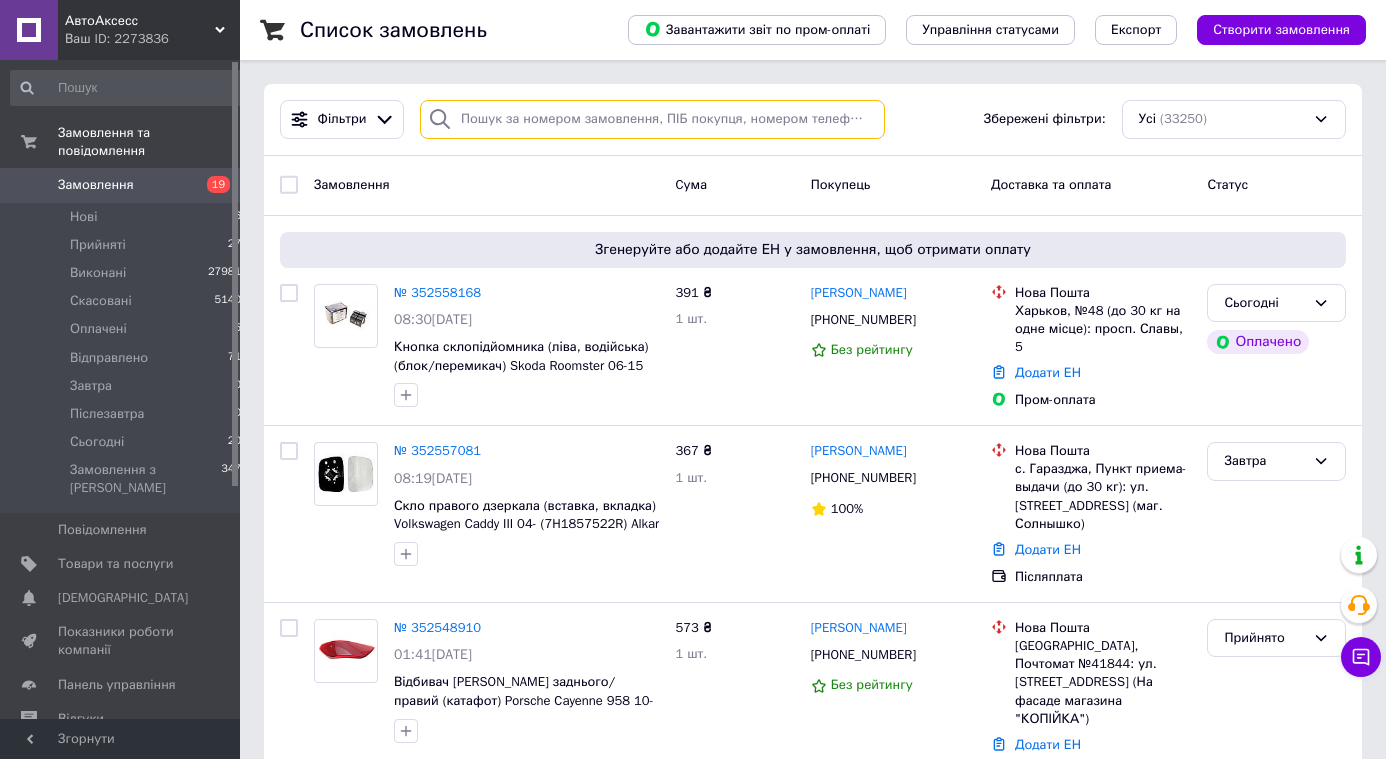 click at bounding box center (652, 119) 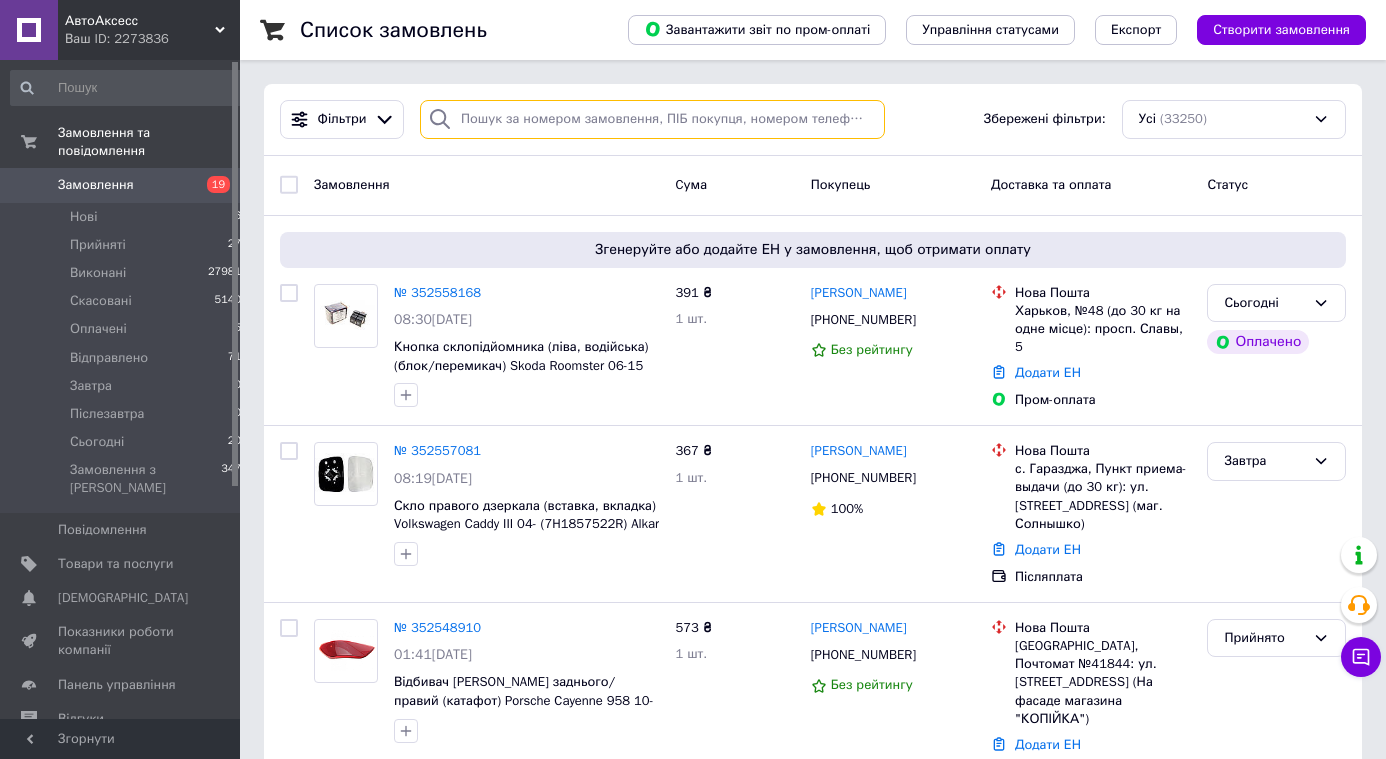 paste on "[PHONE_NUMBER]" 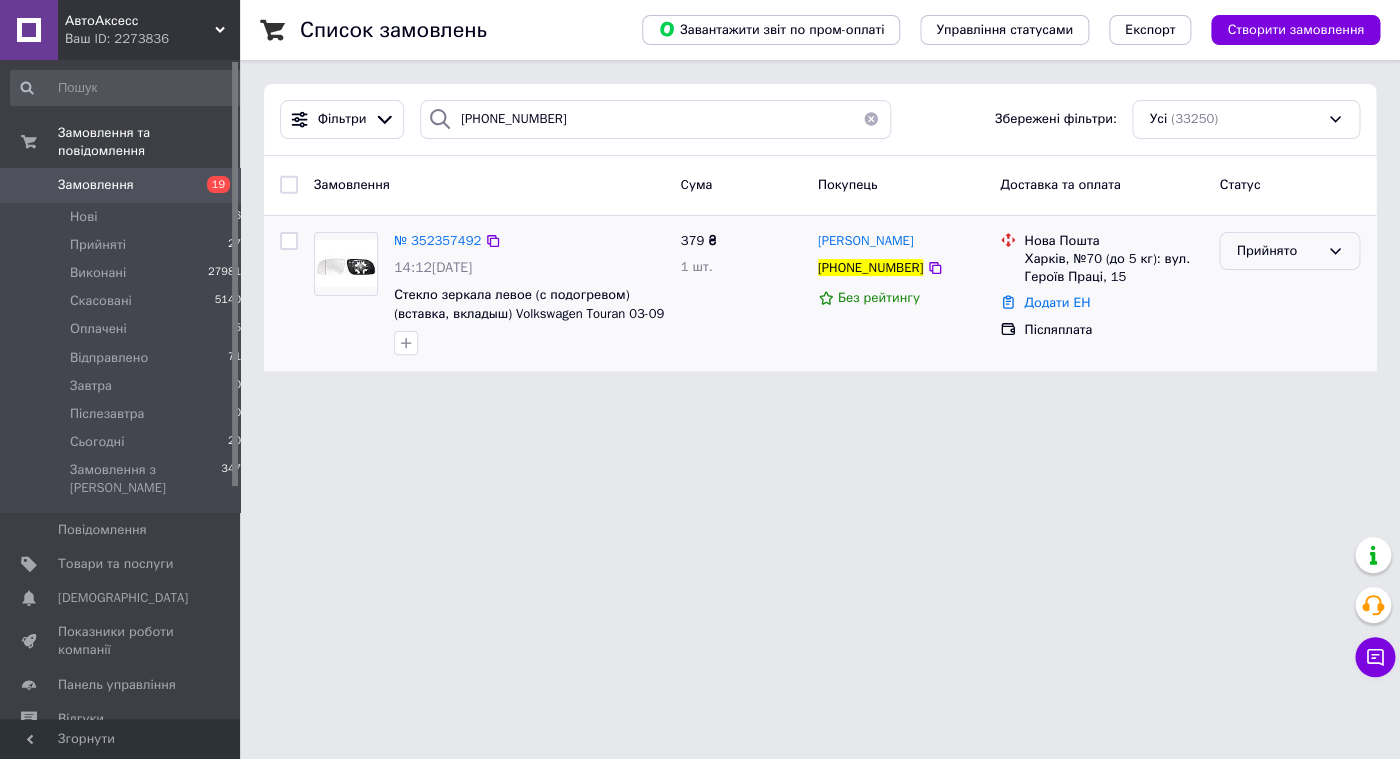 click on "Прийнято" at bounding box center (1277, 251) 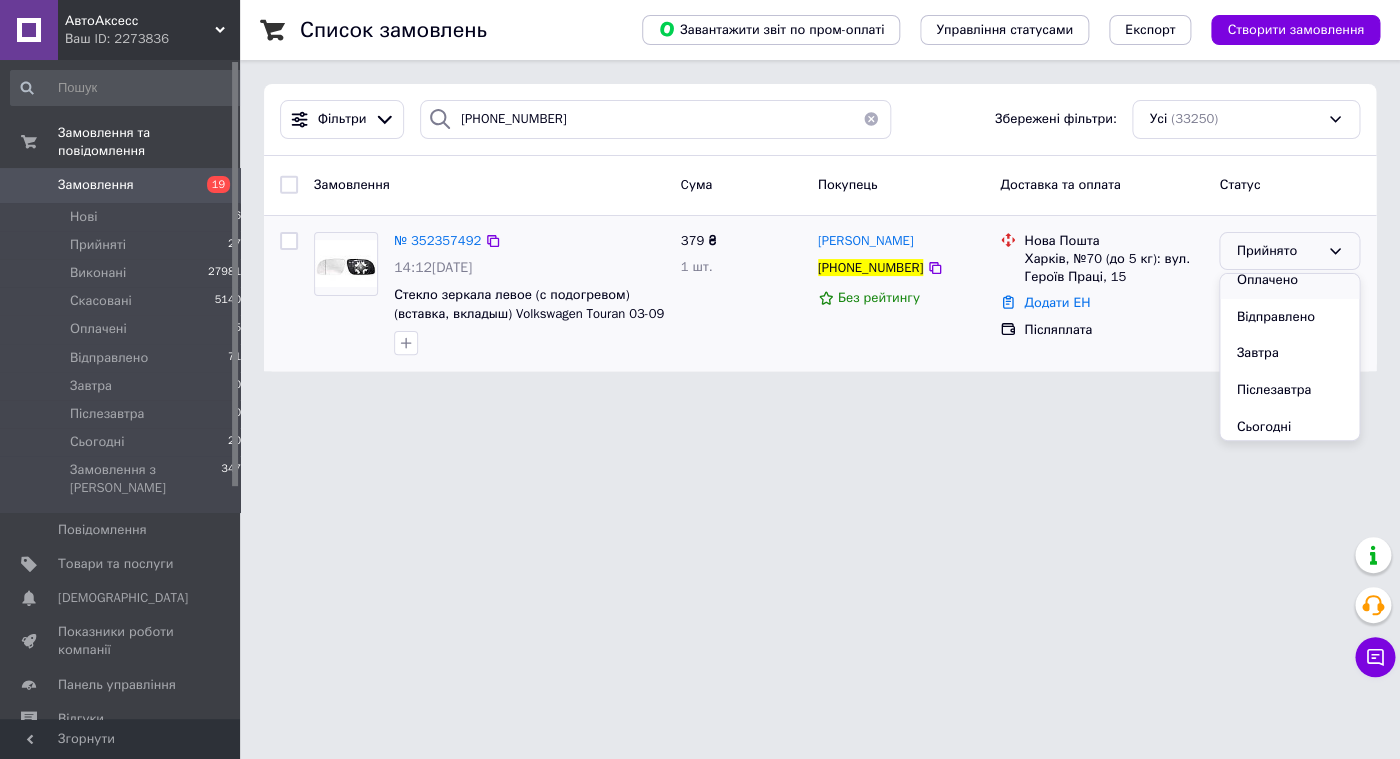 scroll, scrollTop: 90, scrollLeft: 0, axis: vertical 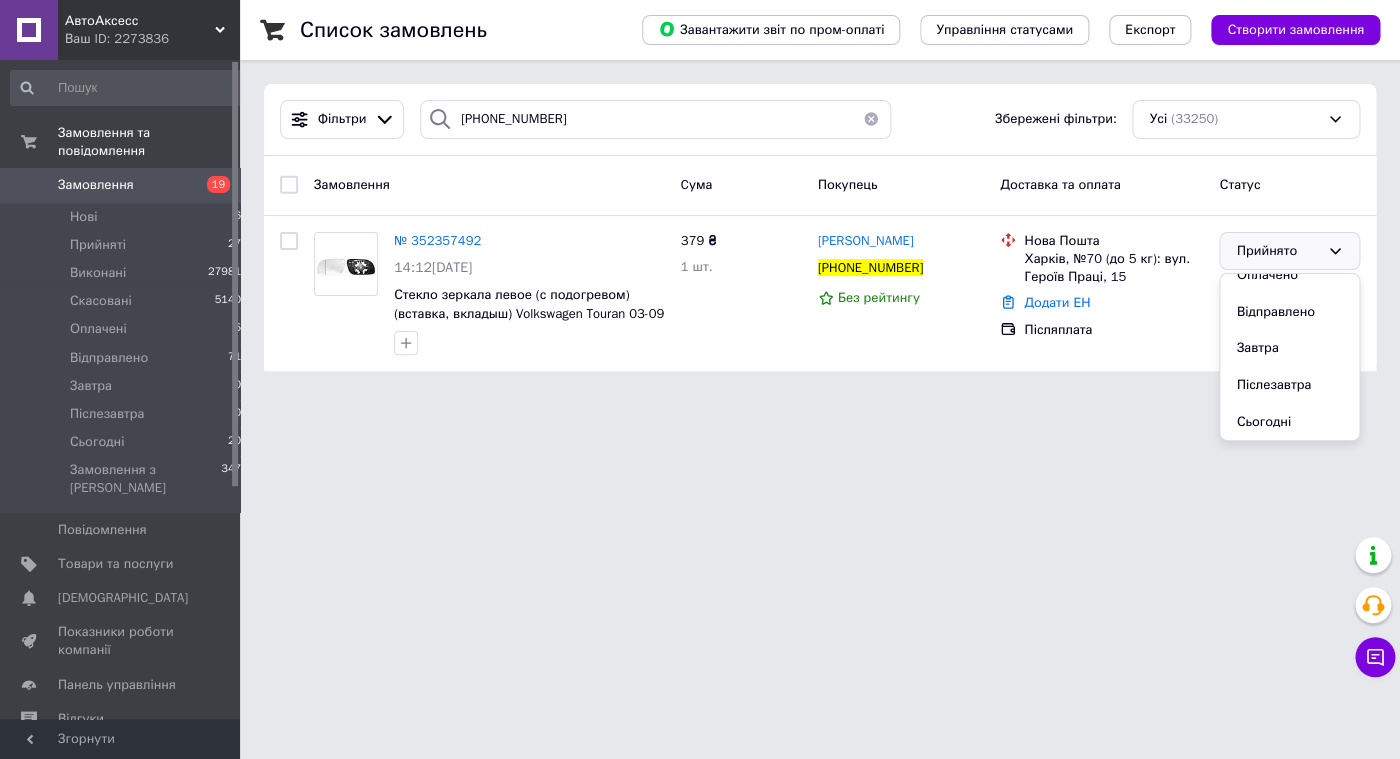 click on "Сьогодні" at bounding box center [1289, 422] 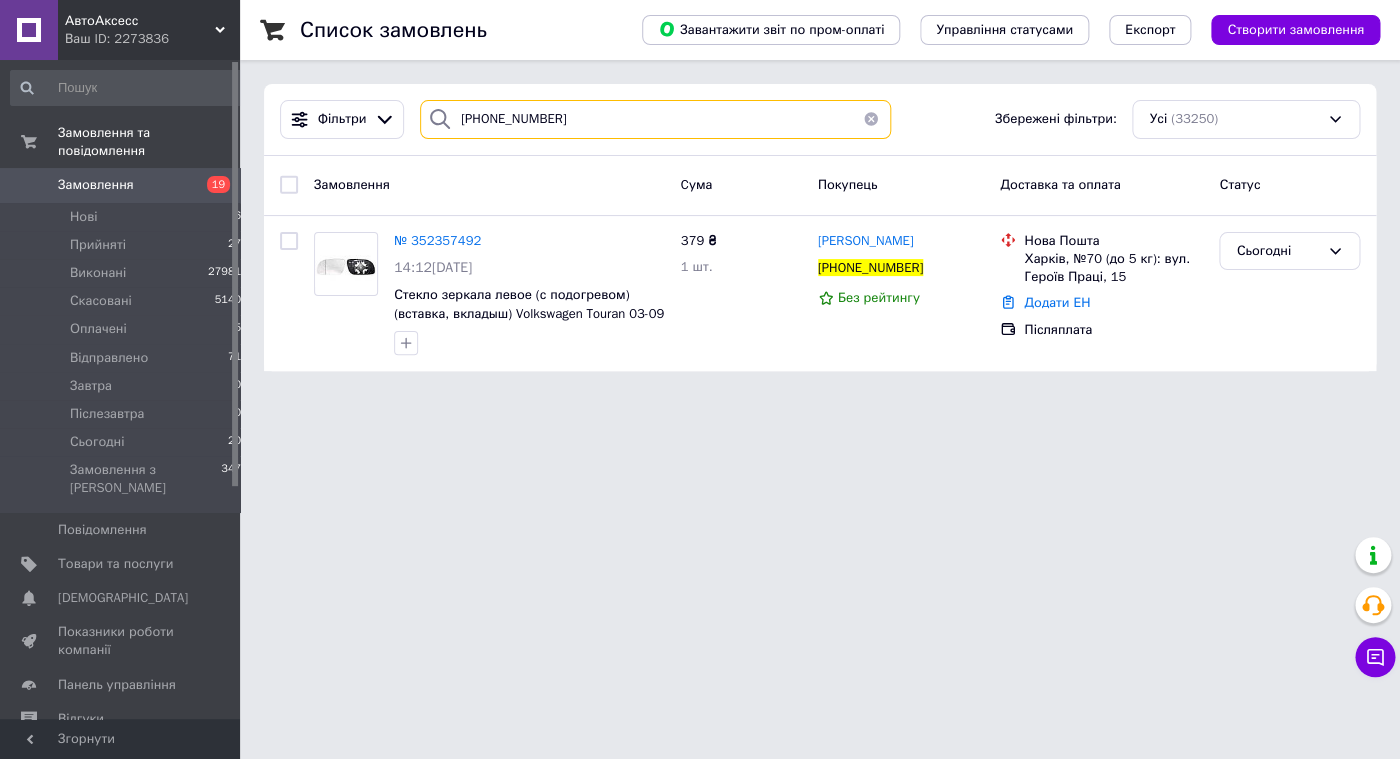 click on "[PHONE_NUMBER]" at bounding box center (655, 119) 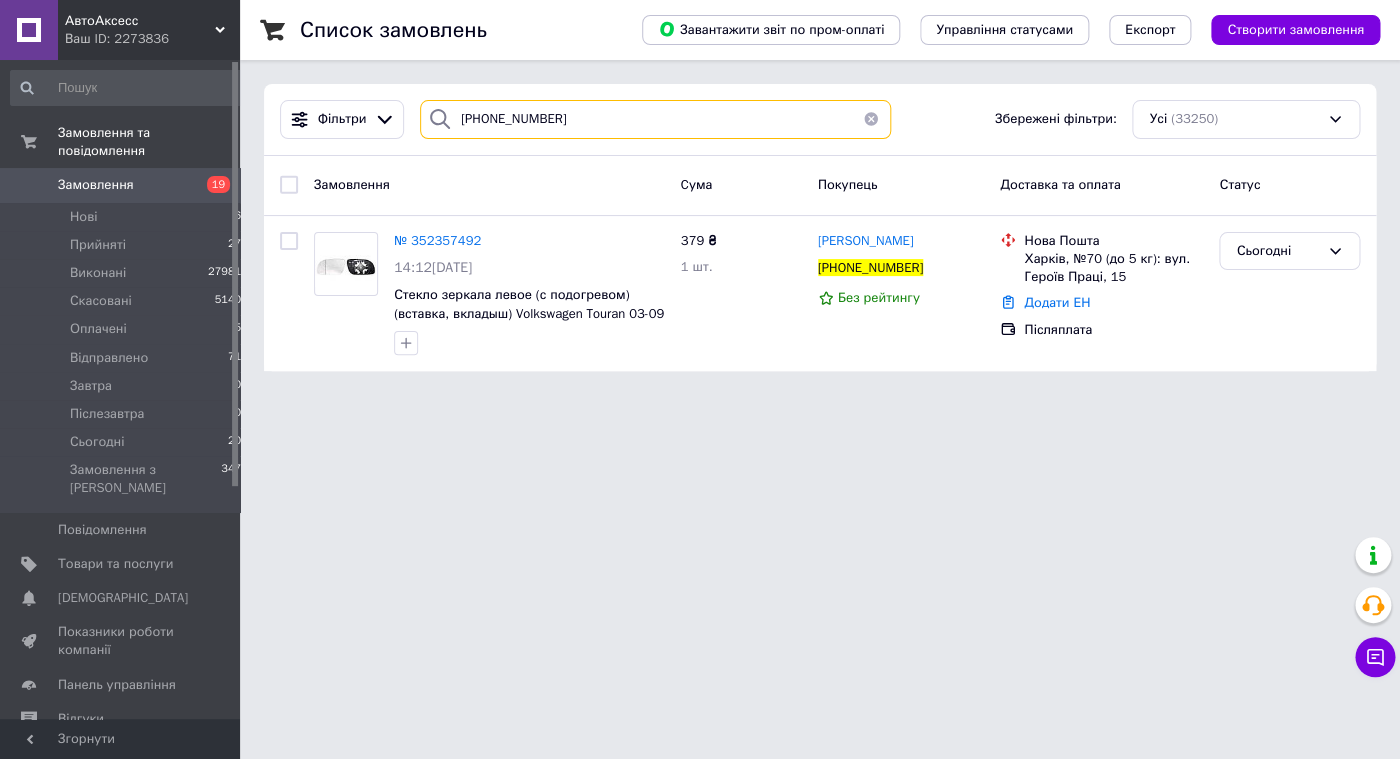 paste on "505545596" 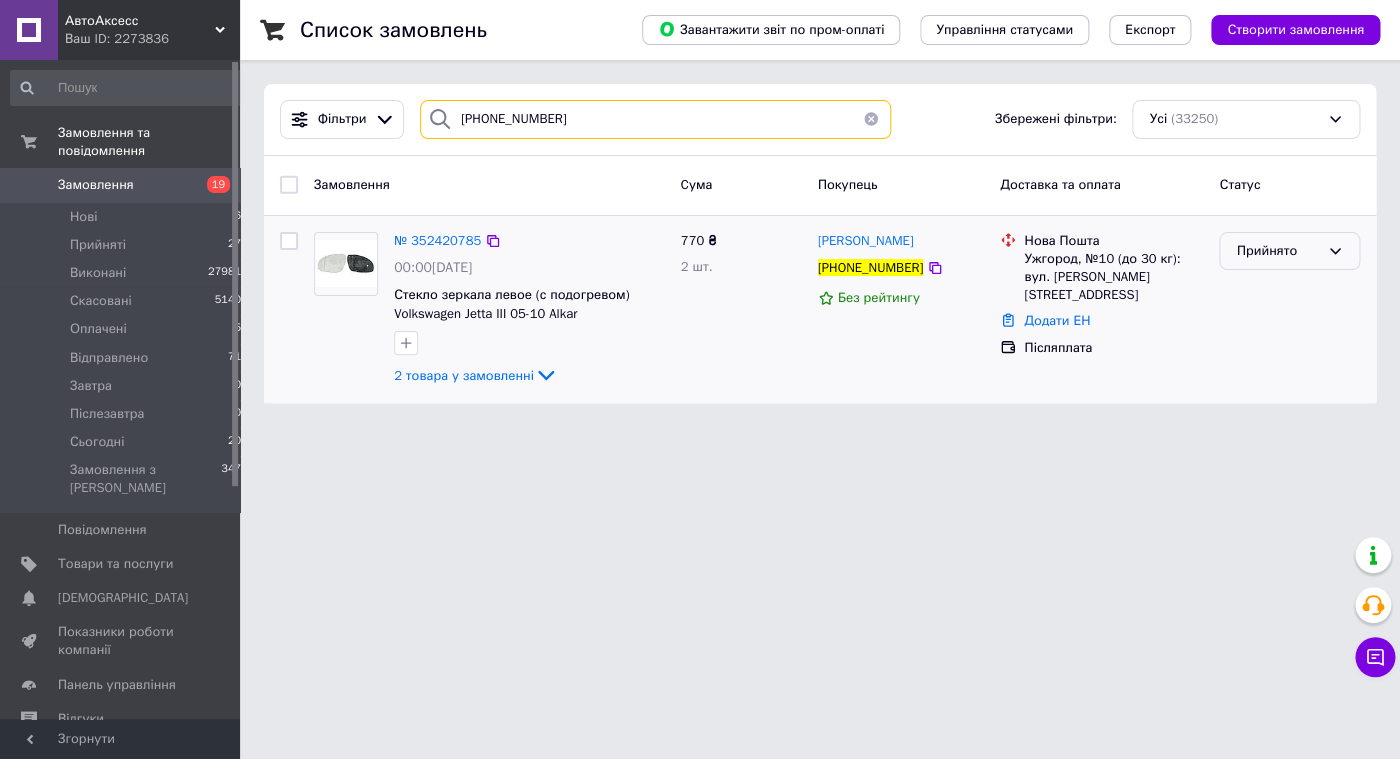 type on "[PHONE_NUMBER]" 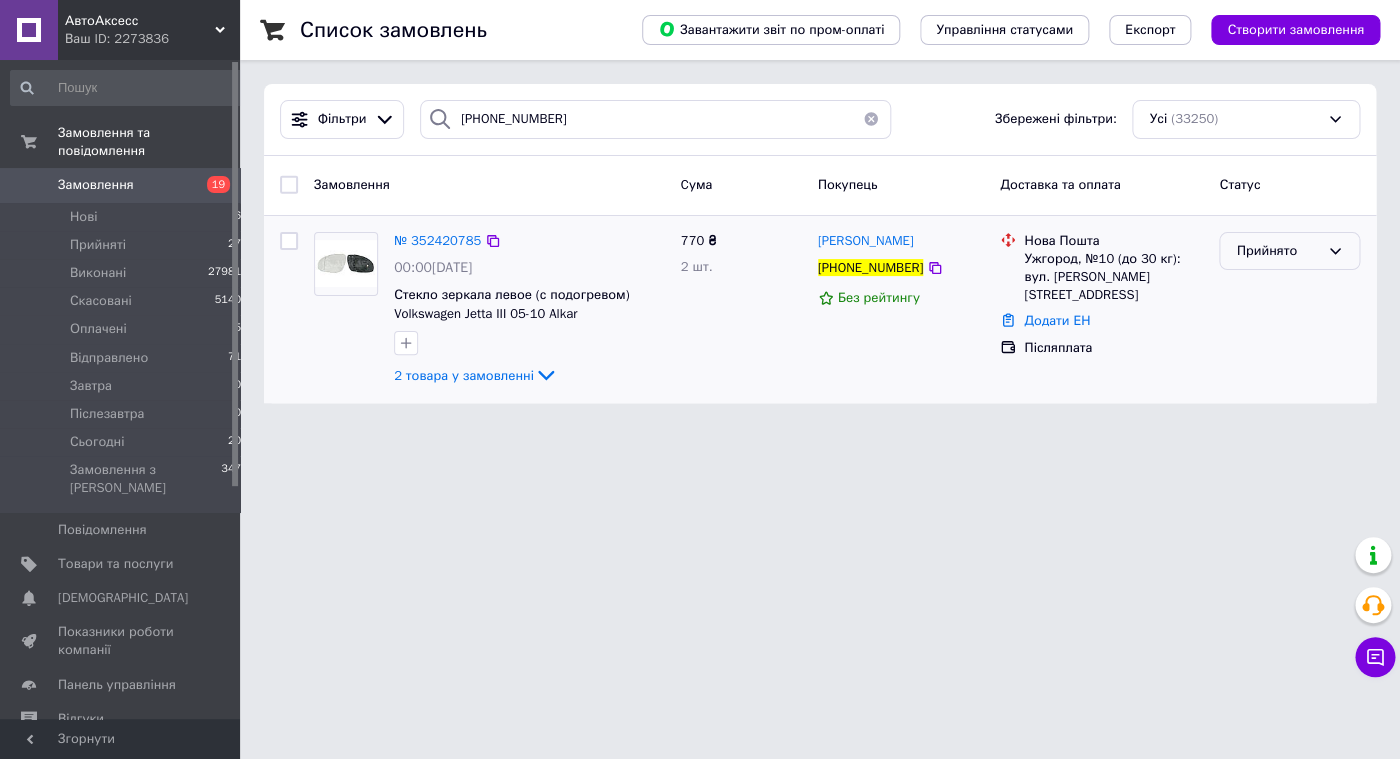 click on "Прийнято" at bounding box center (1277, 251) 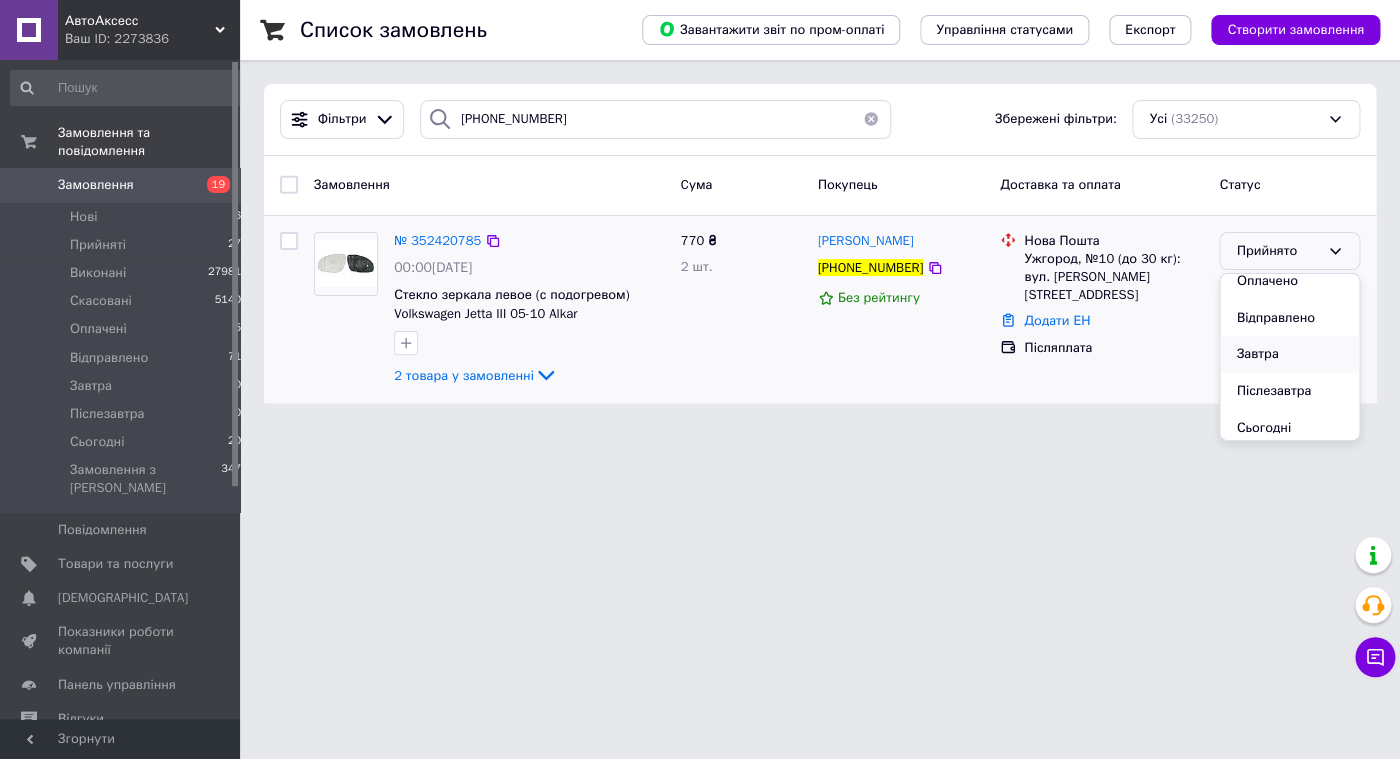 scroll, scrollTop: 86, scrollLeft: 0, axis: vertical 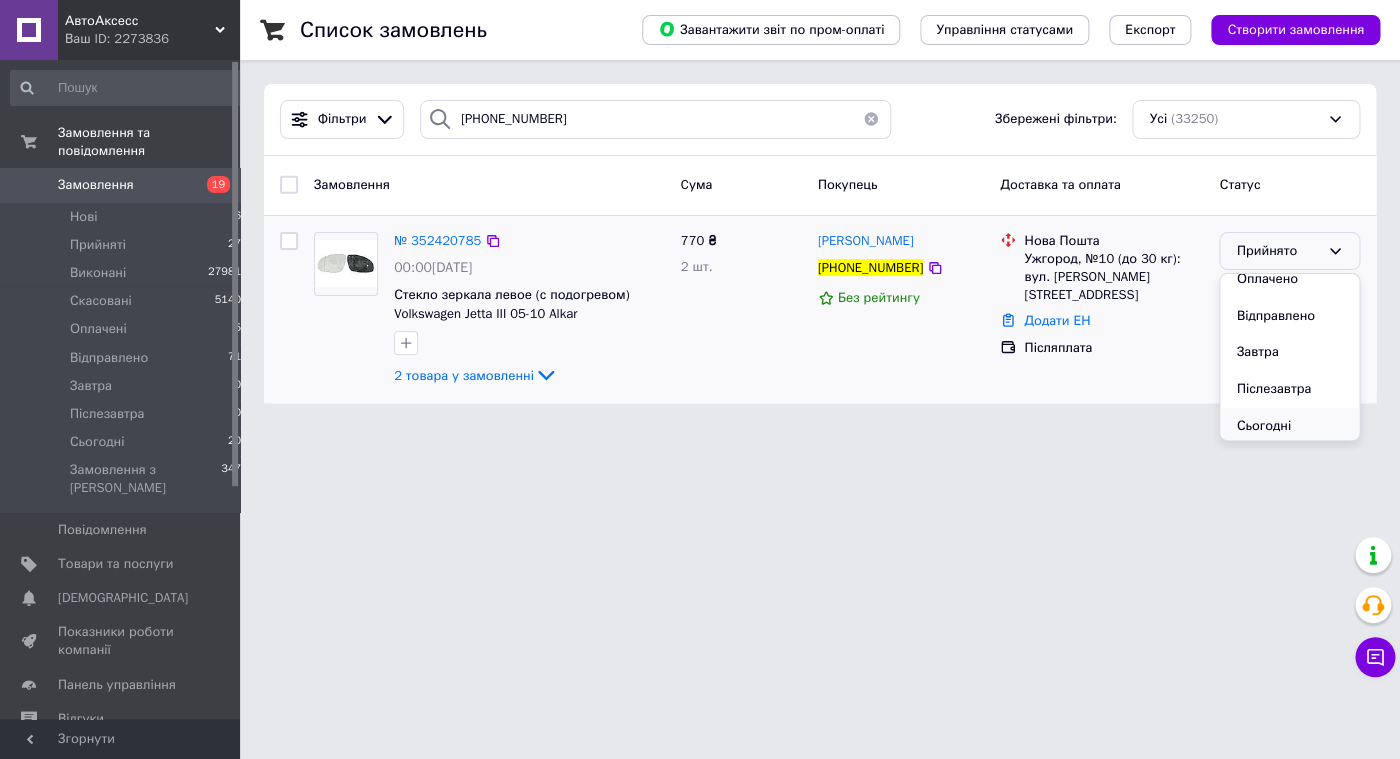 click on "Сьогодні" at bounding box center (1289, 426) 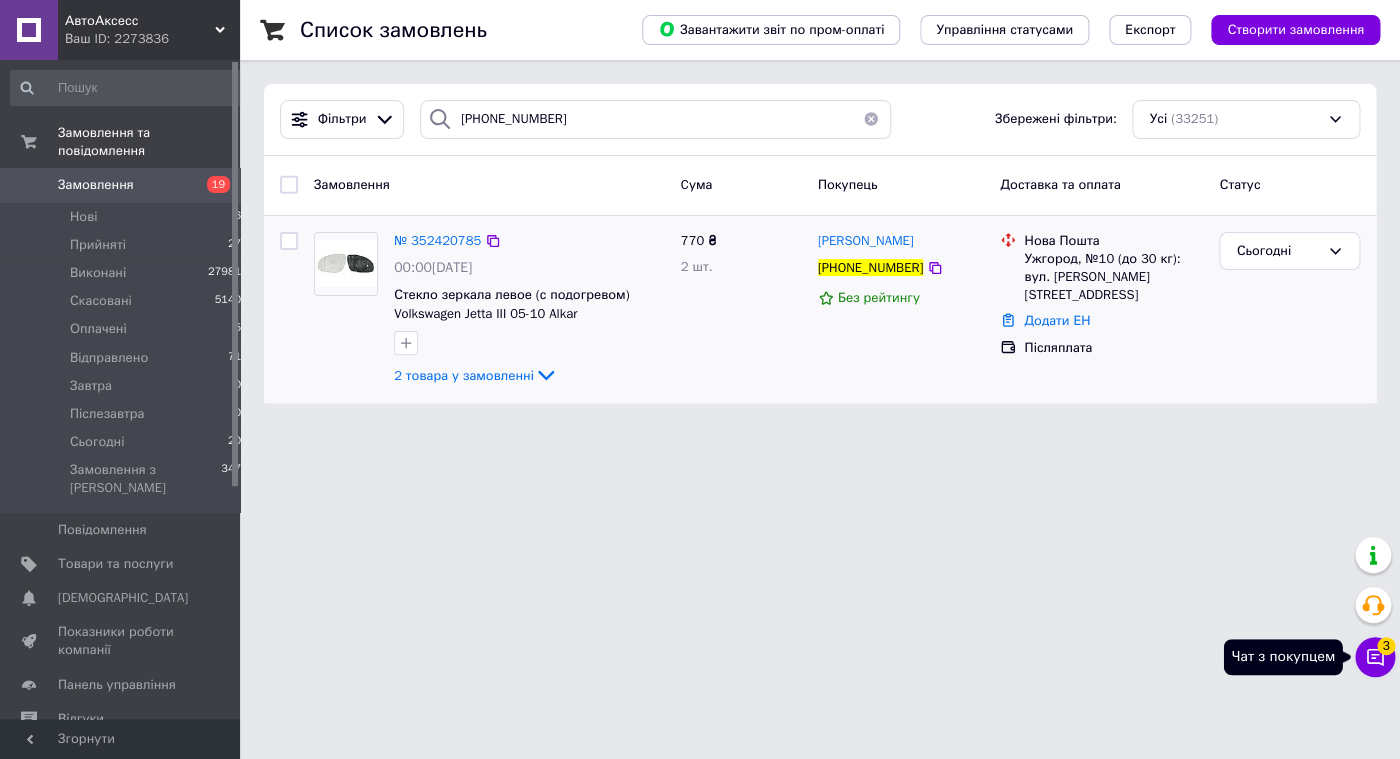 click 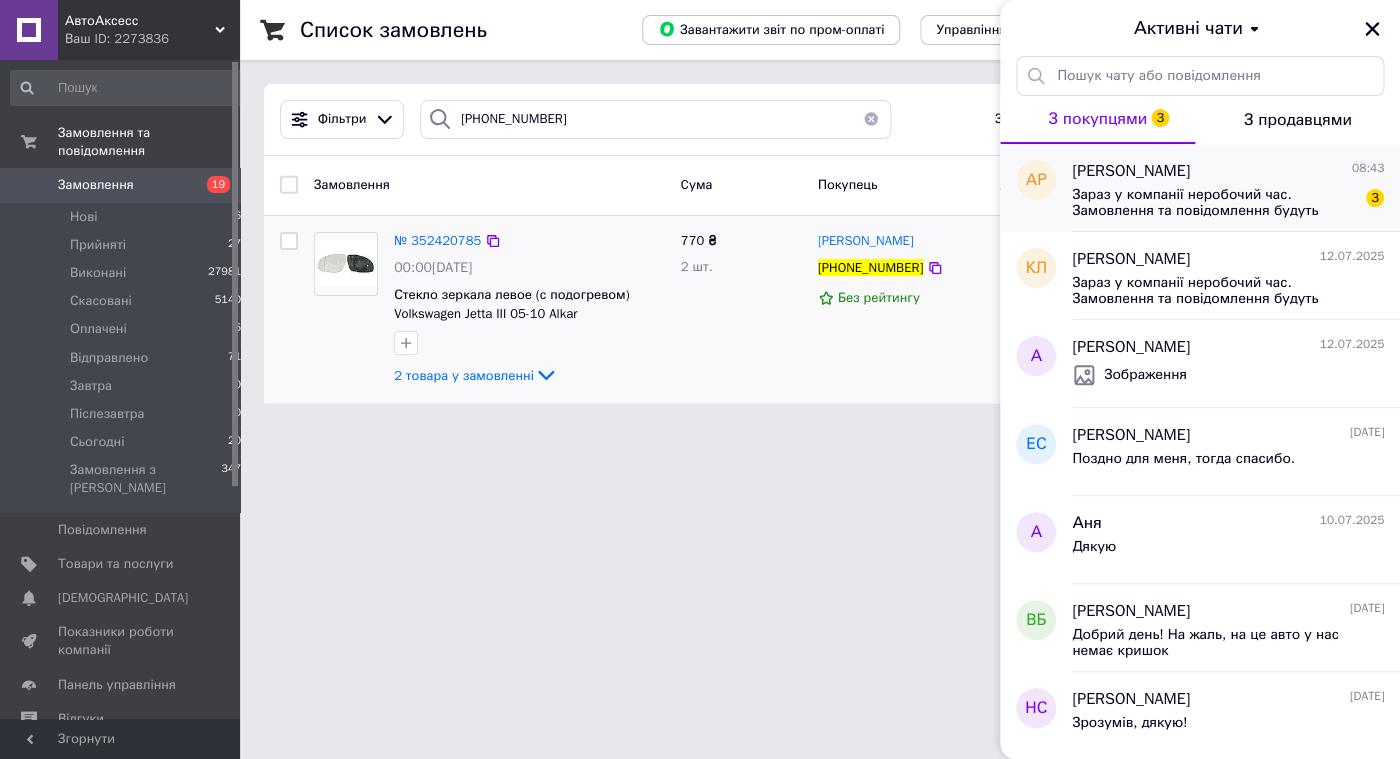 click on "Зараз у компанії неробочий час. Замовлення та повідомлення будуть оброблені з 09:00 найближчого робочого дня (сьогодні)" at bounding box center (1214, 203) 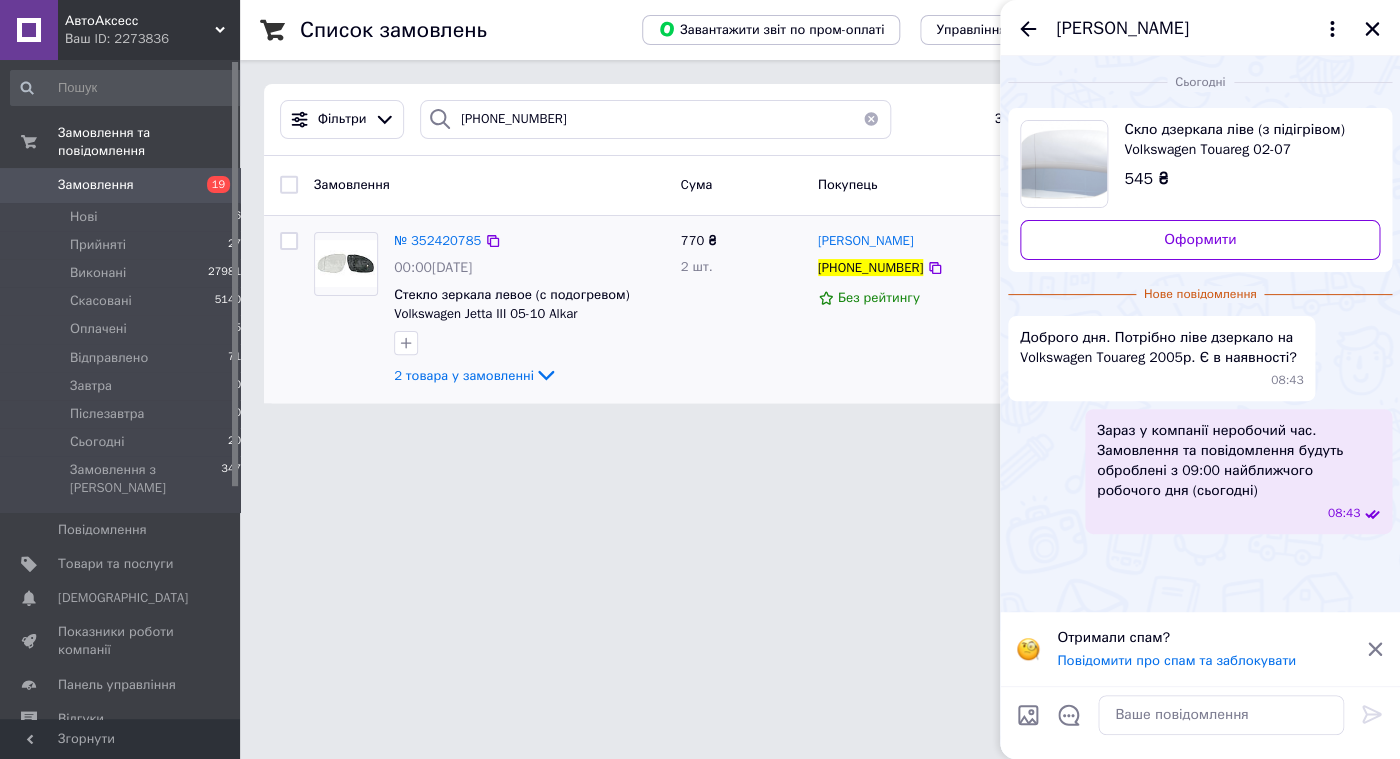 click on "Скло дзеркала ліве (з підігрівом) Volkswagen Touareg 02-07 (7L6857521D) Alkar" at bounding box center (1244, 140) 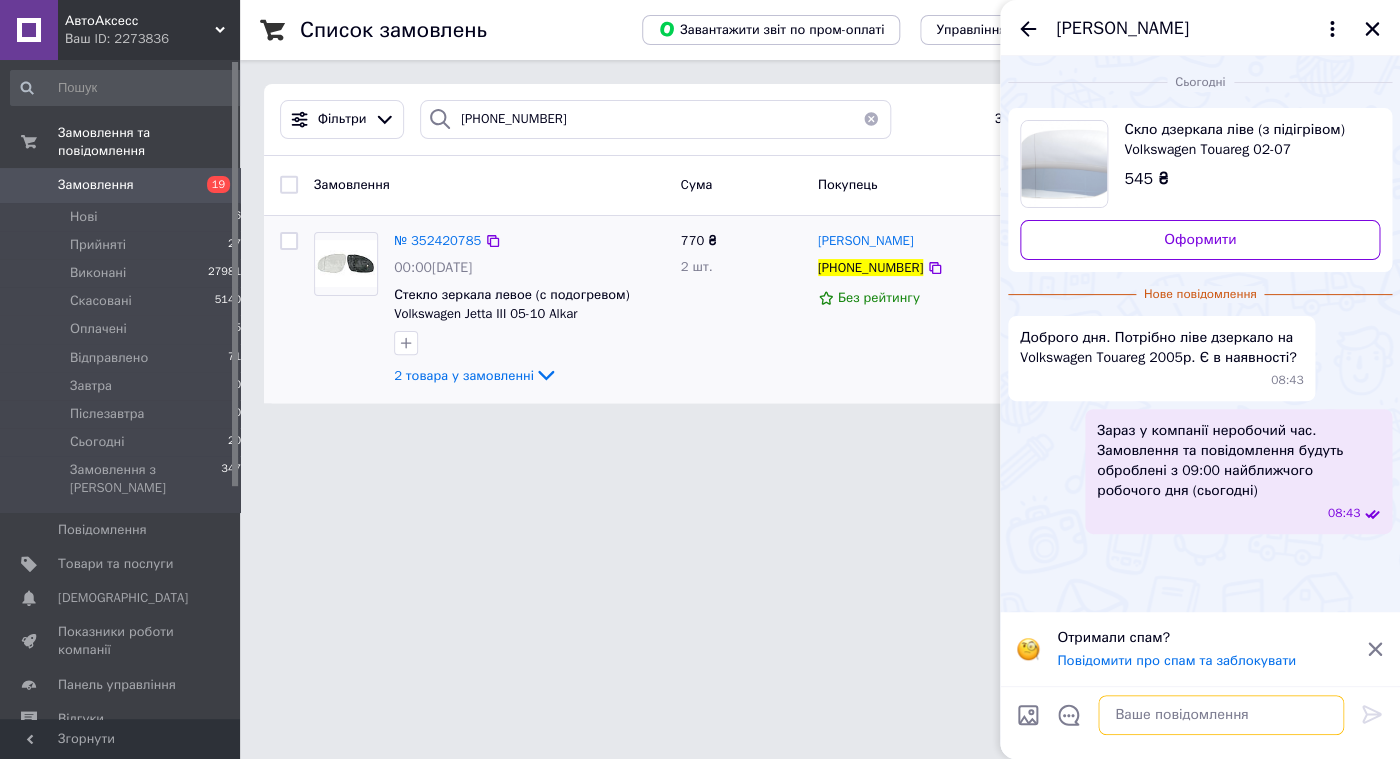click at bounding box center [1221, 715] 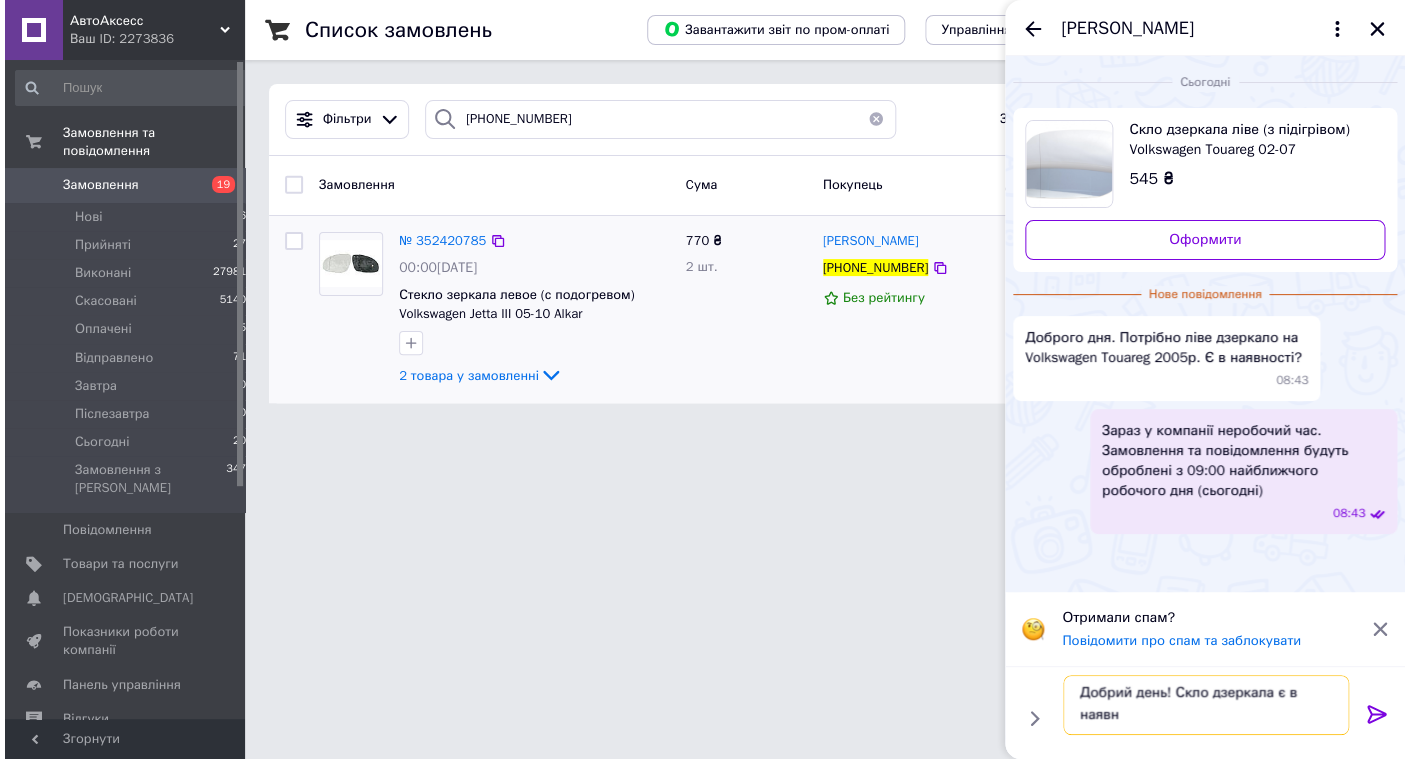 scroll, scrollTop: 2, scrollLeft: 0, axis: vertical 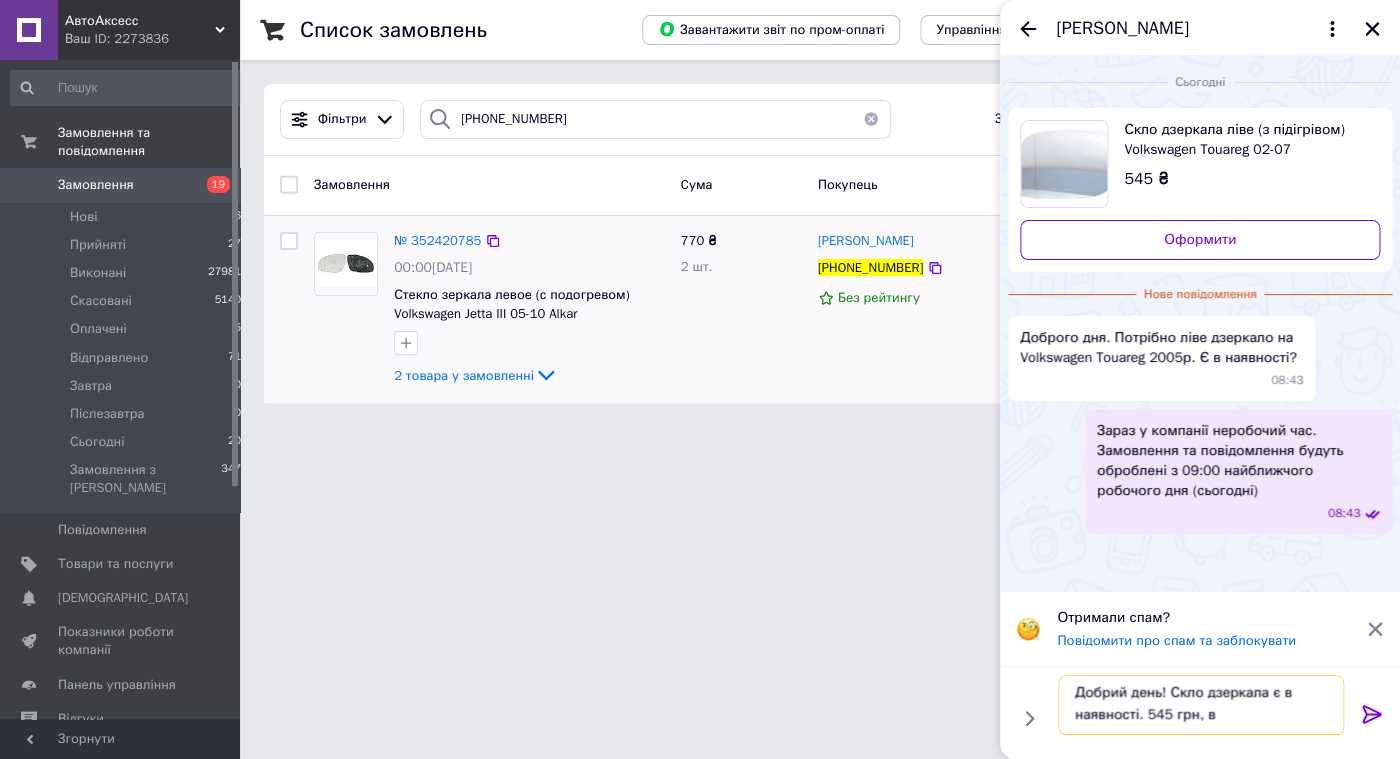type on "Добрий день! Скло дзеркала є в наявності. 545 грн, ві" 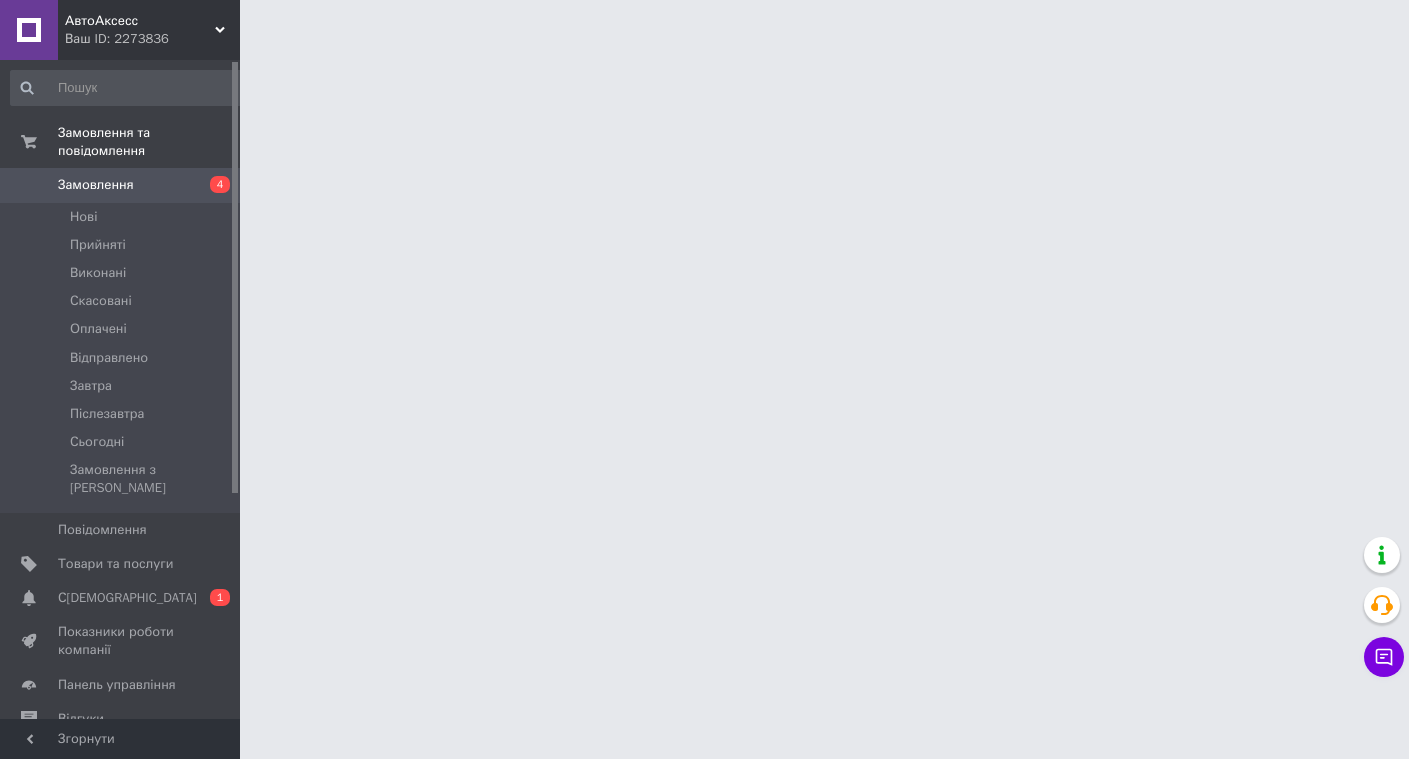 scroll, scrollTop: 0, scrollLeft: 0, axis: both 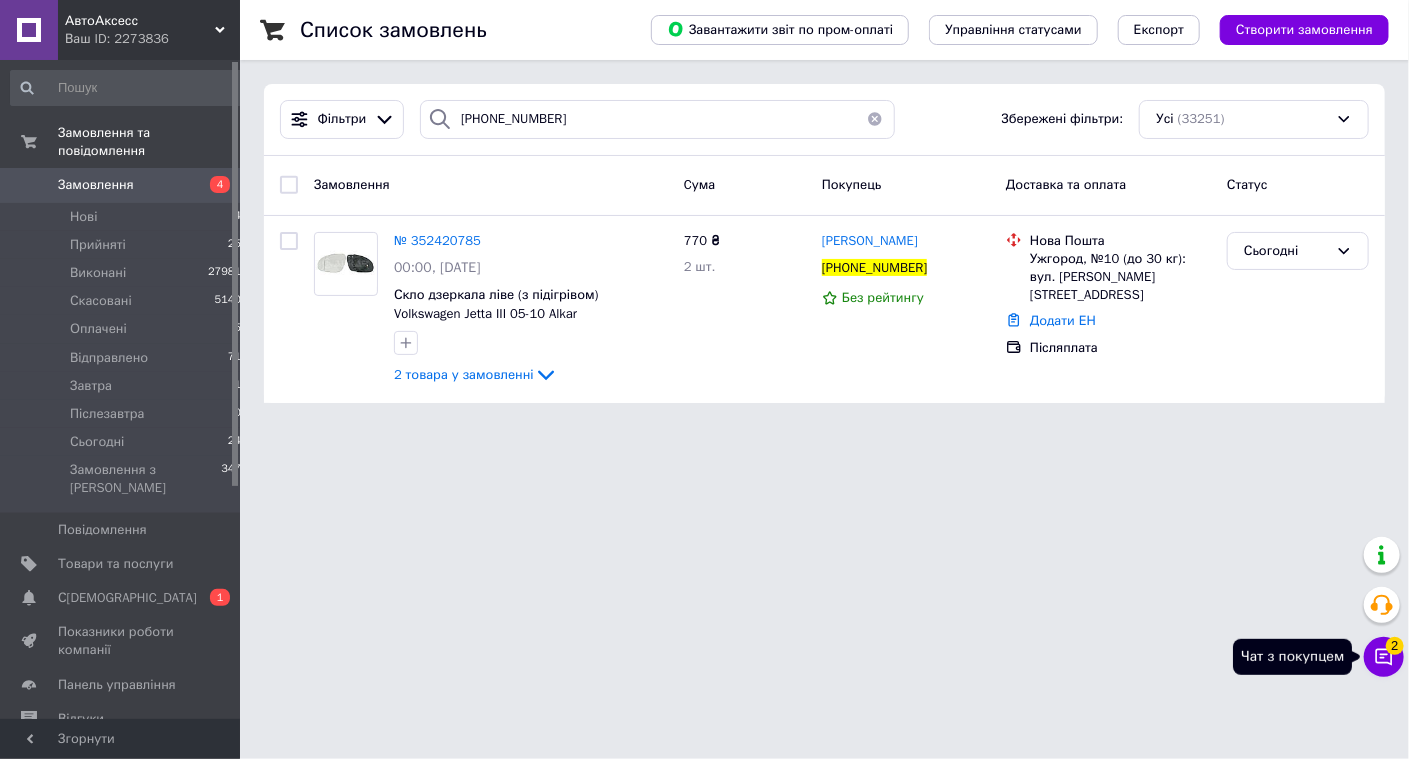 click 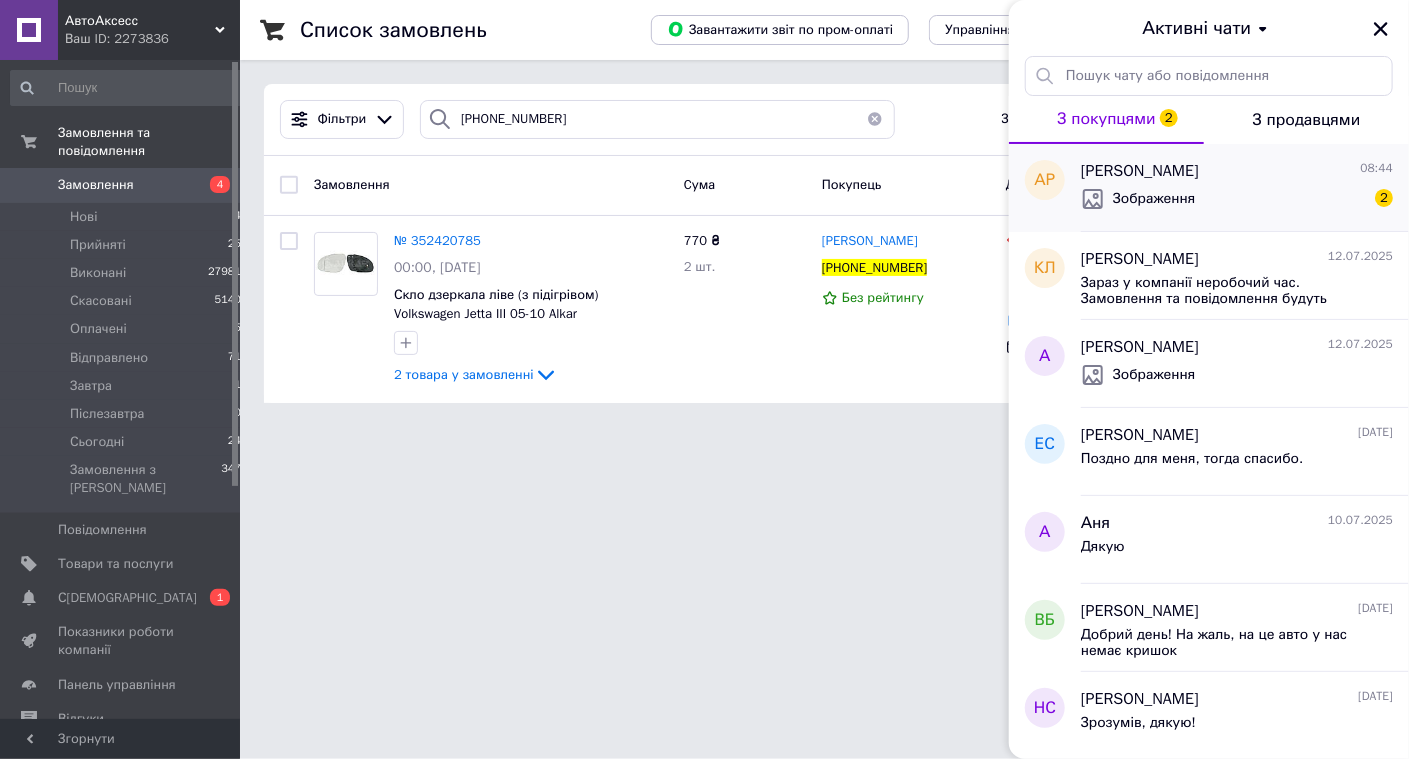 click on "Зображення 2" at bounding box center (1237, 199) 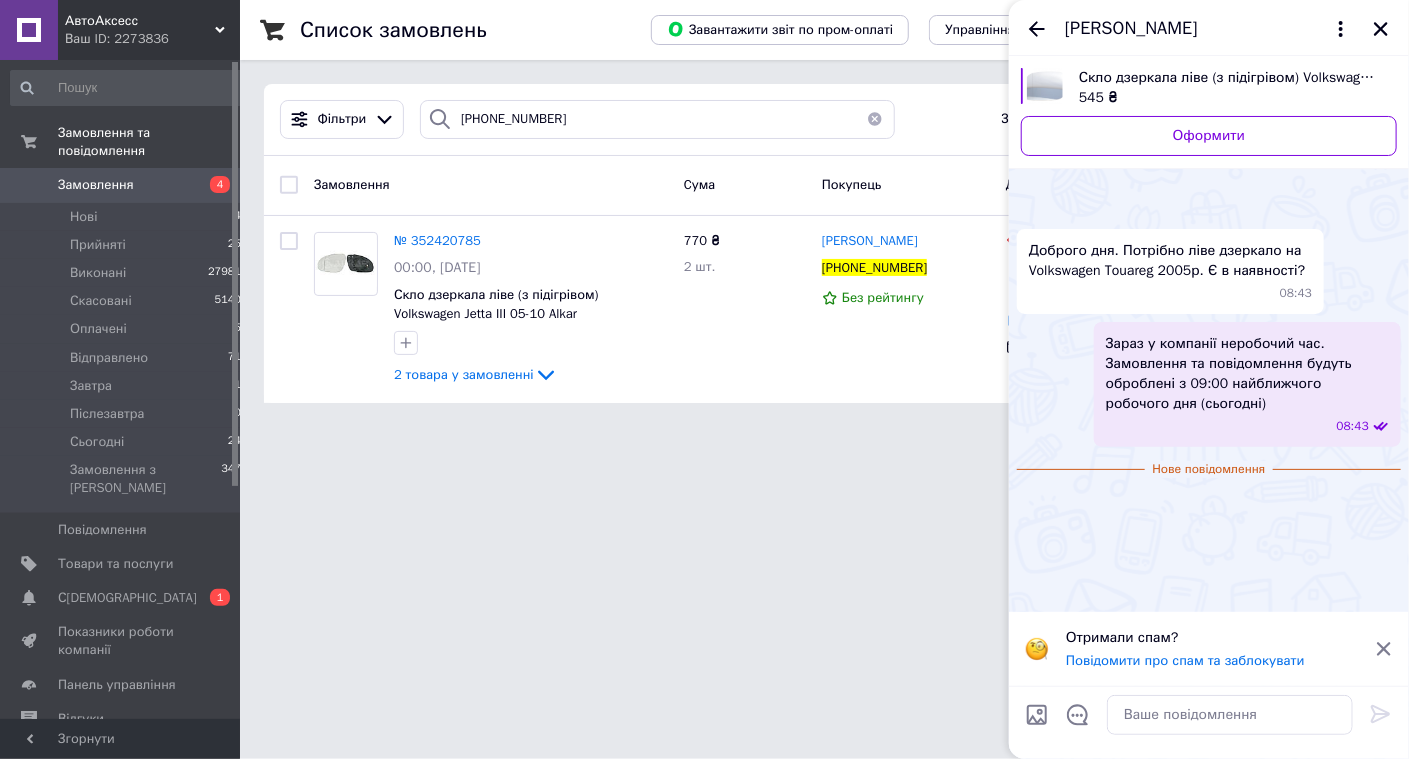 scroll, scrollTop: 216, scrollLeft: 0, axis: vertical 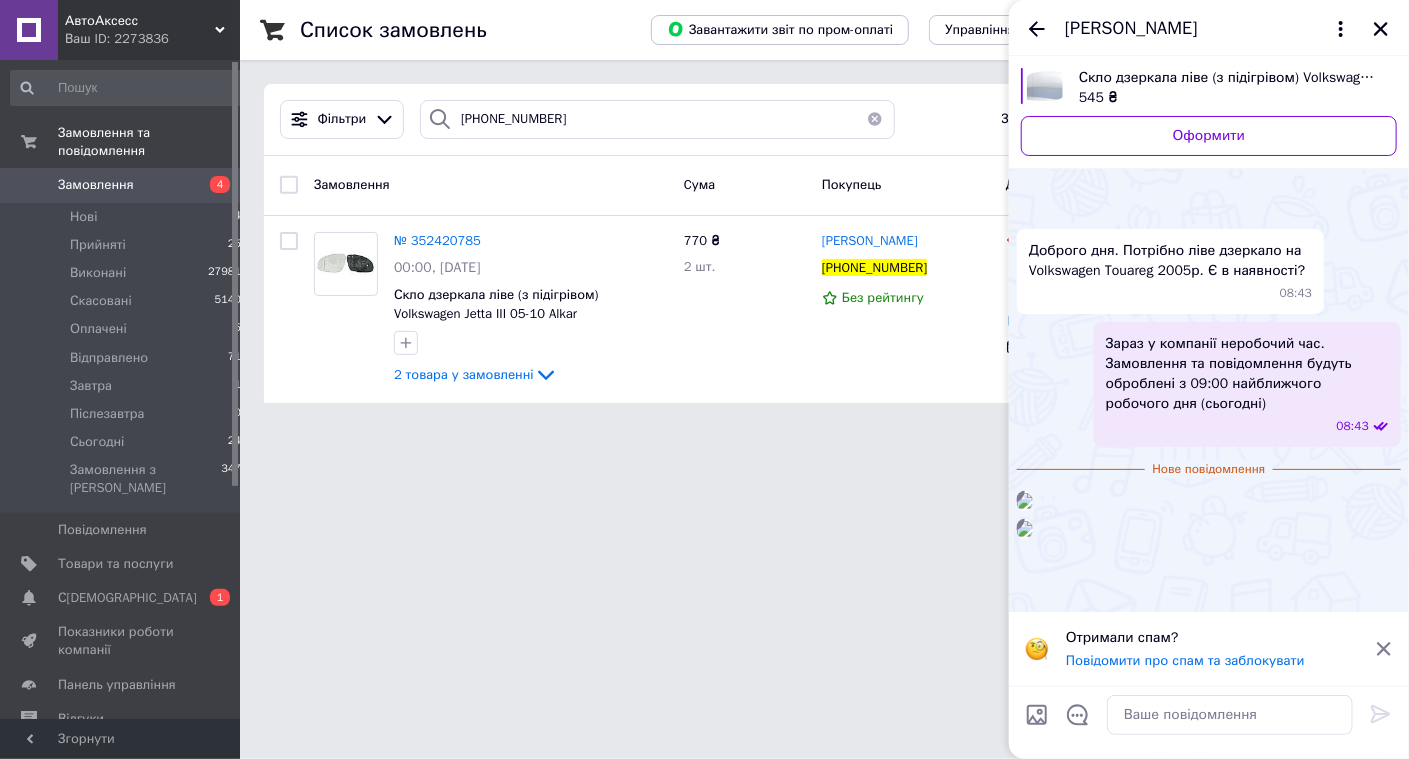 click at bounding box center [1025, 501] 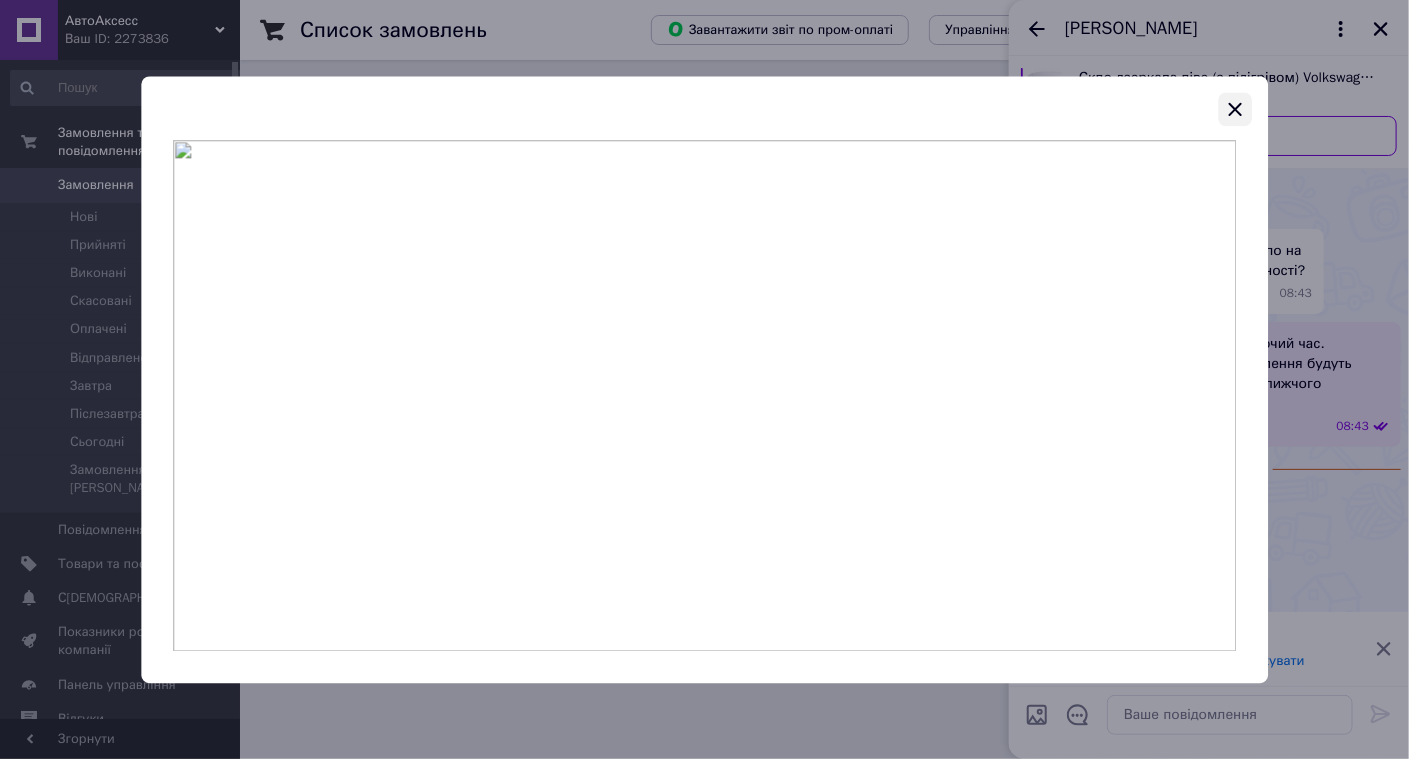 click 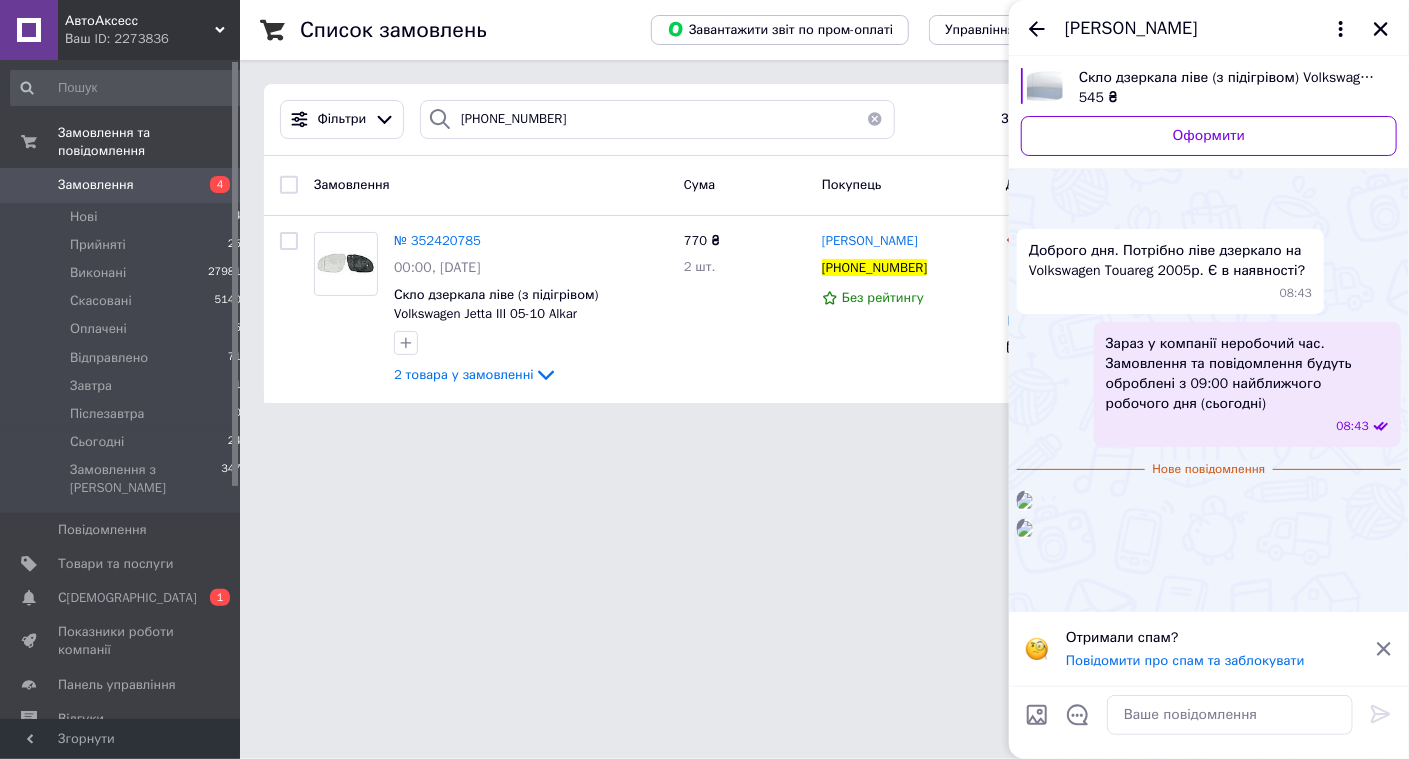 scroll, scrollTop: 513, scrollLeft: 0, axis: vertical 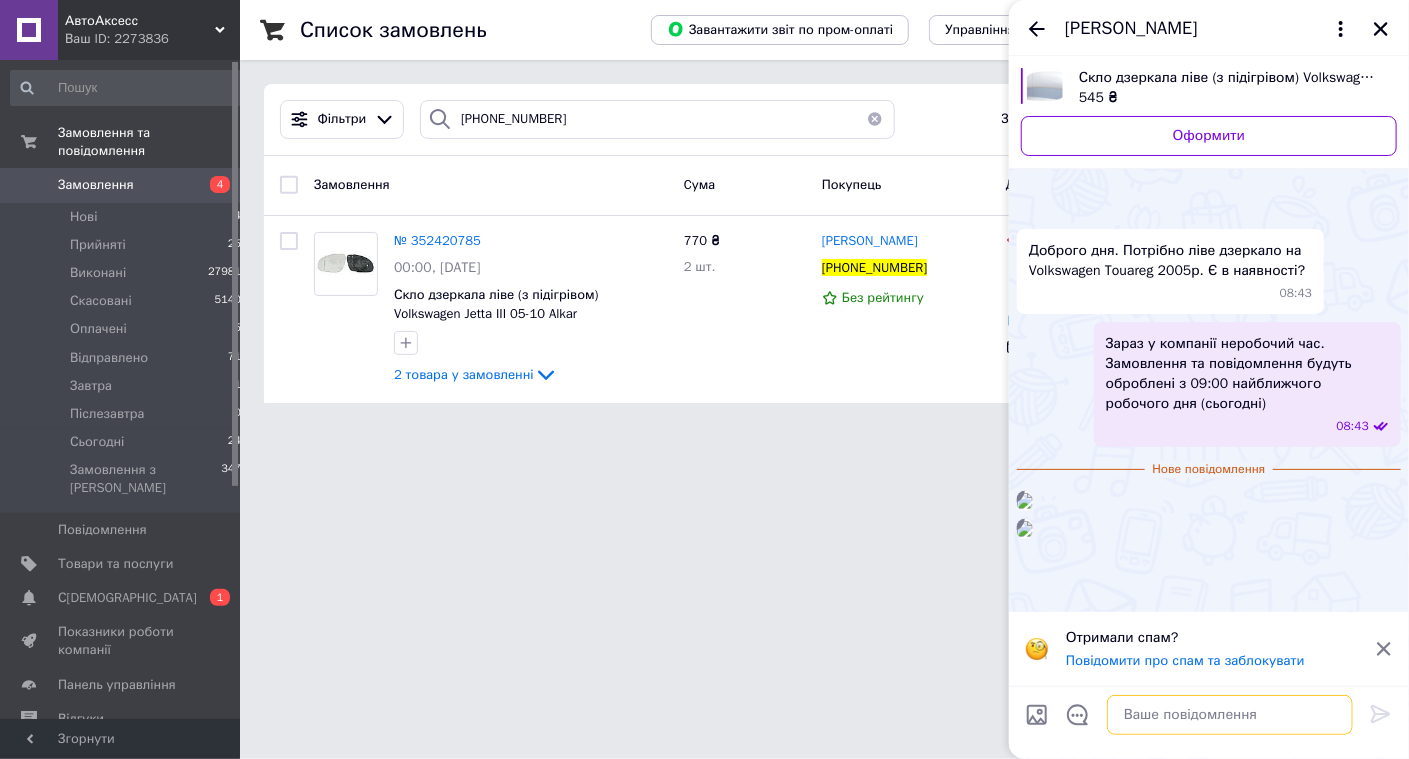 click at bounding box center [1230, 715] 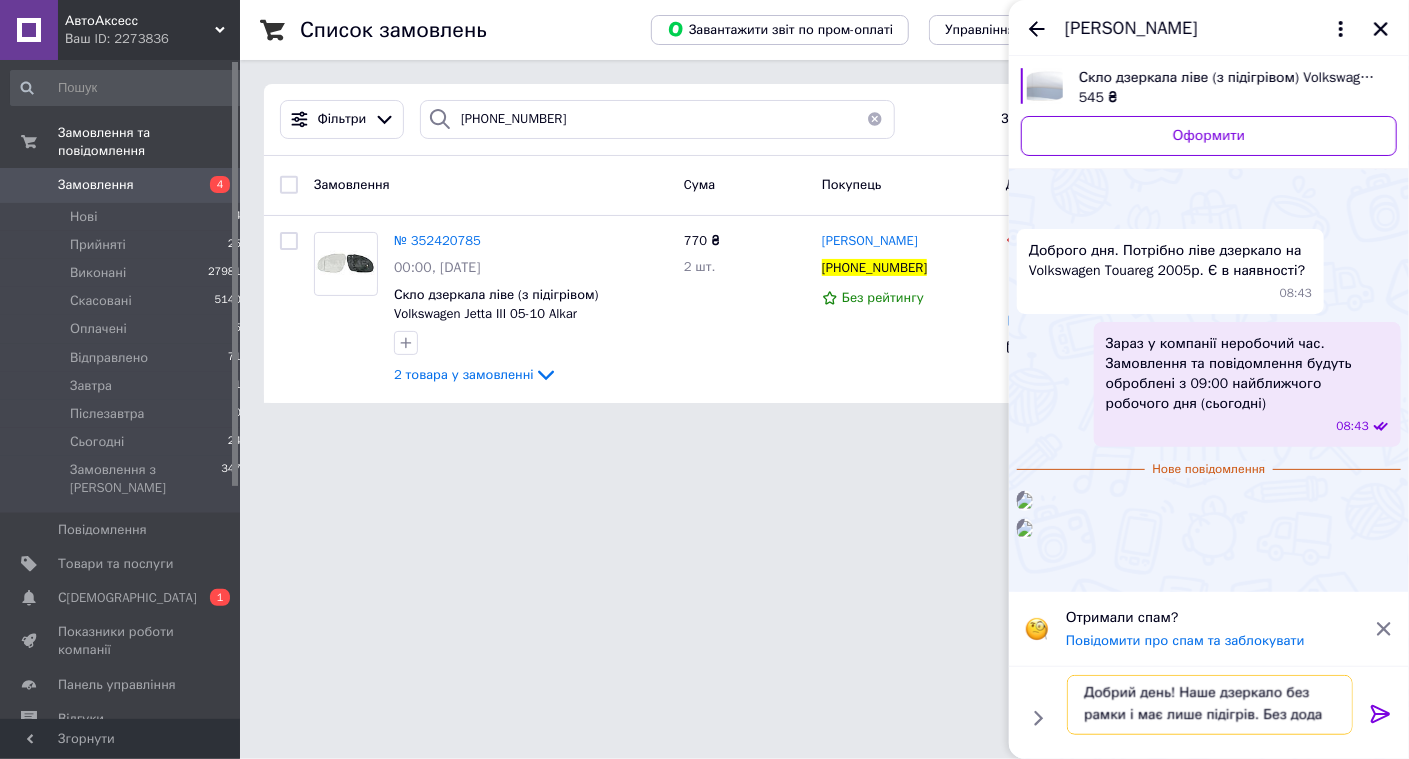 scroll, scrollTop: 2, scrollLeft: 0, axis: vertical 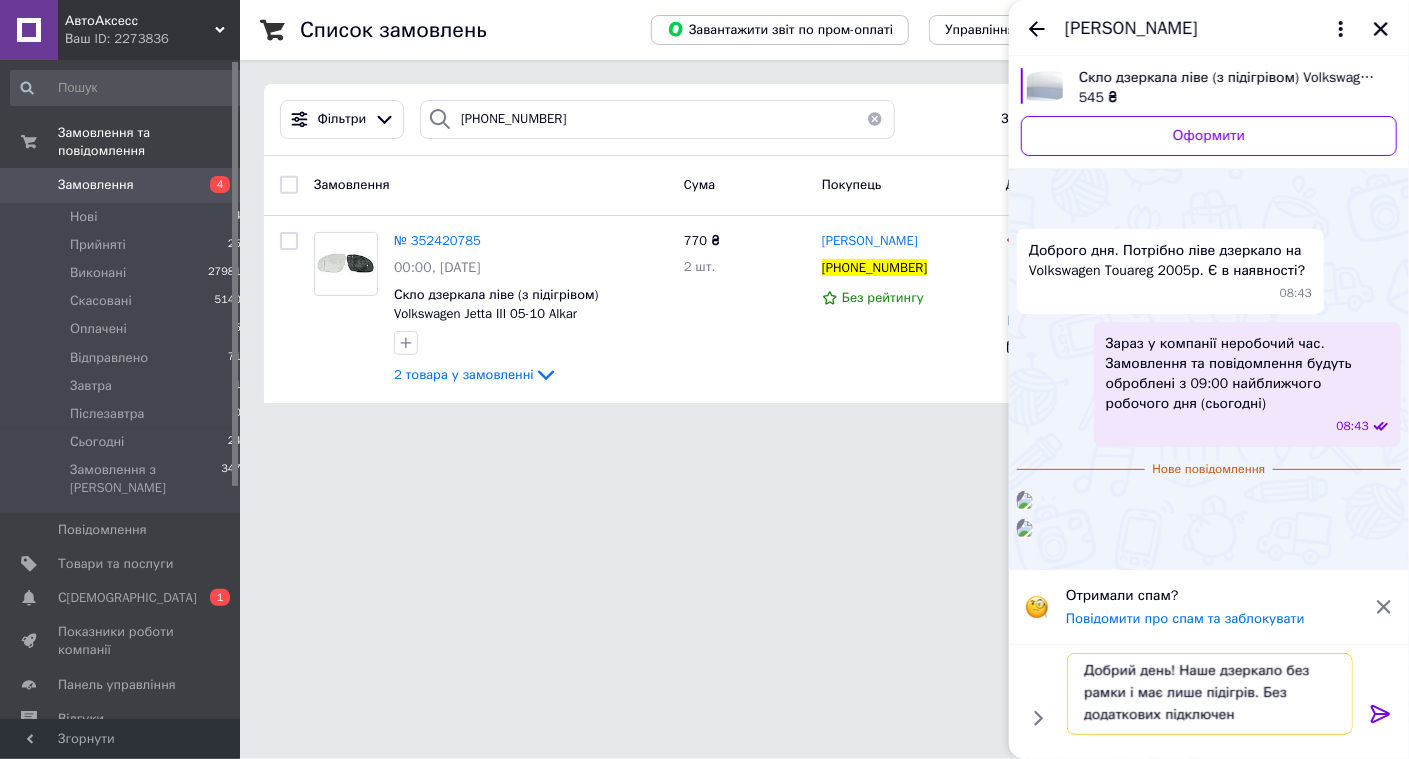 type on "Добрий день! Наше дзеркало без рамки і має лише підігрів. Без додаткових підключень" 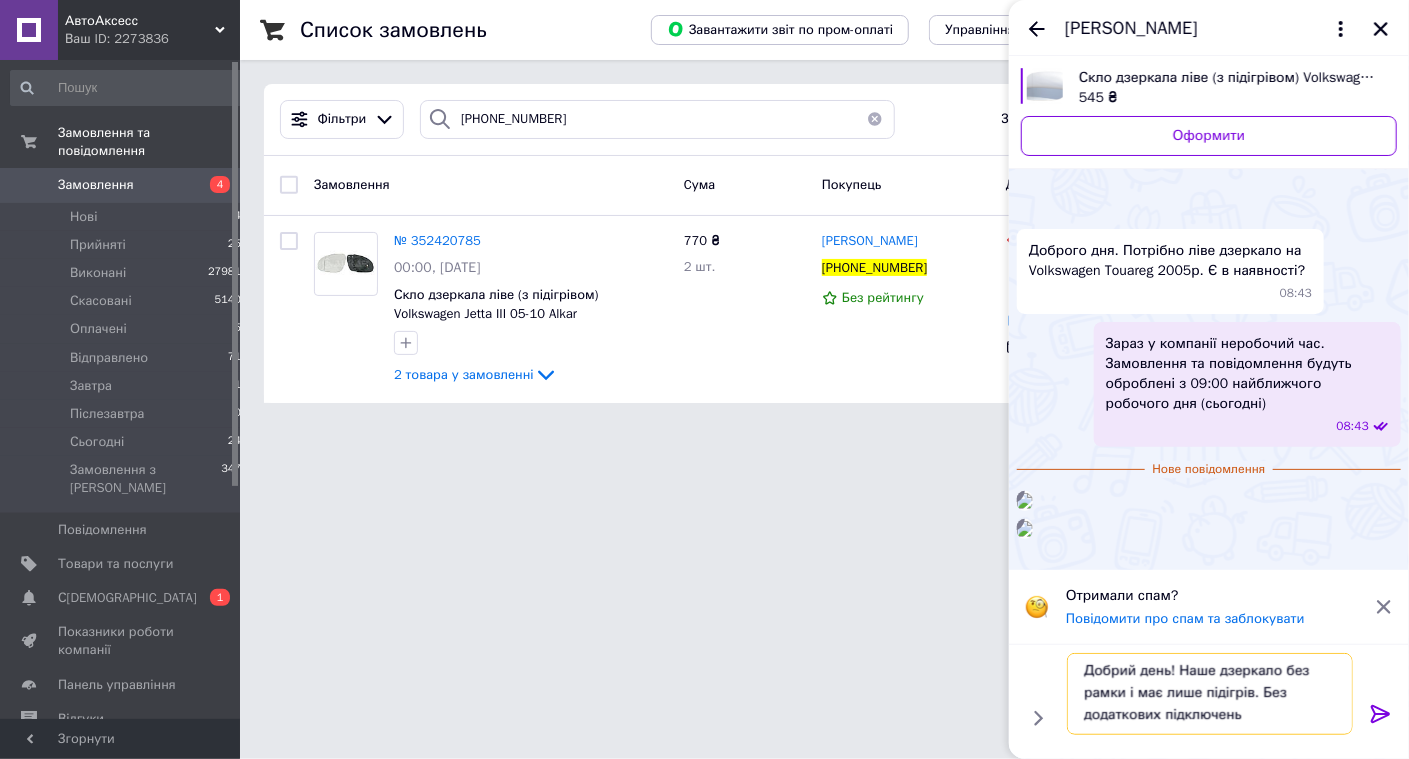 type 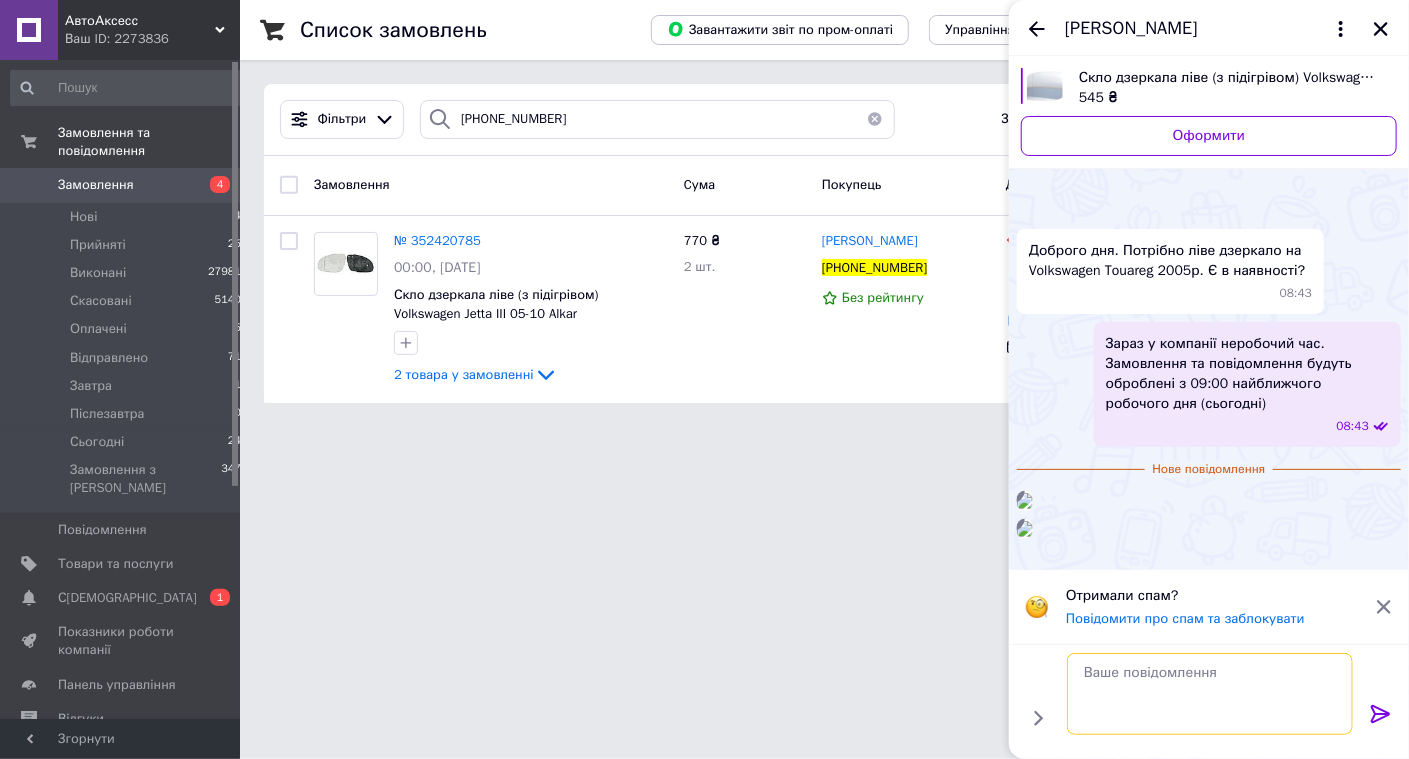 scroll, scrollTop: 518, scrollLeft: 0, axis: vertical 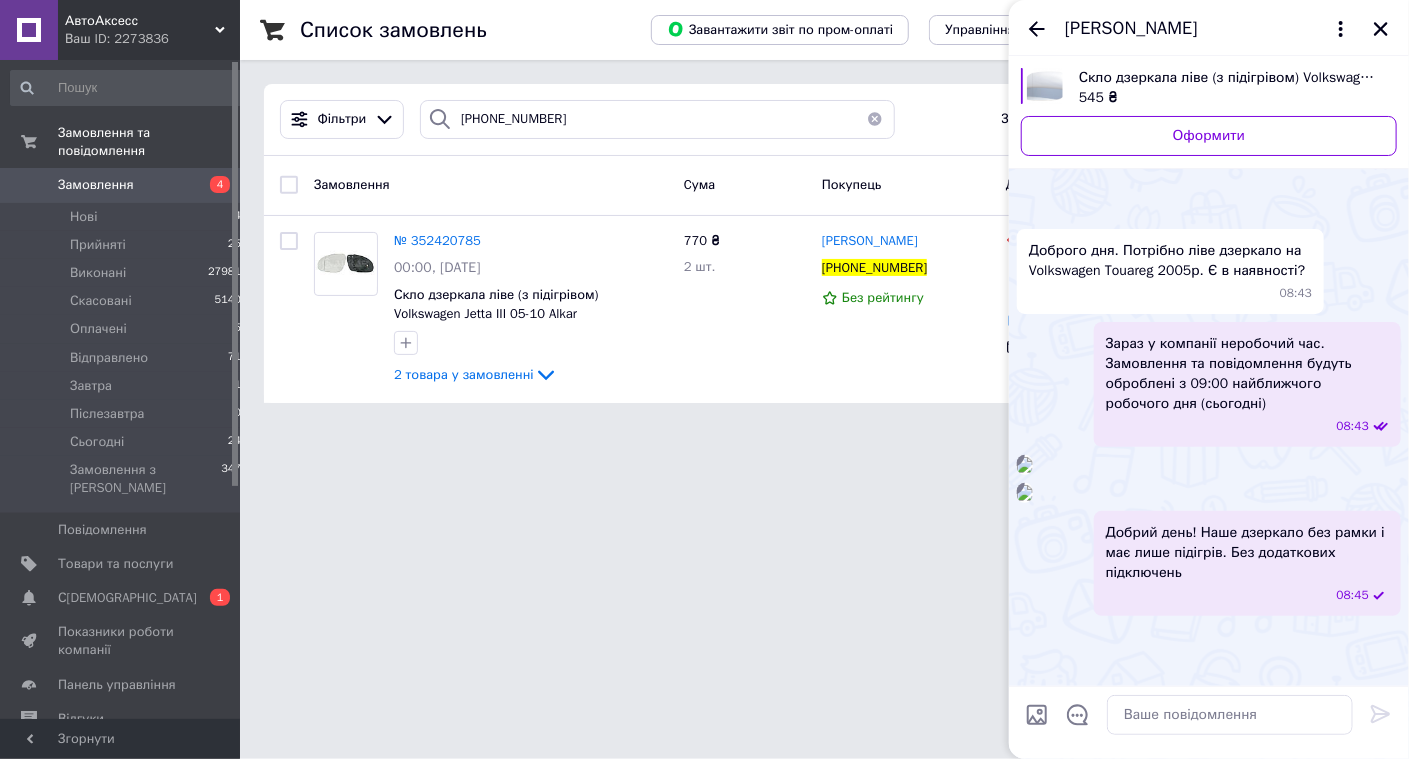 click at bounding box center [1037, 715] 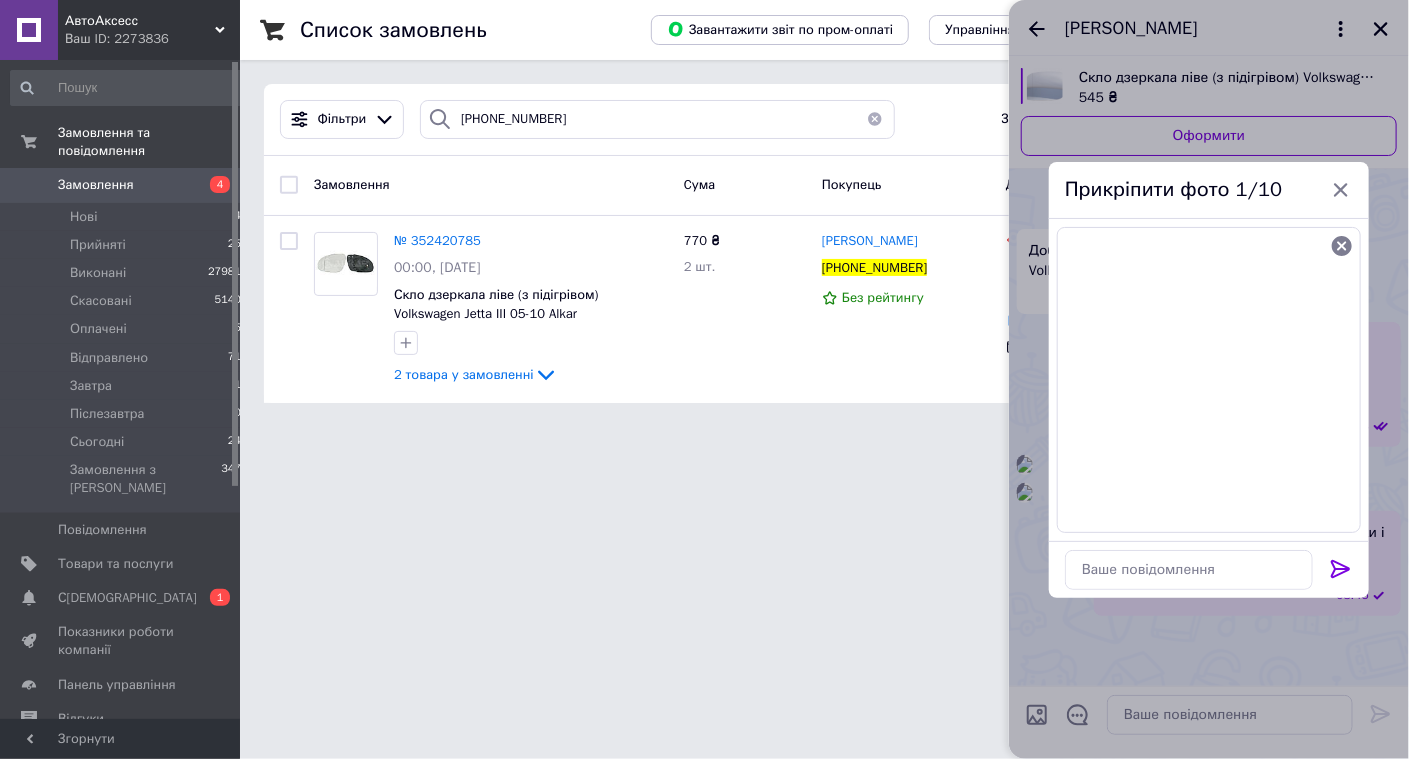 click 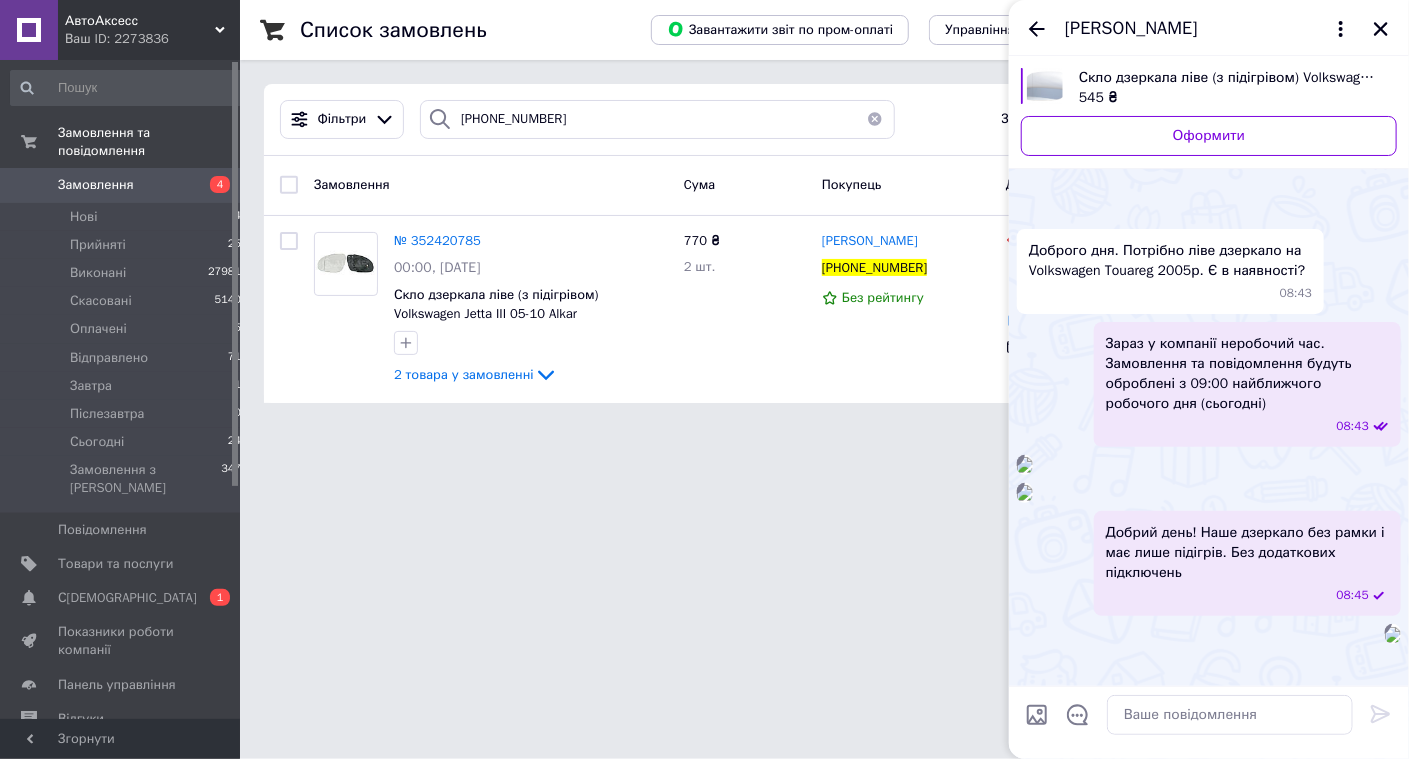 scroll, scrollTop: 724, scrollLeft: 0, axis: vertical 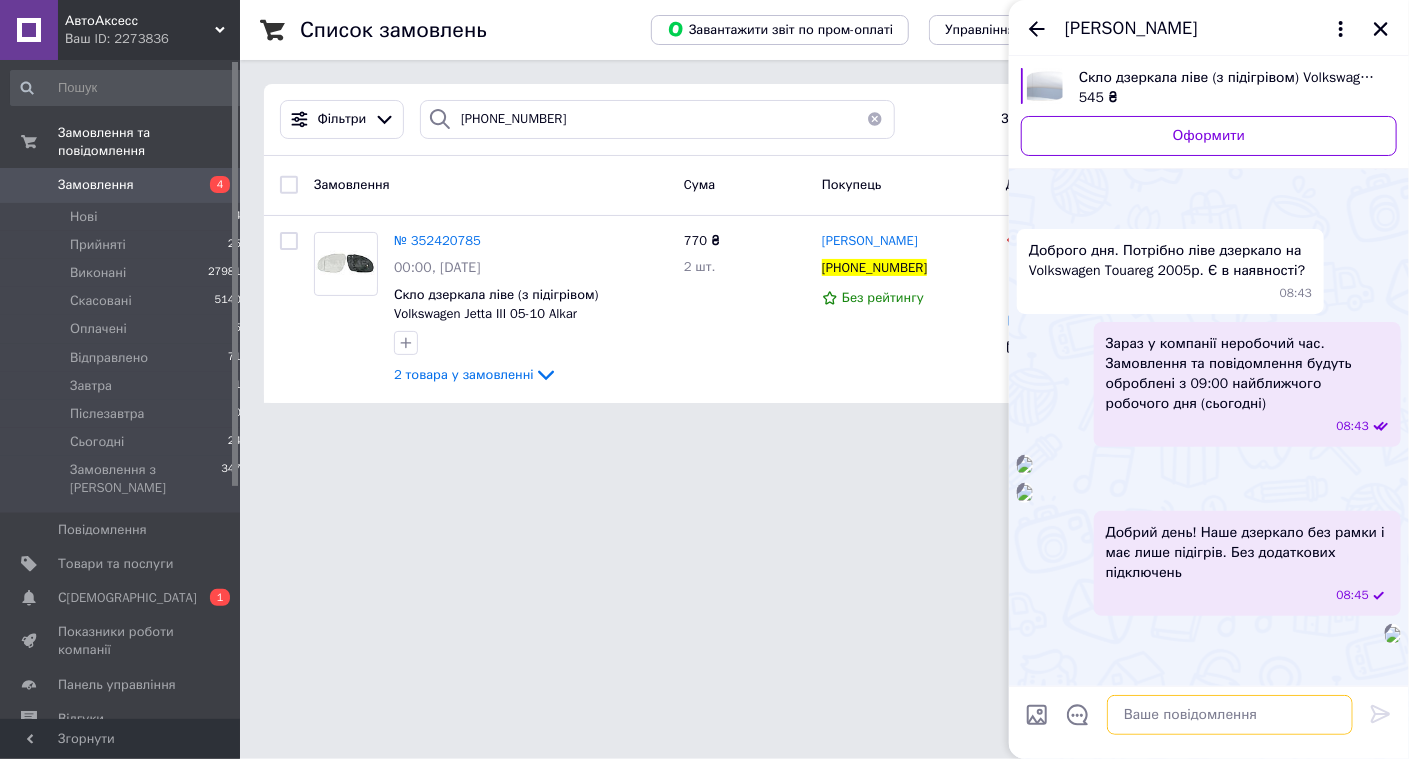 click at bounding box center (1230, 715) 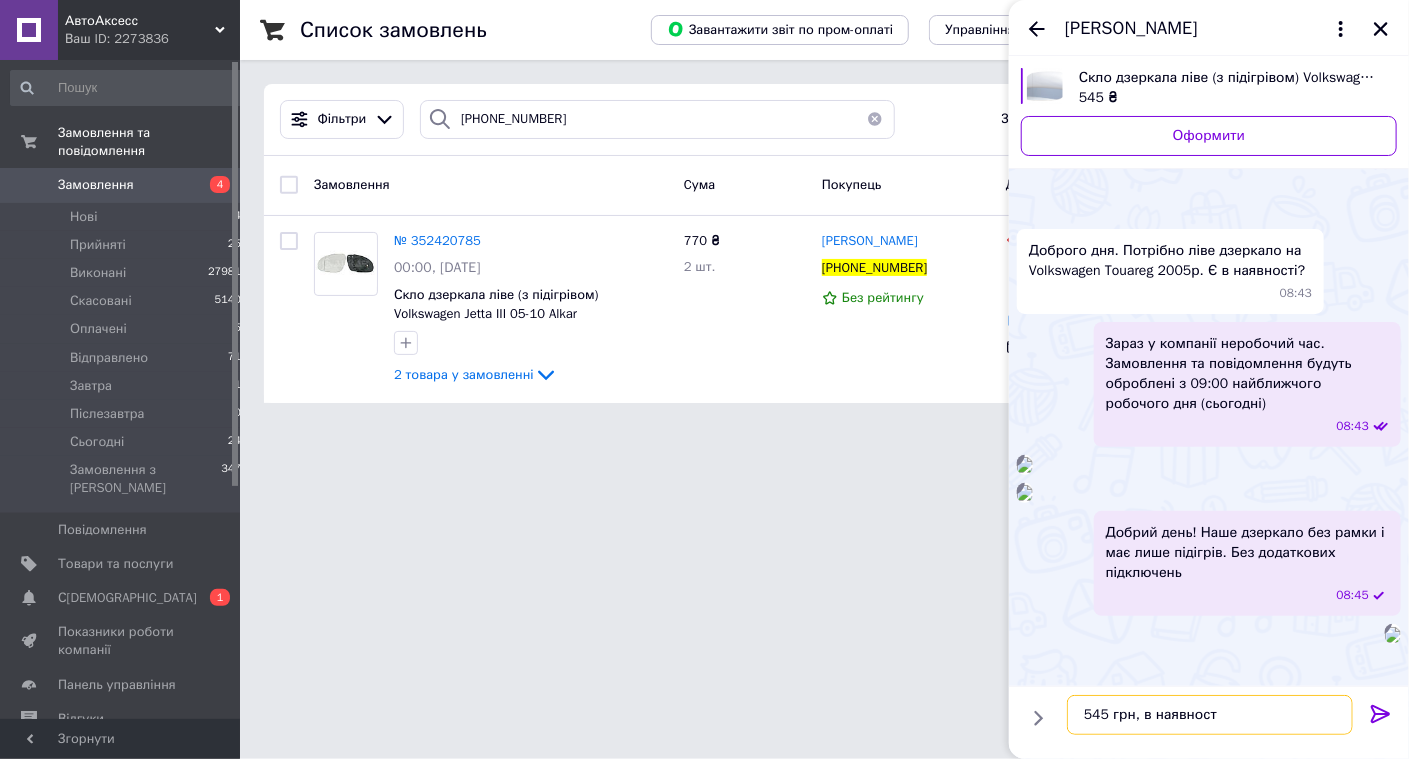 type on "545 грн, в наявності" 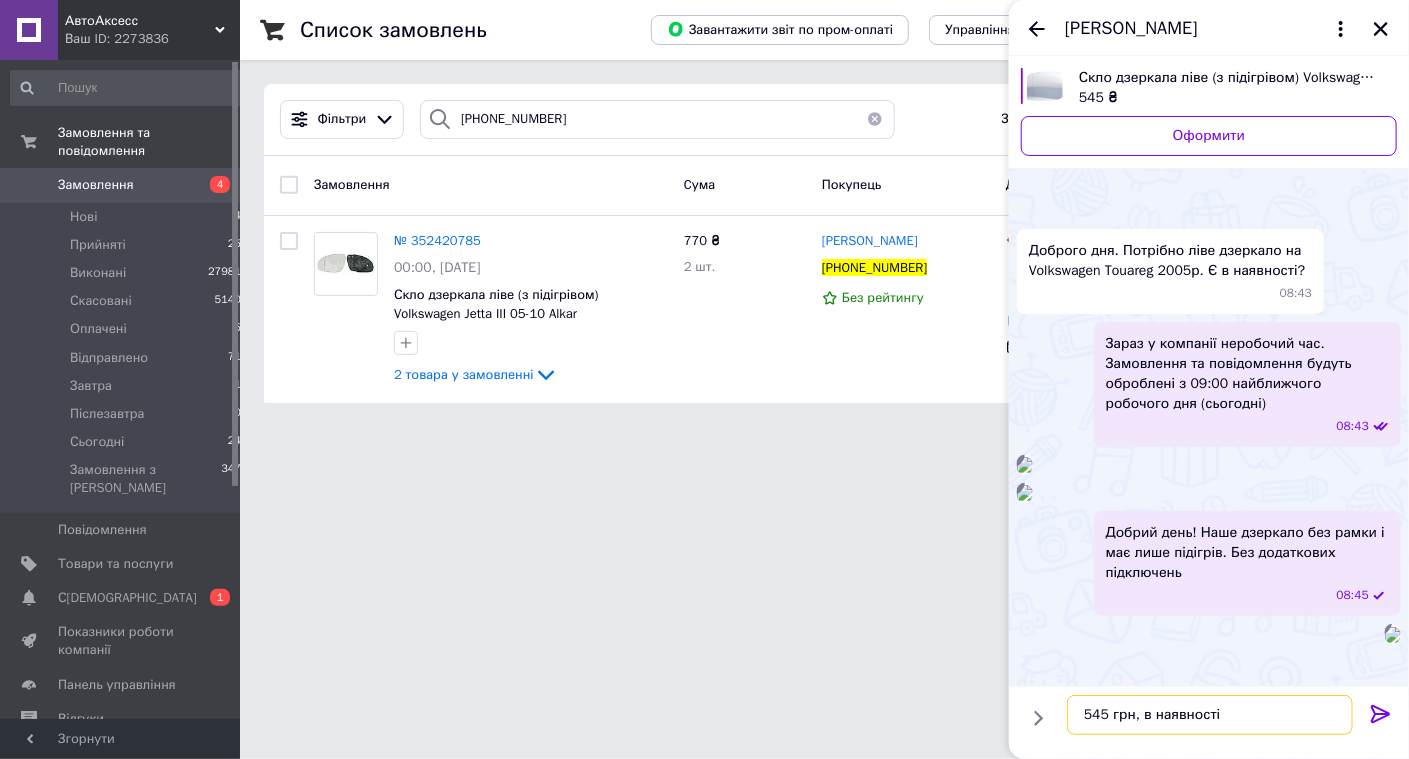 type 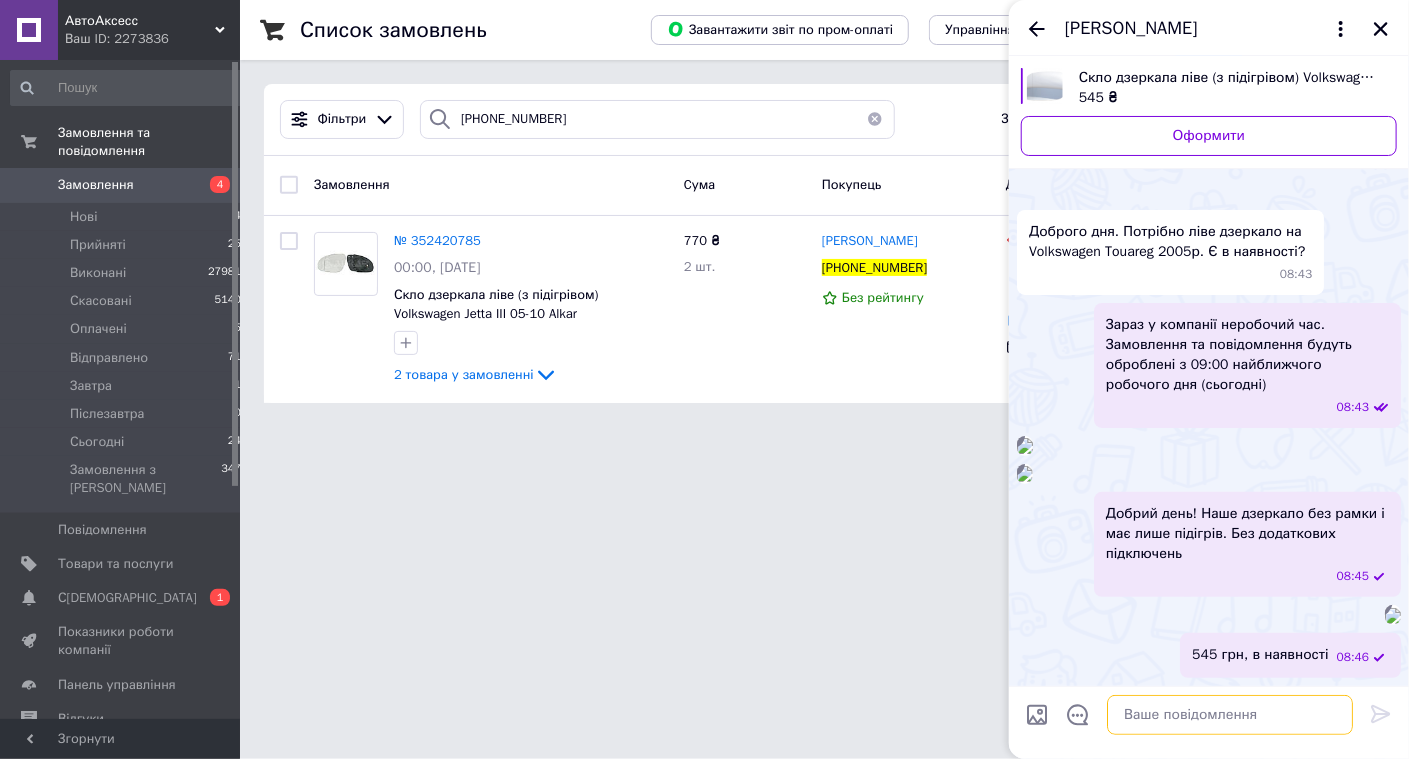 scroll, scrollTop: 689, scrollLeft: 0, axis: vertical 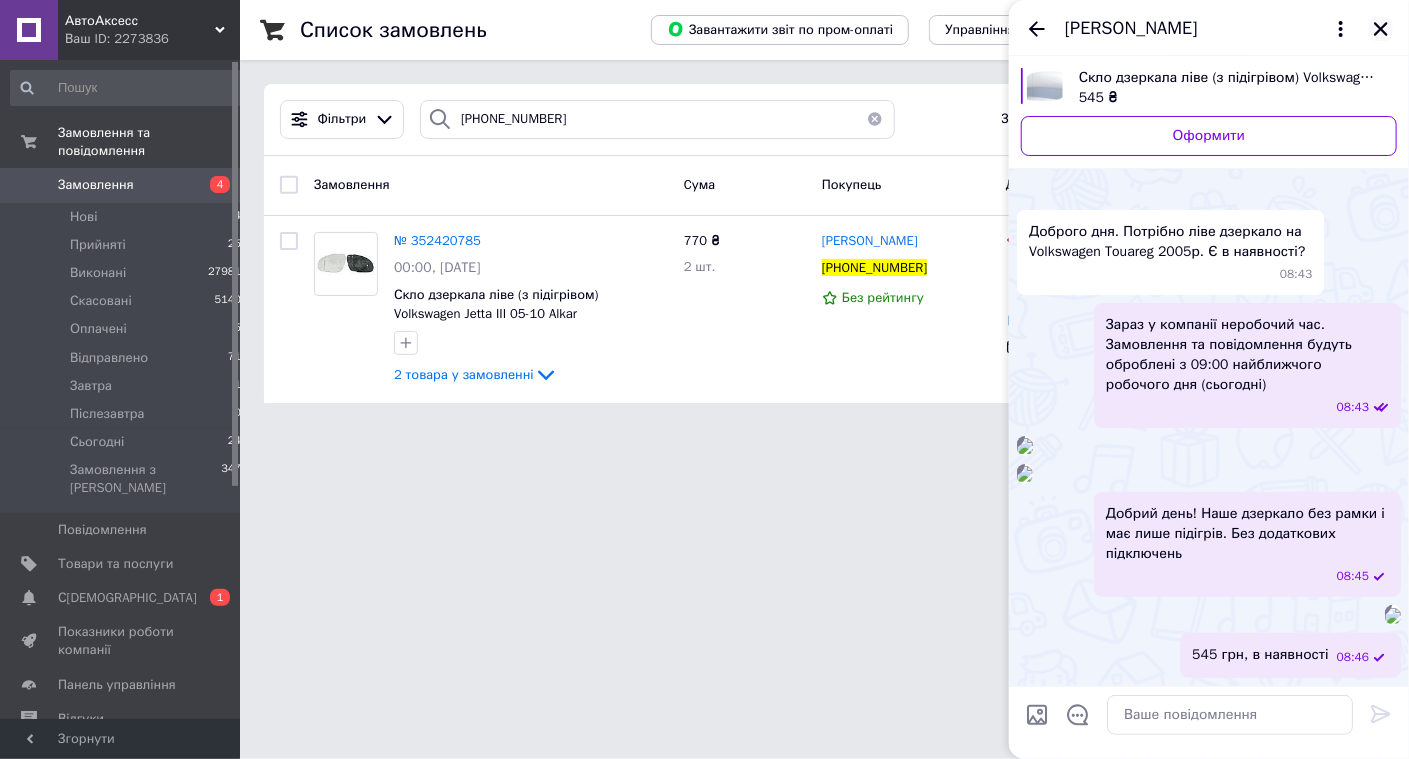 click 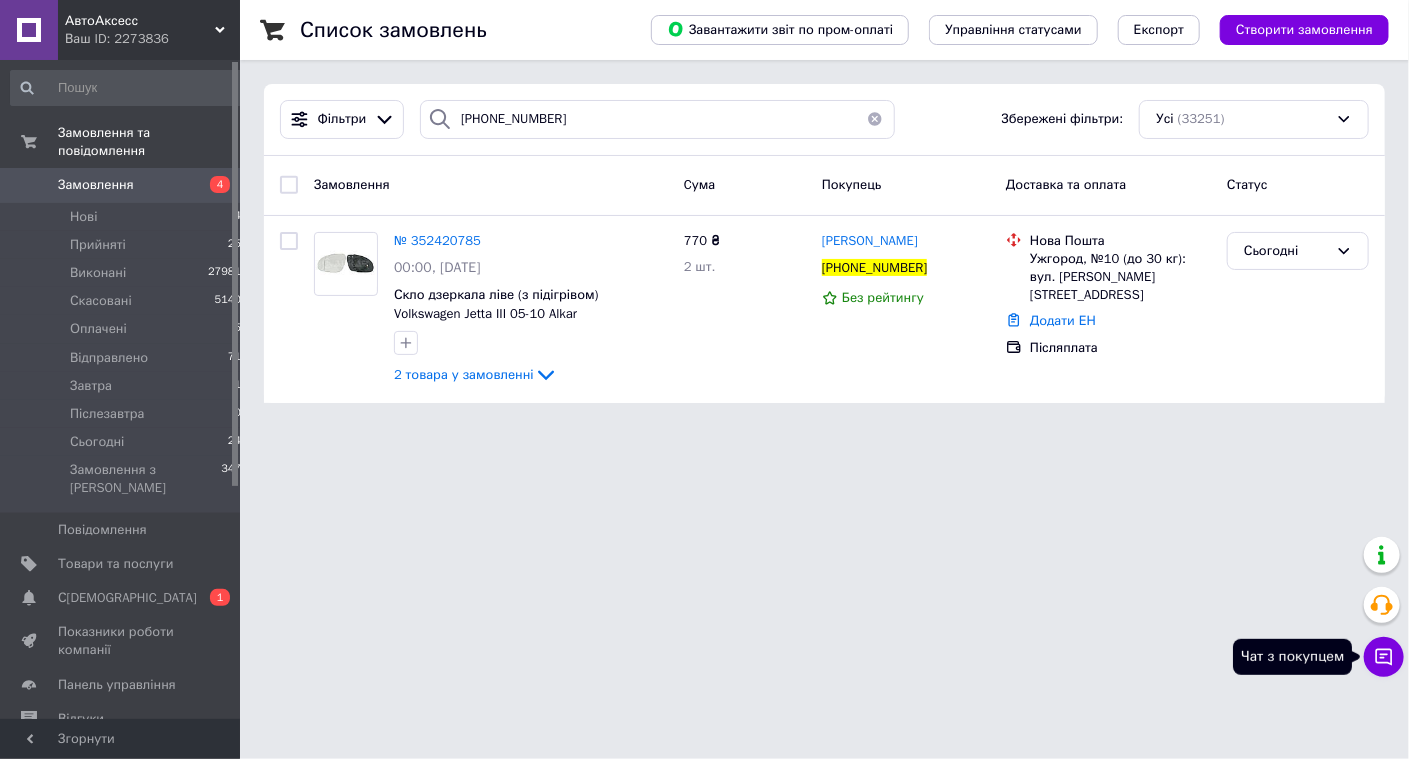 click 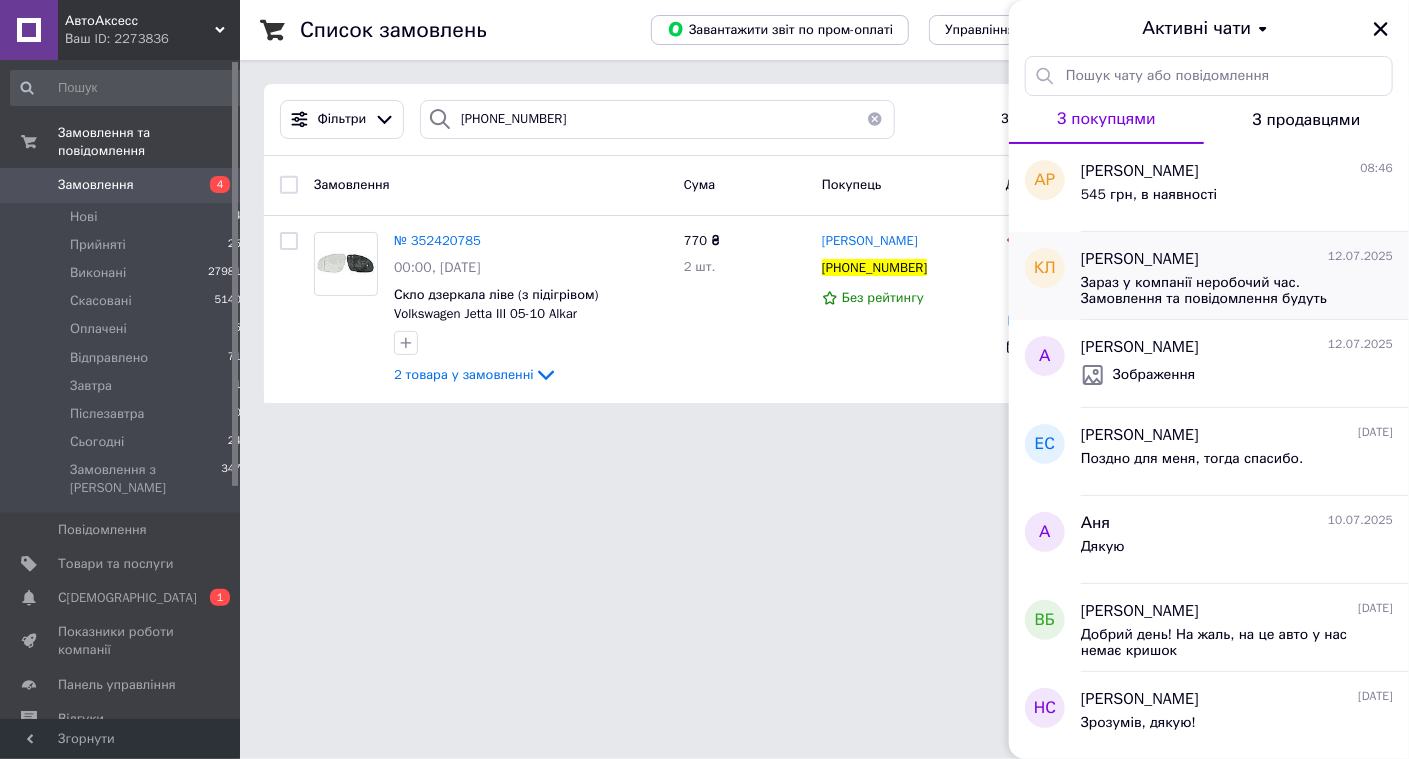 click on "Зараз у компанії неробочий час. Замовлення та повідомлення будуть оброблені з 09:00 найближчого робочого дня (14.07)" at bounding box center [1223, 291] 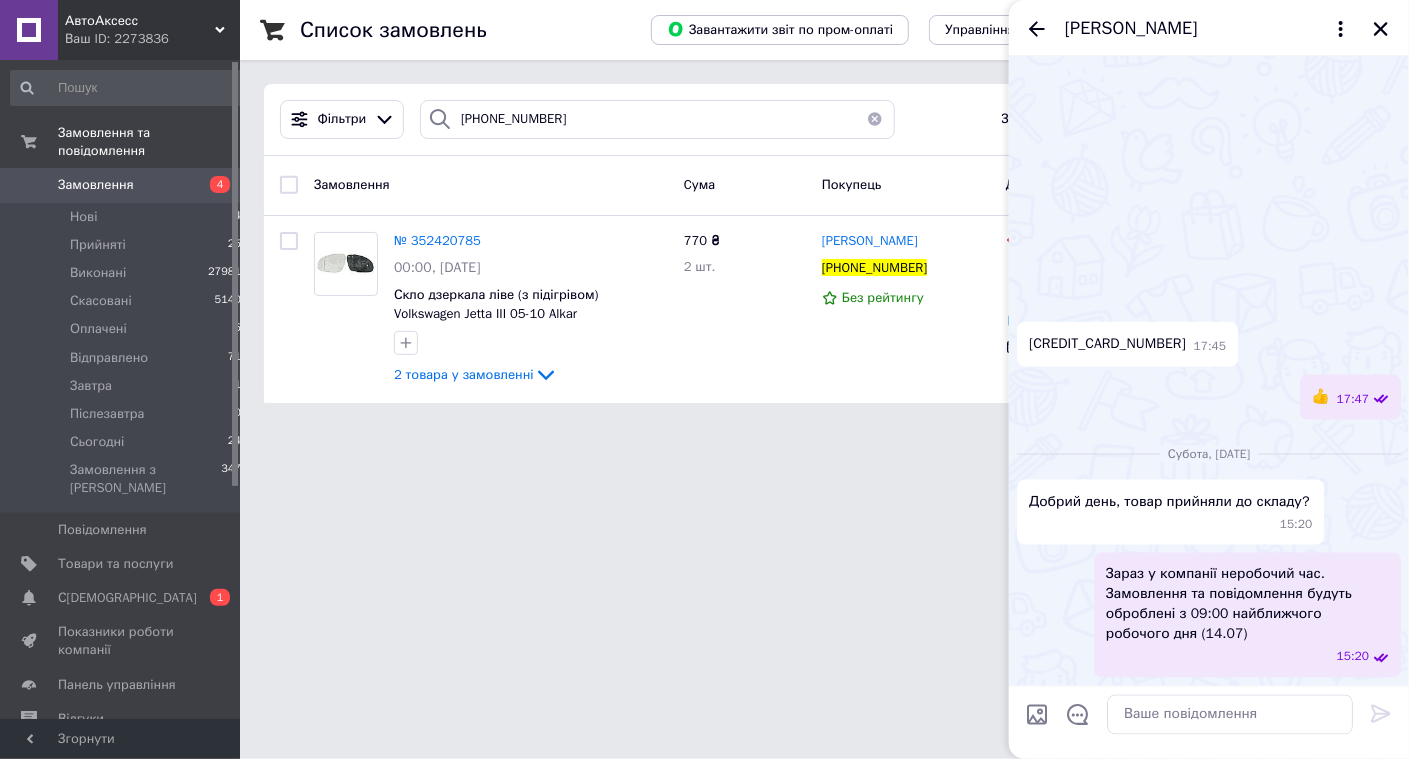 scroll, scrollTop: 1105, scrollLeft: 0, axis: vertical 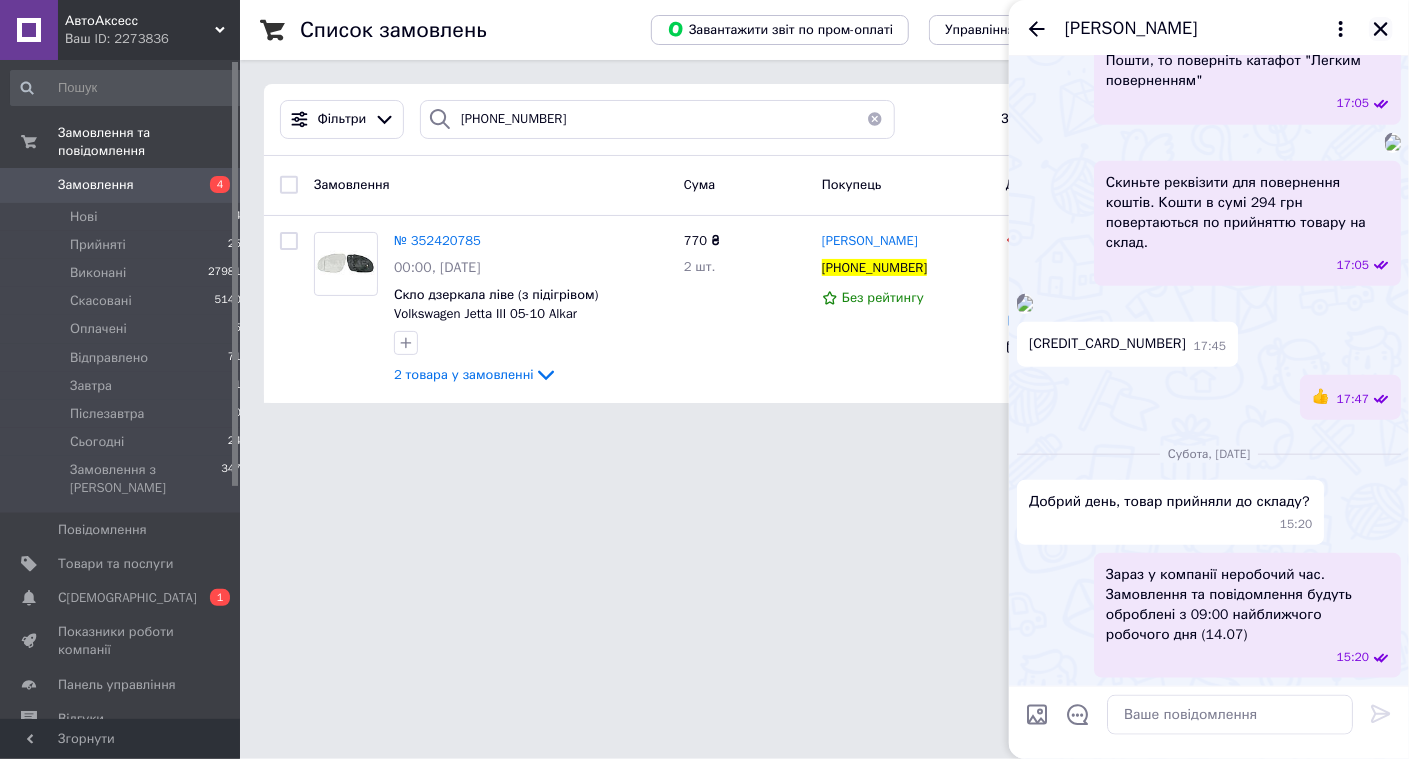 click 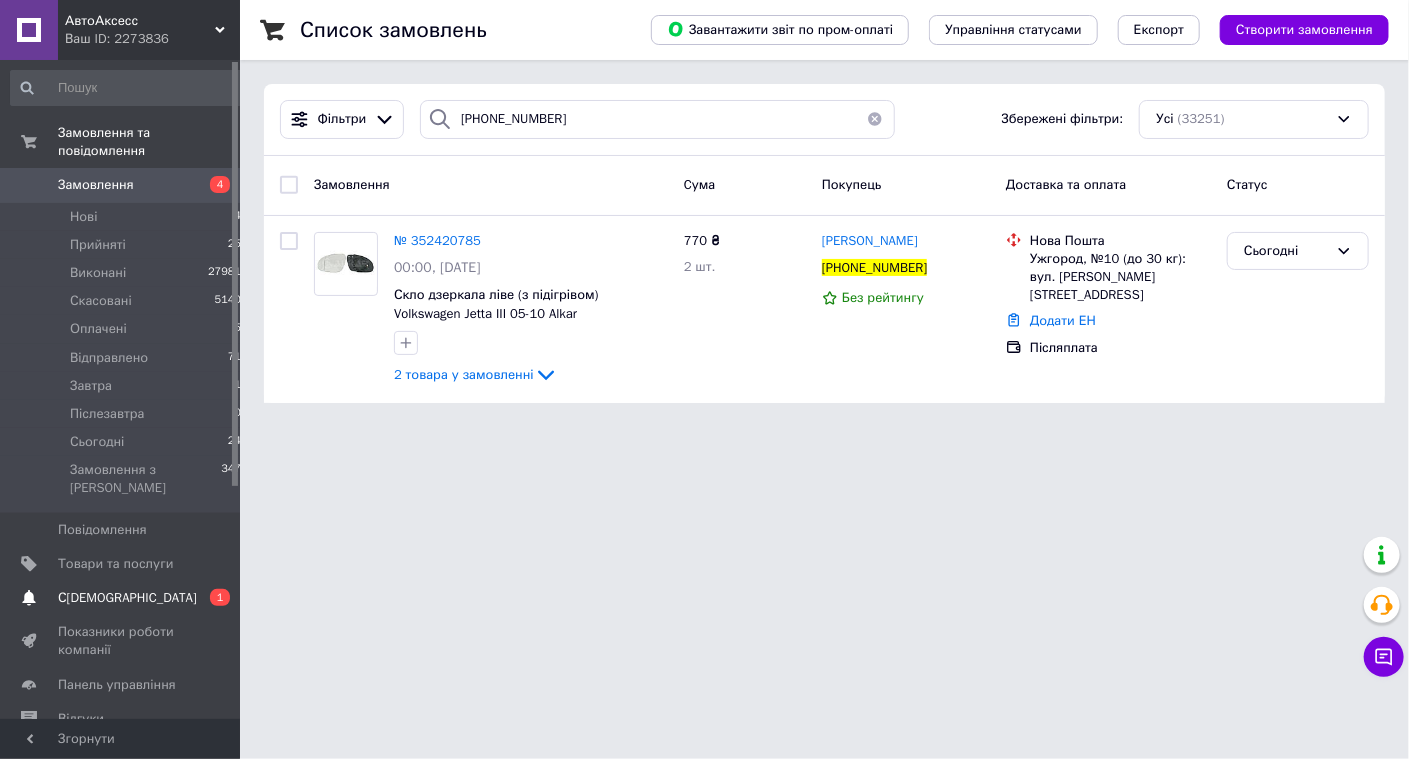 click on "Сповіщення 0 1" at bounding box center (126, 598) 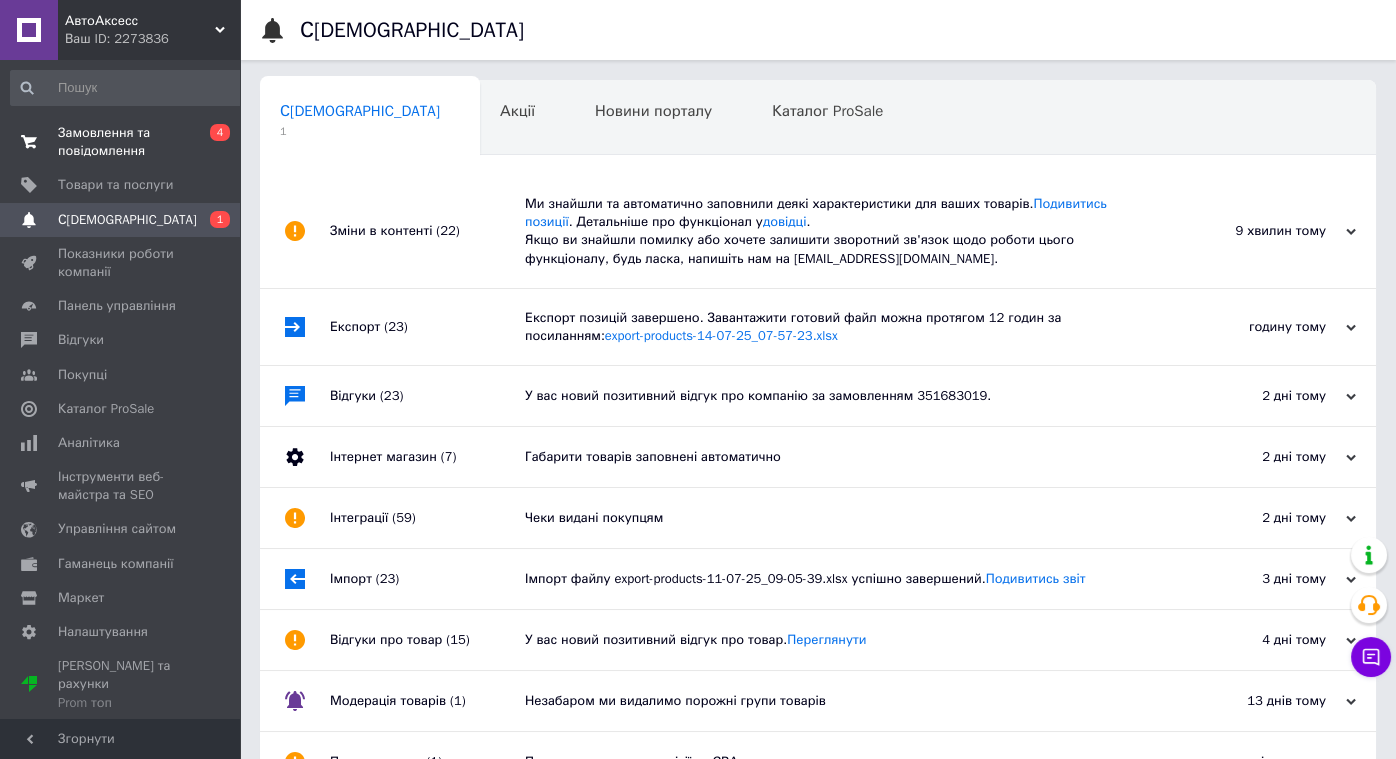 click on "Замовлення та повідомлення" at bounding box center (121, 142) 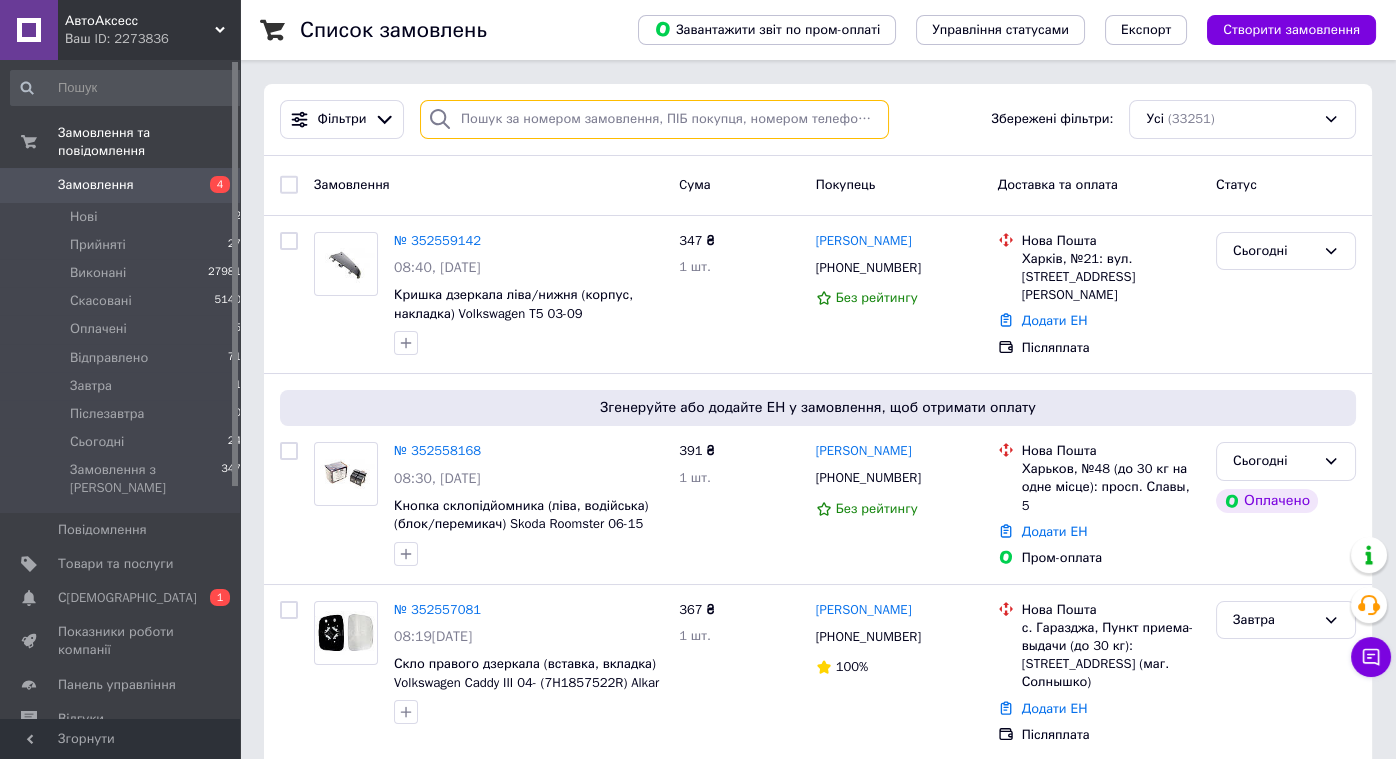 click at bounding box center (654, 119) 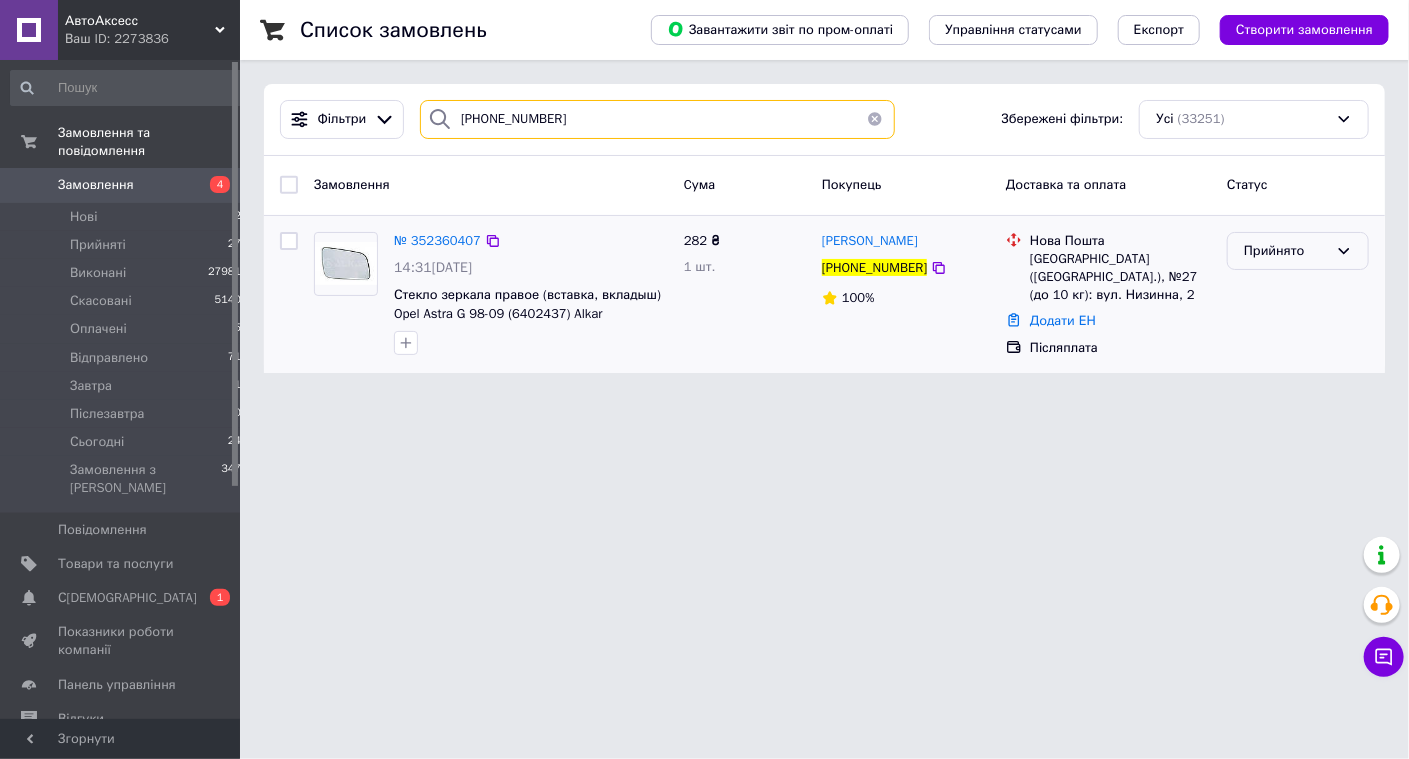 type on "[PHONE_NUMBER]" 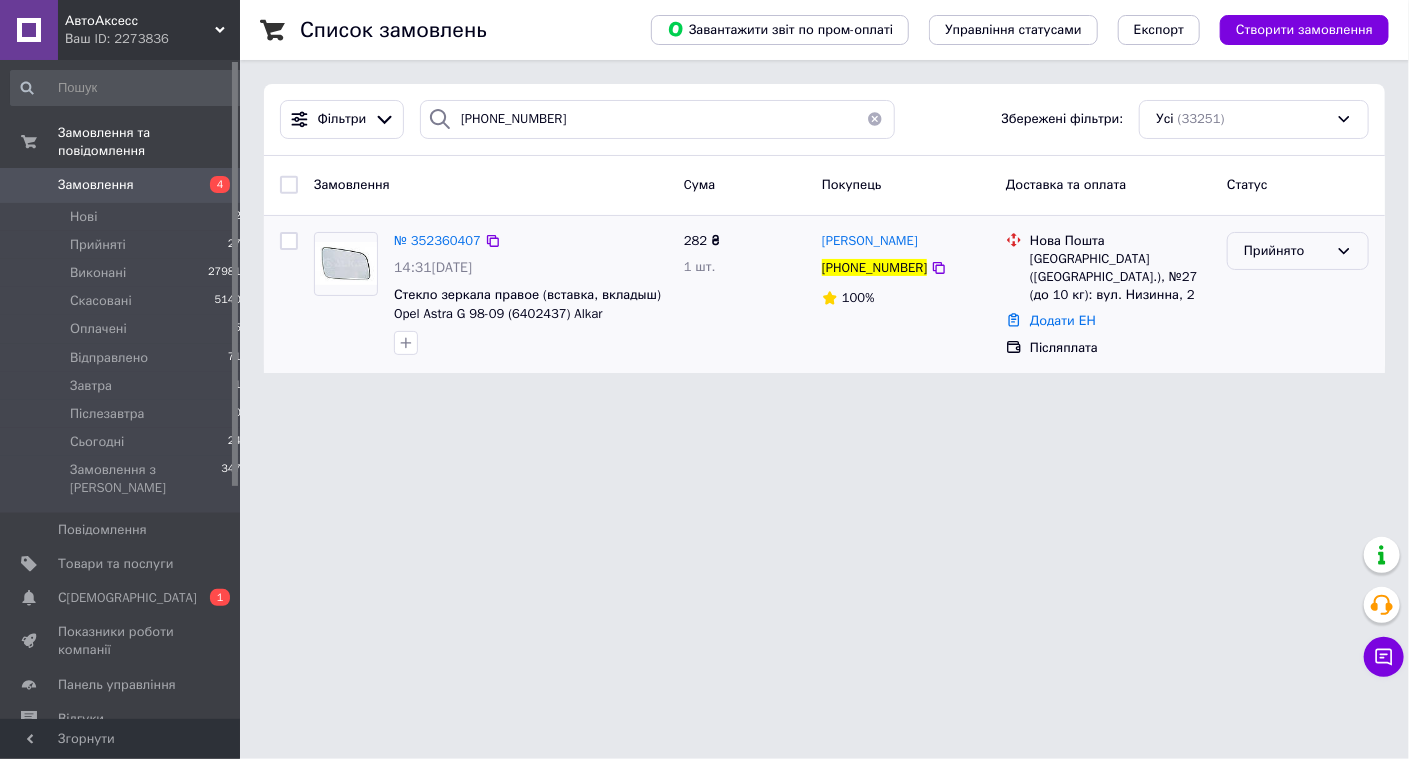 click on "Прийнято" at bounding box center [1286, 251] 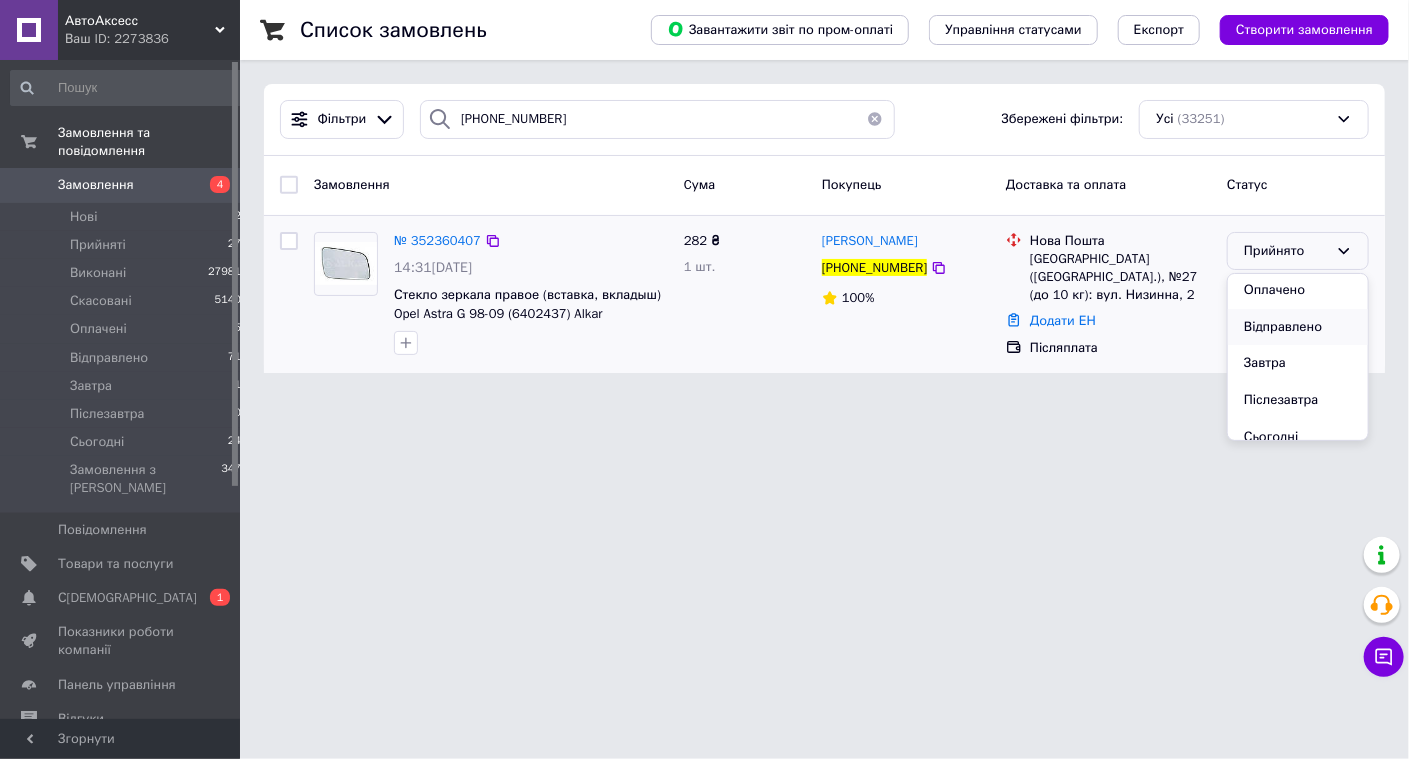 scroll, scrollTop: 90, scrollLeft: 0, axis: vertical 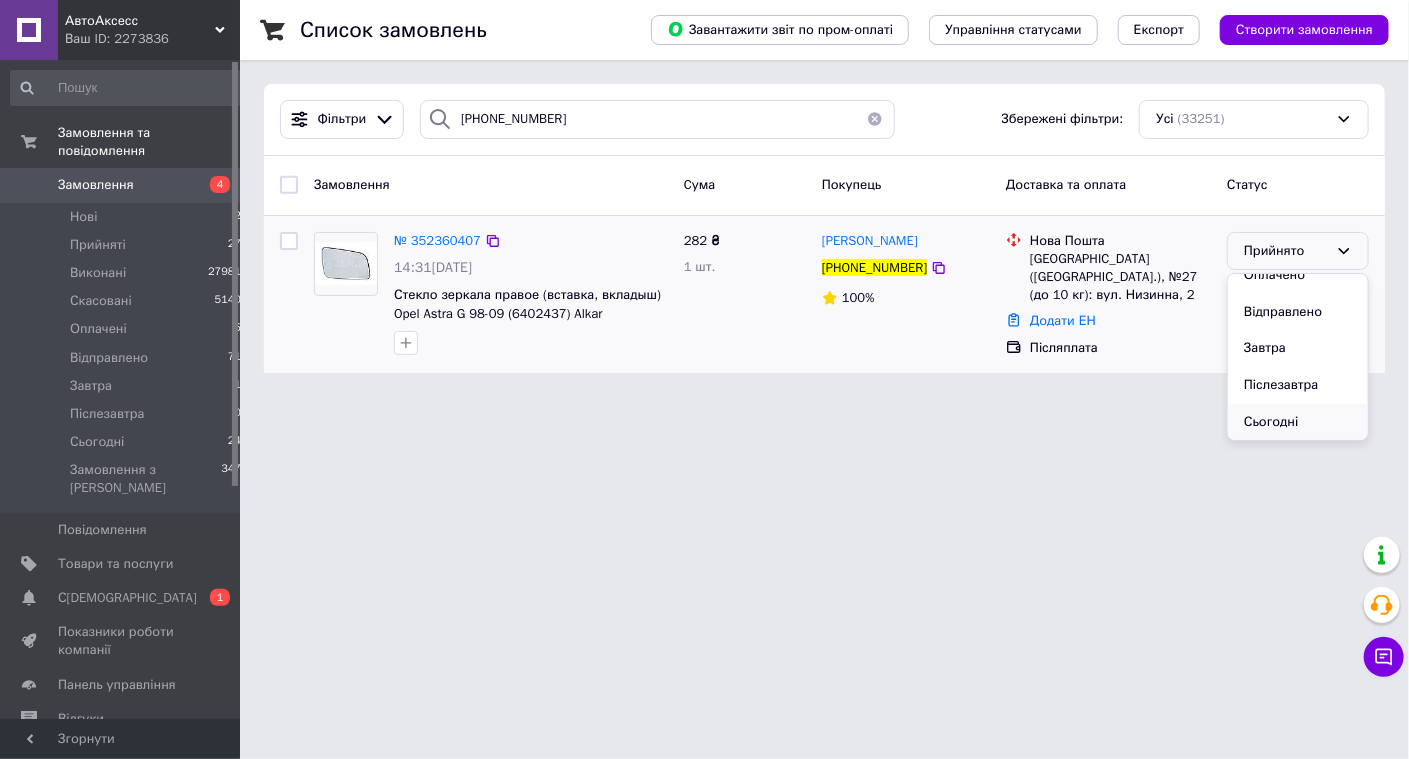 click on "Сьогодні" at bounding box center (1298, 422) 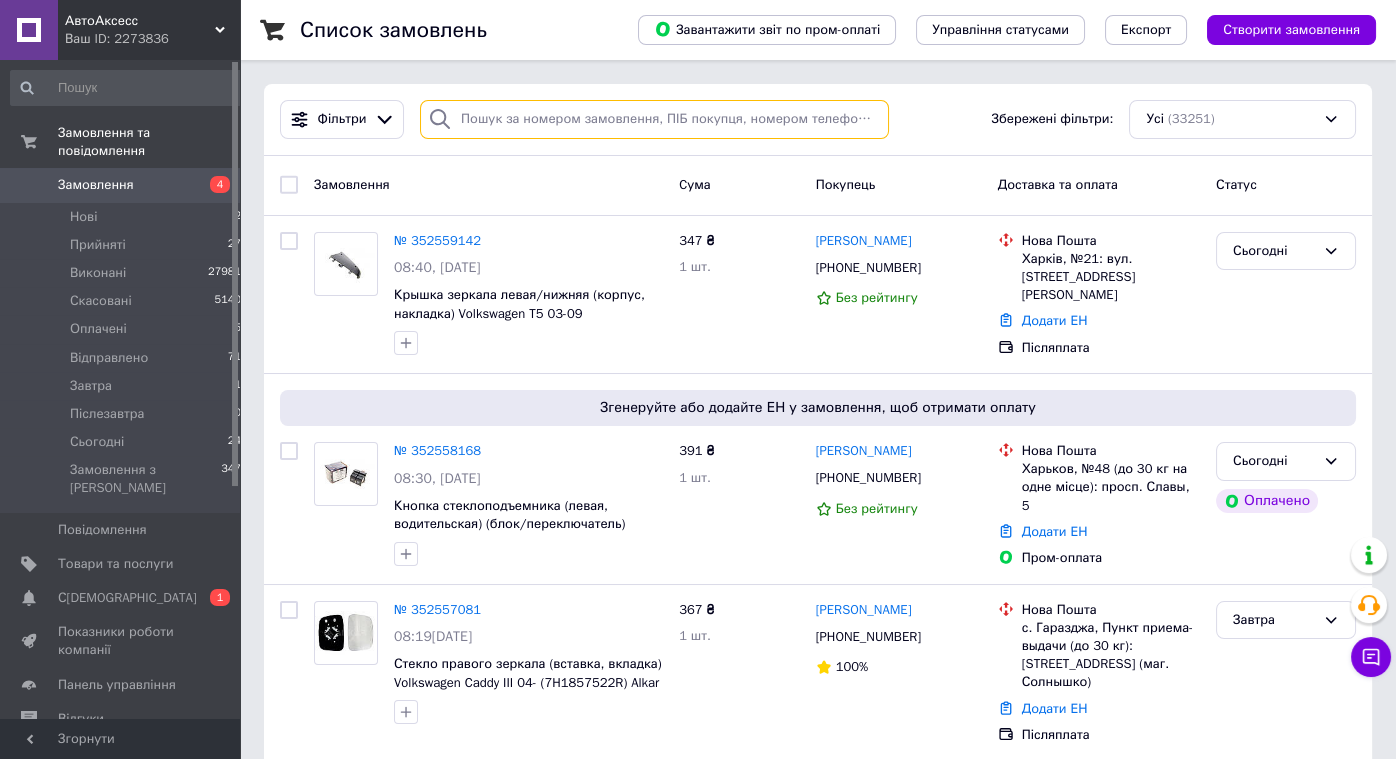 click at bounding box center (654, 119) 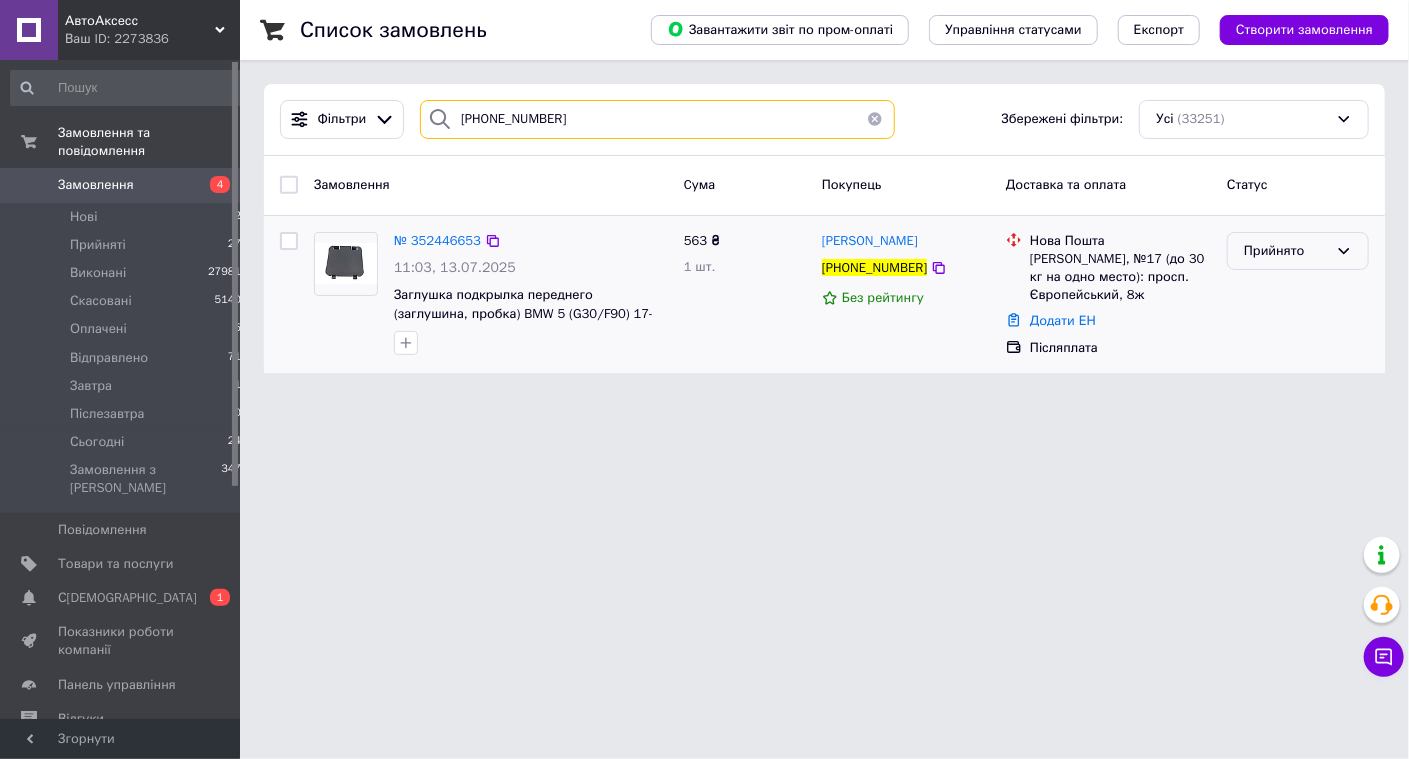 type on "[PHONE_NUMBER]" 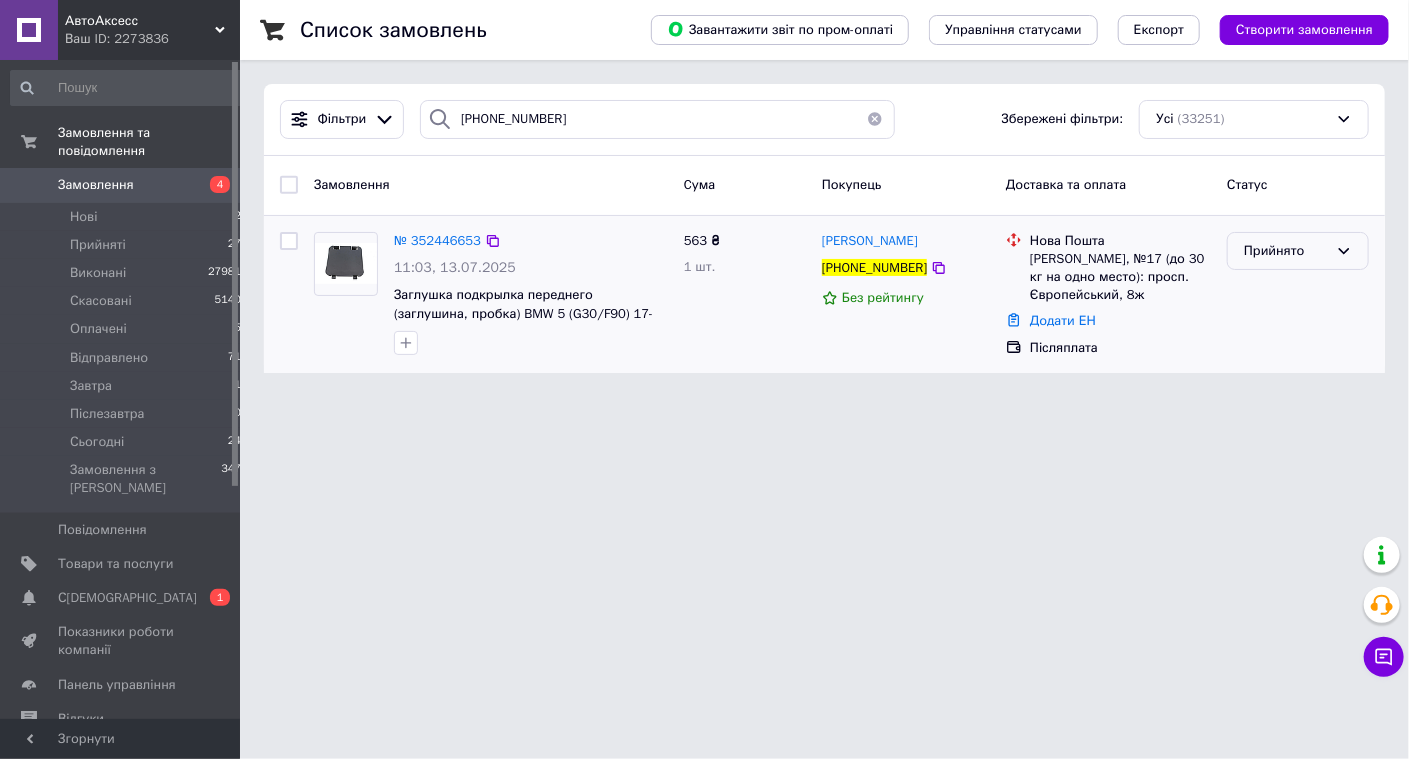 click on "Прийнято" at bounding box center [1286, 251] 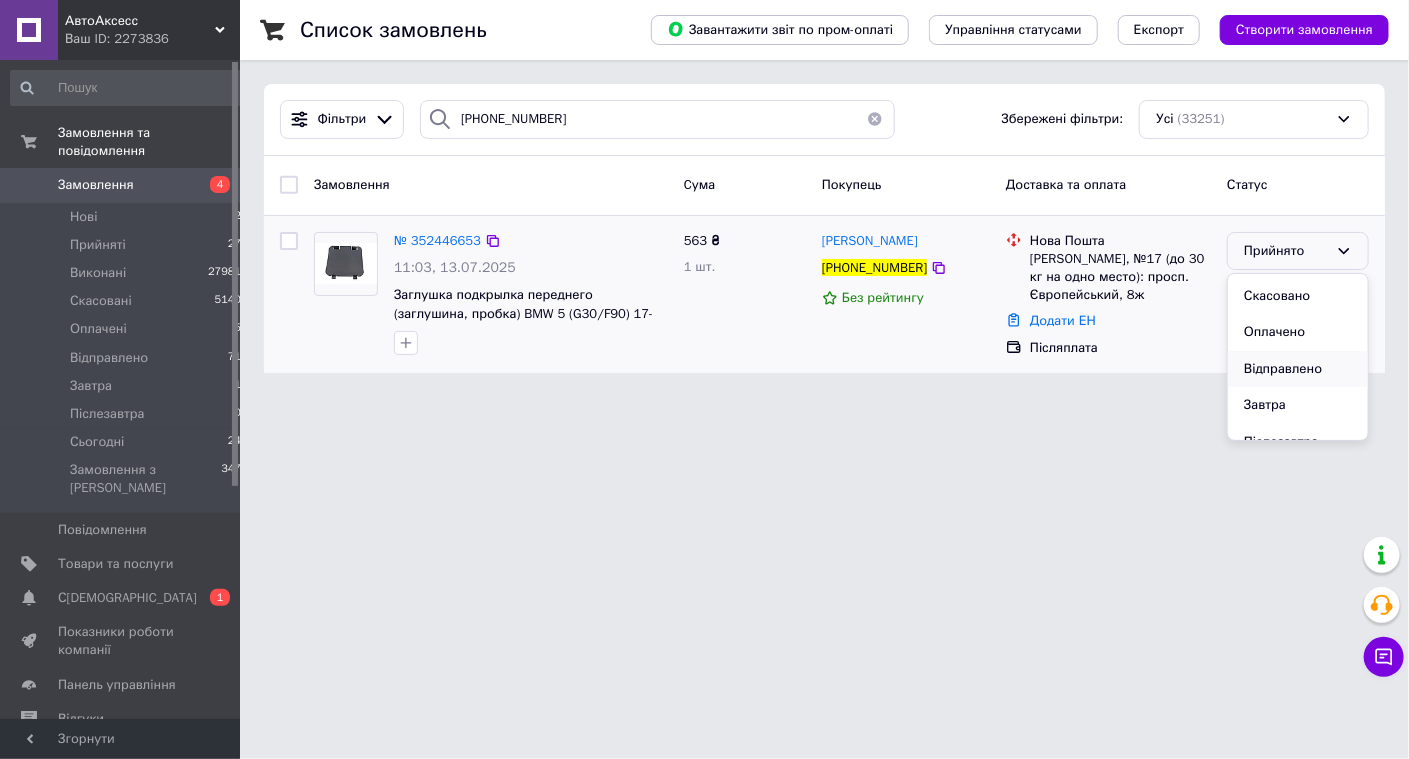 scroll, scrollTop: 90, scrollLeft: 0, axis: vertical 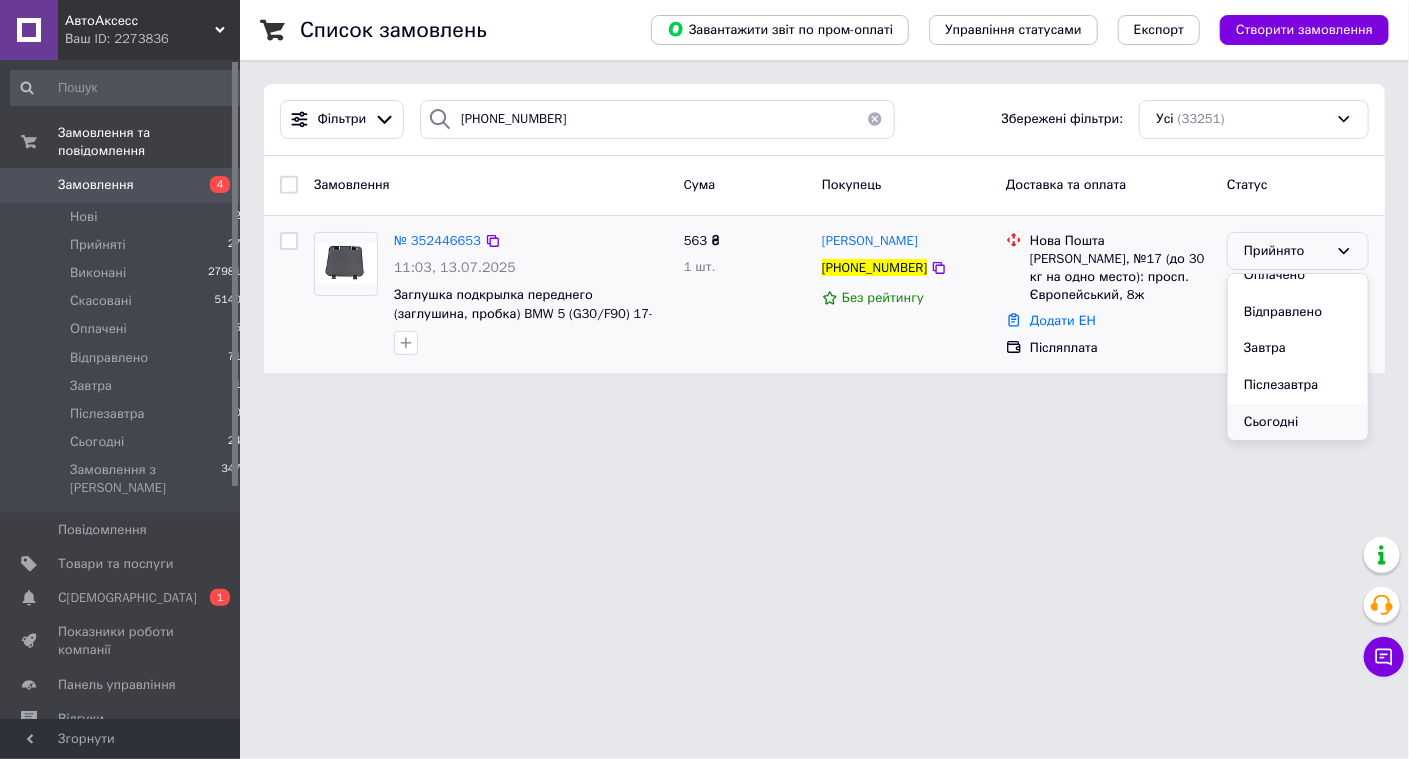 click on "Сьогодні" at bounding box center (1298, 422) 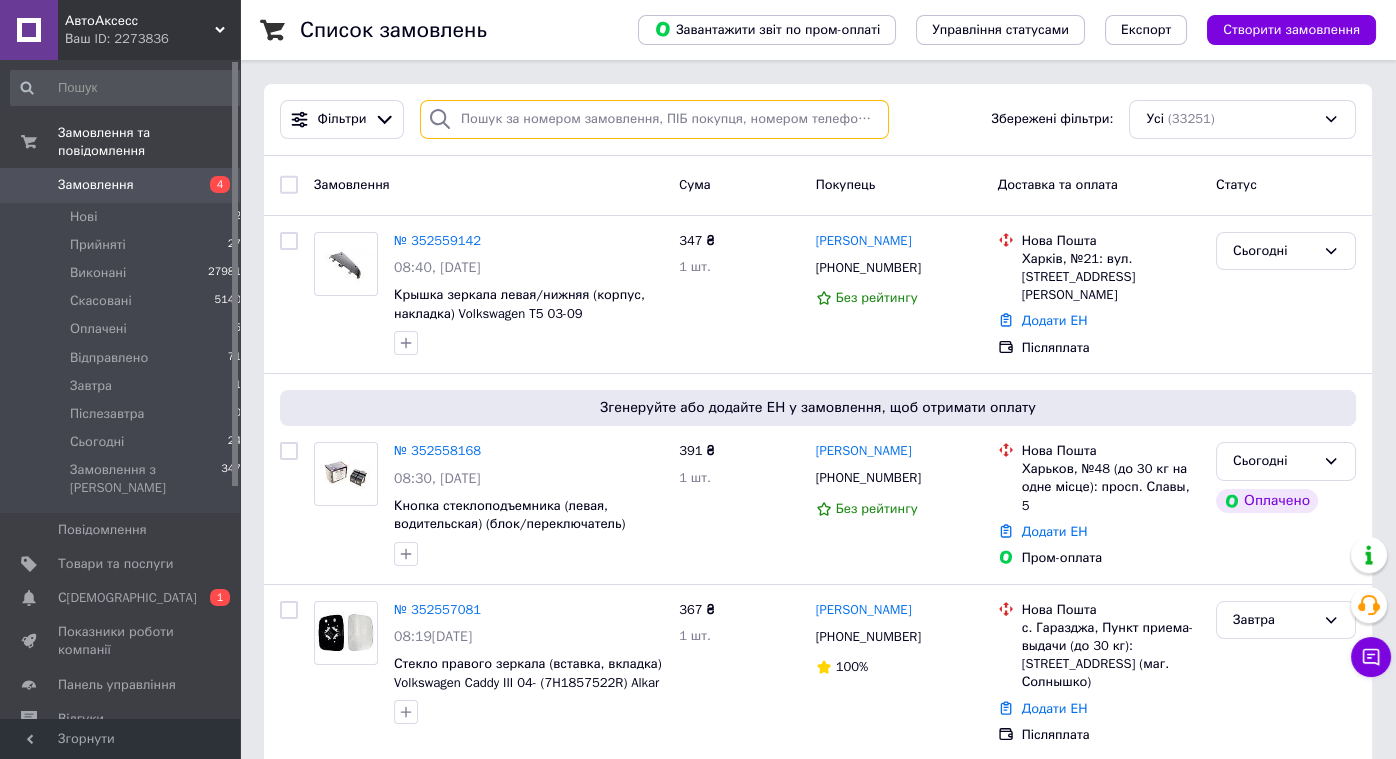 click at bounding box center (654, 119) 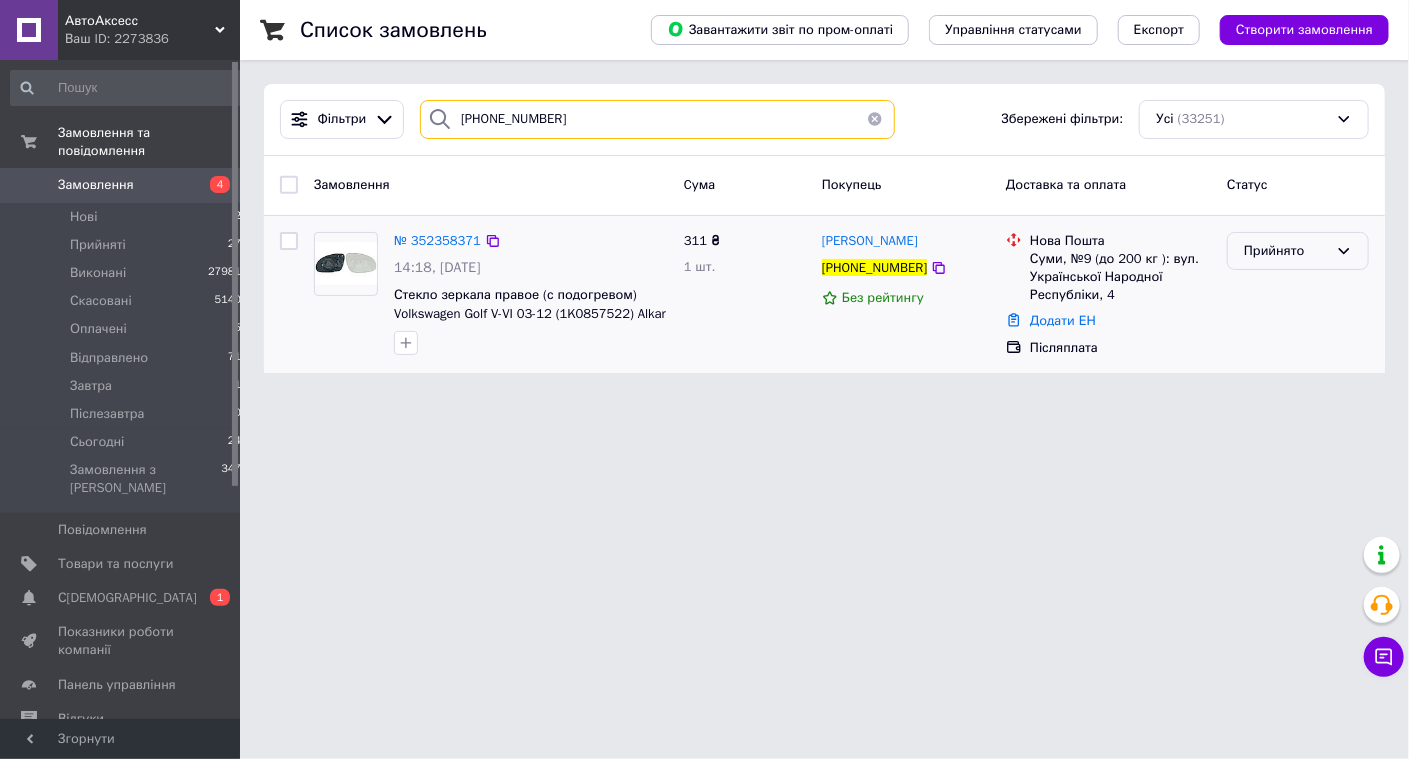 type on "[PHONE_NUMBER]" 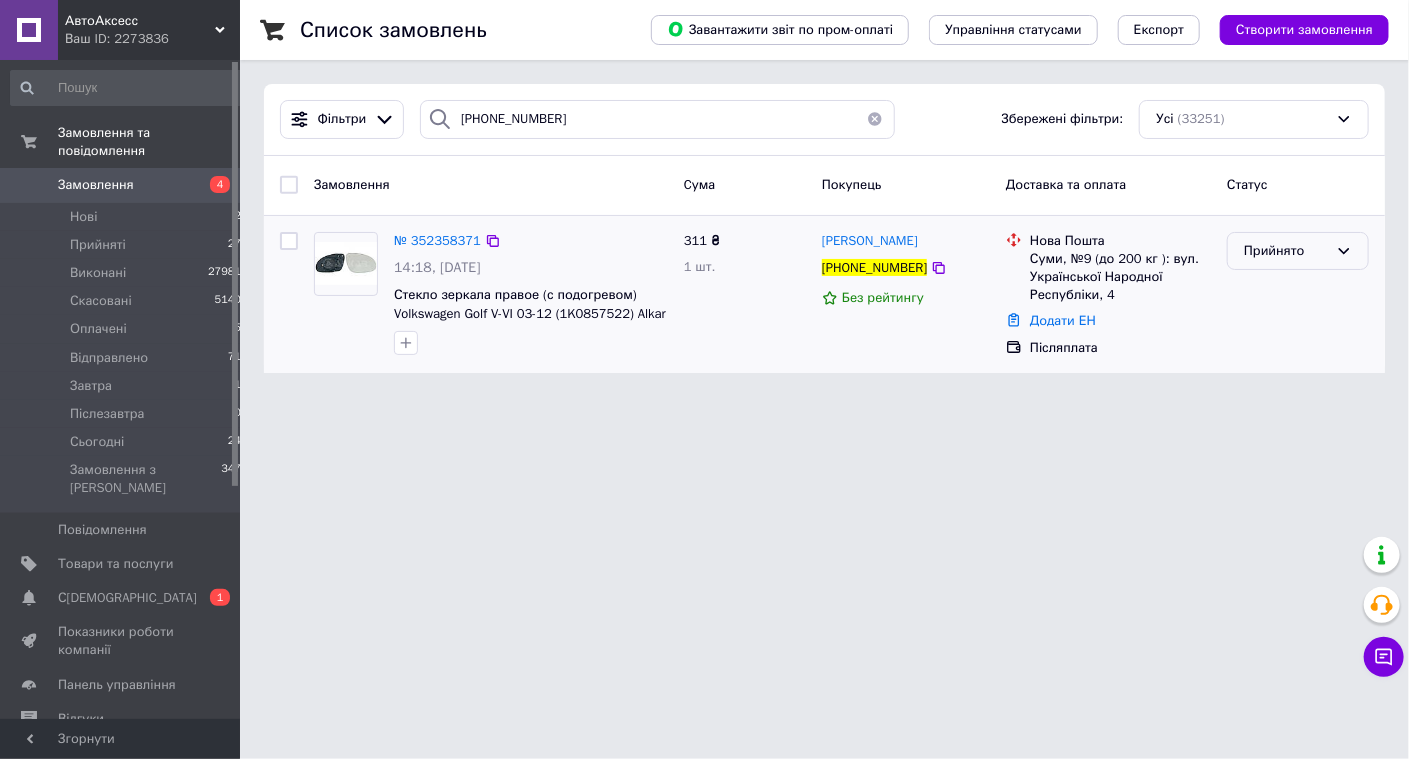 click on "Прийнято" at bounding box center [1286, 251] 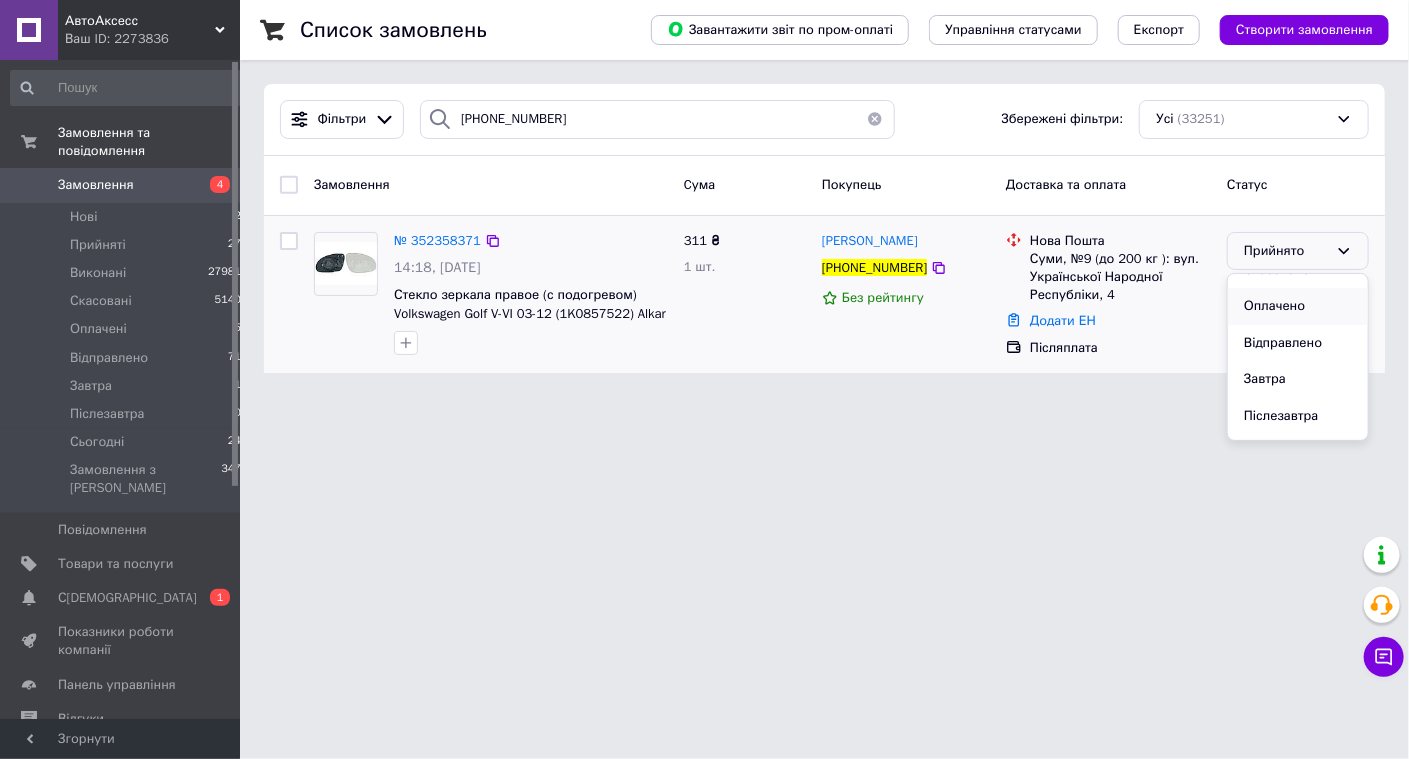 scroll, scrollTop: 90, scrollLeft: 0, axis: vertical 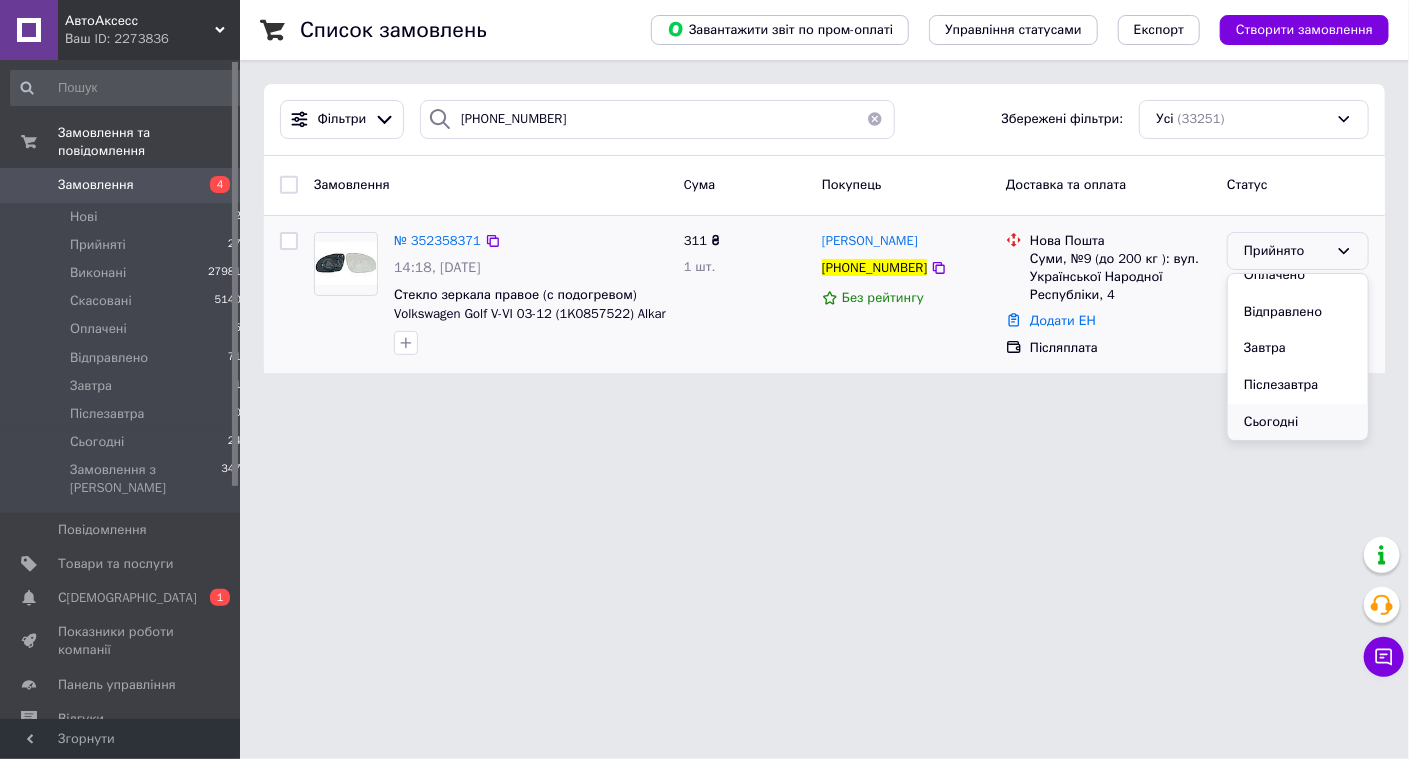 click on "Сьогодні" at bounding box center [1298, 422] 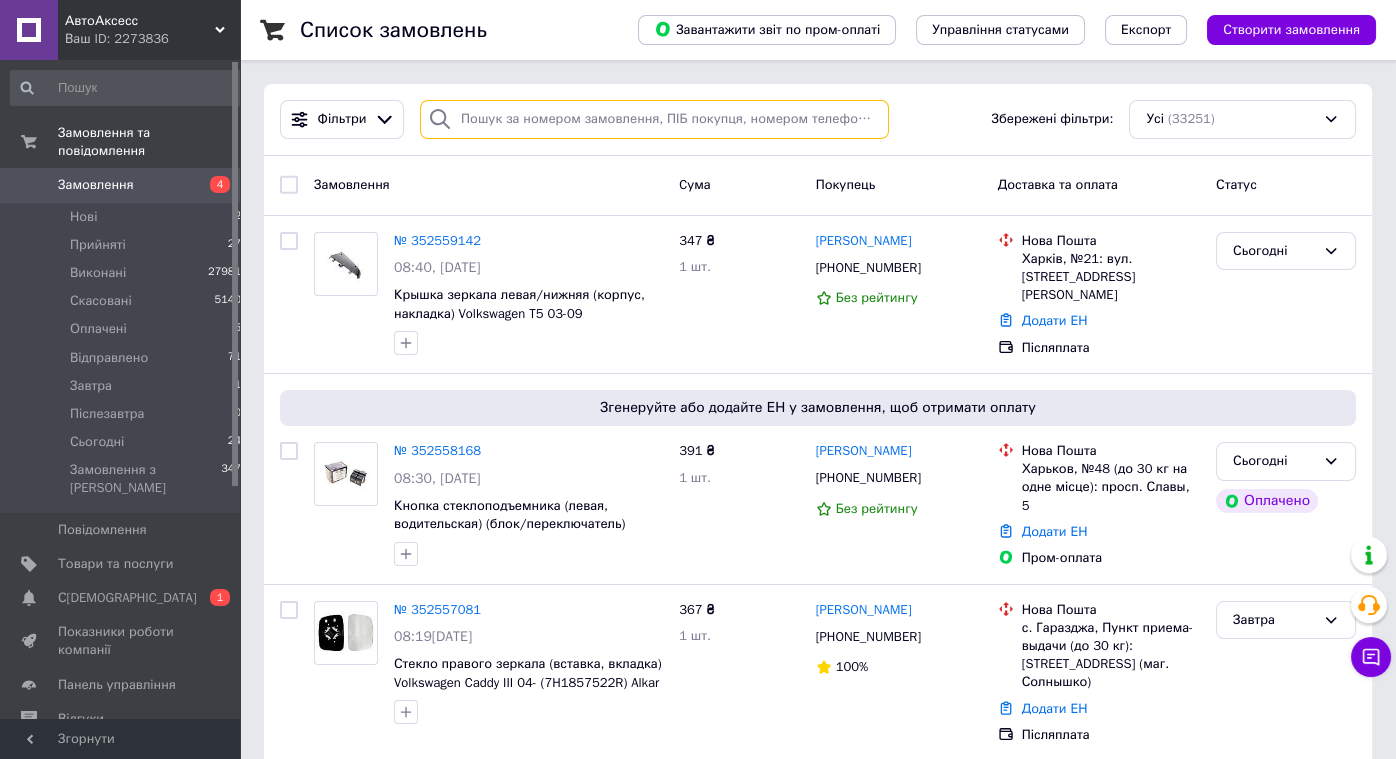 click at bounding box center (654, 119) 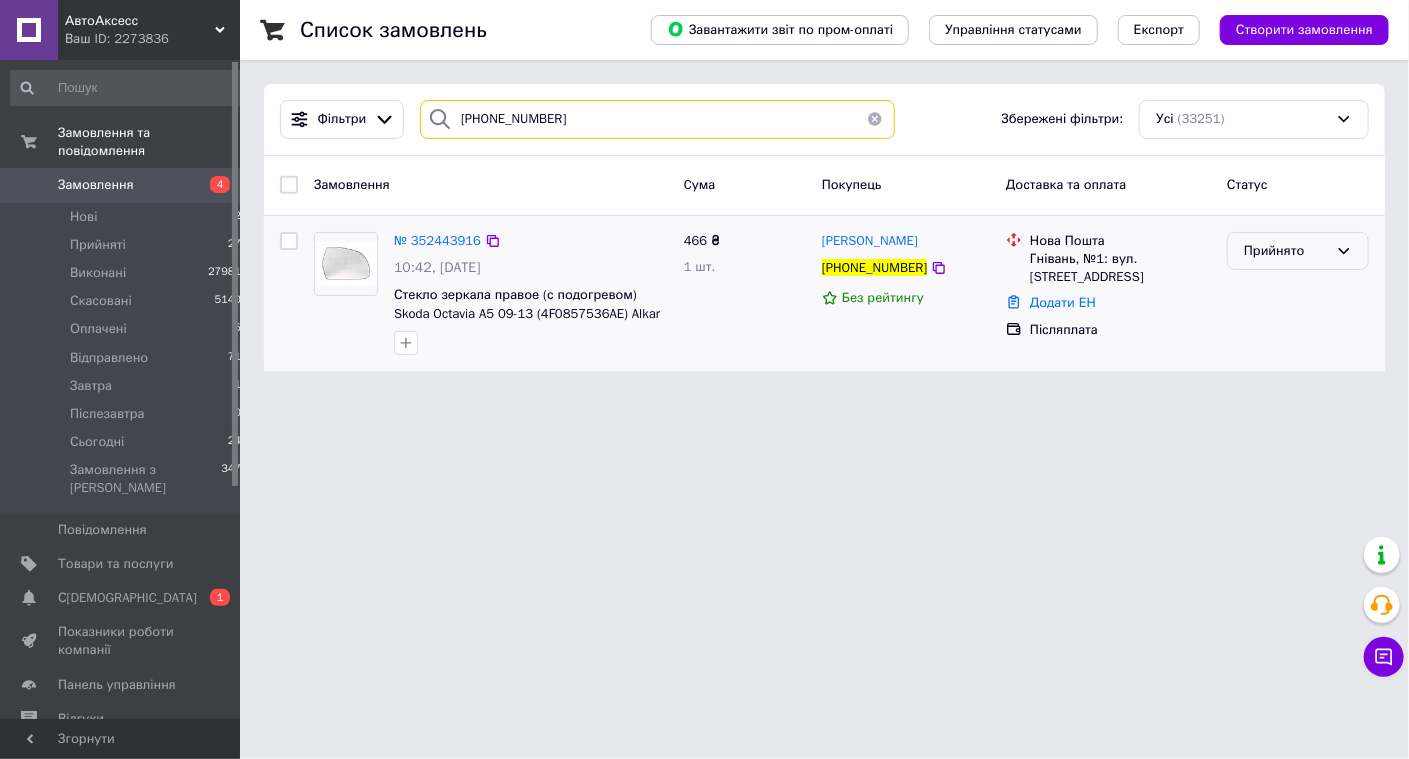 type on "[PHONE_NUMBER]" 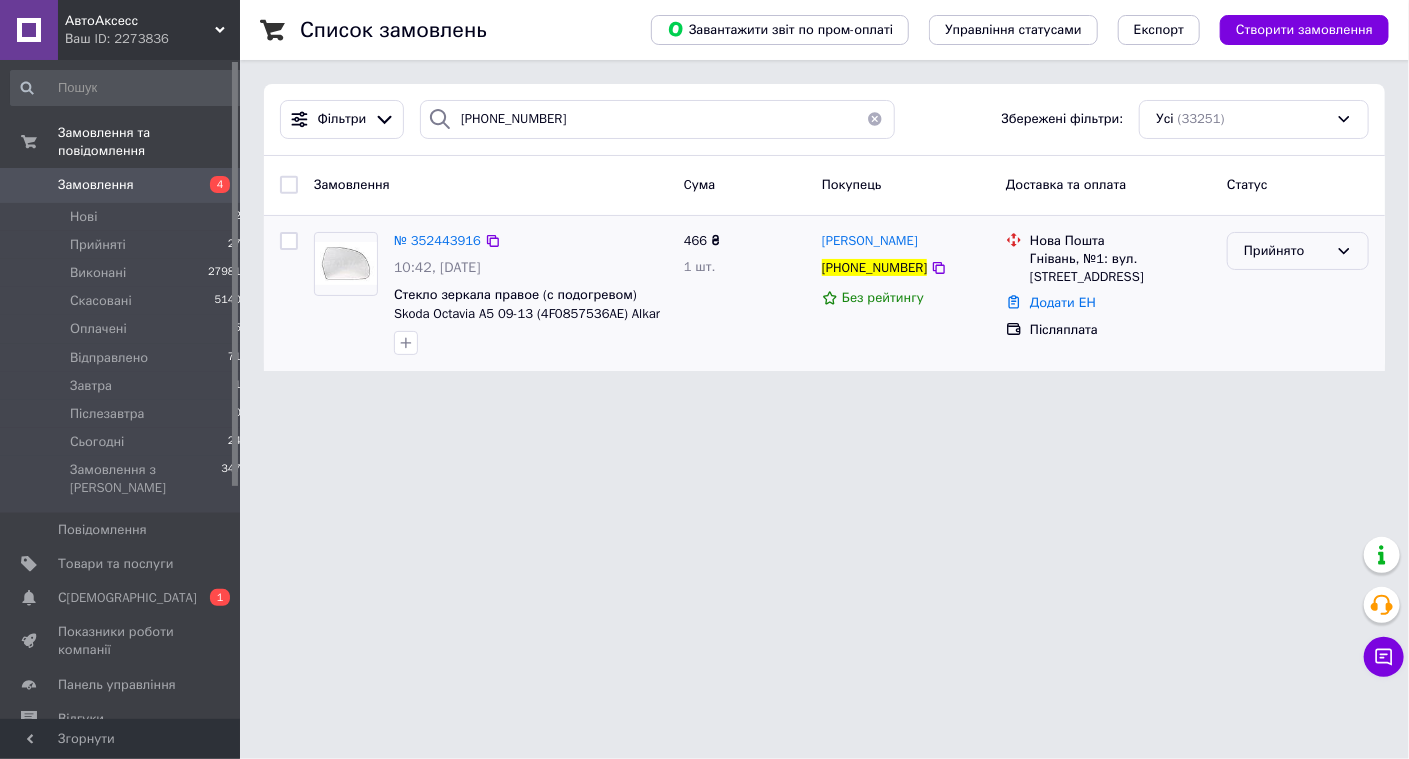 click on "Прийнято" at bounding box center [1286, 251] 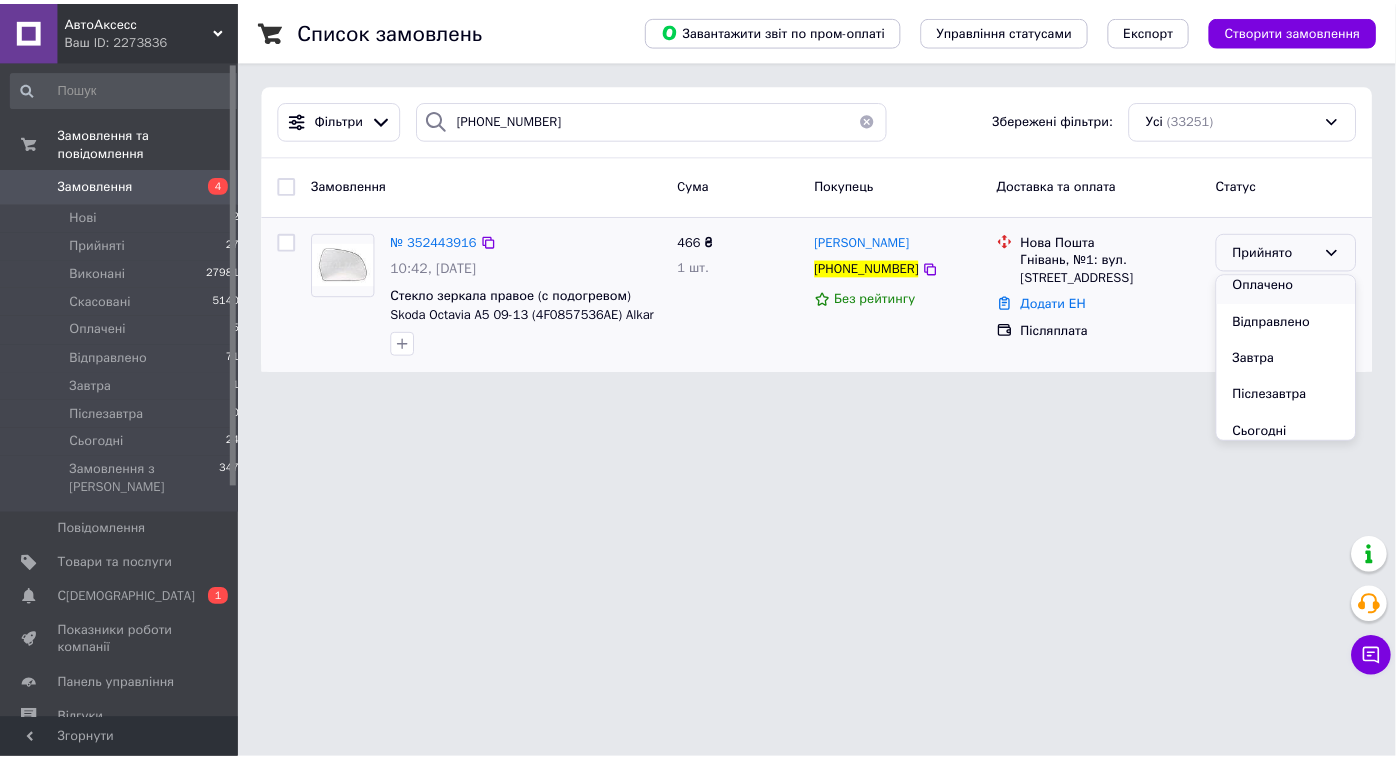 scroll, scrollTop: 90, scrollLeft: 0, axis: vertical 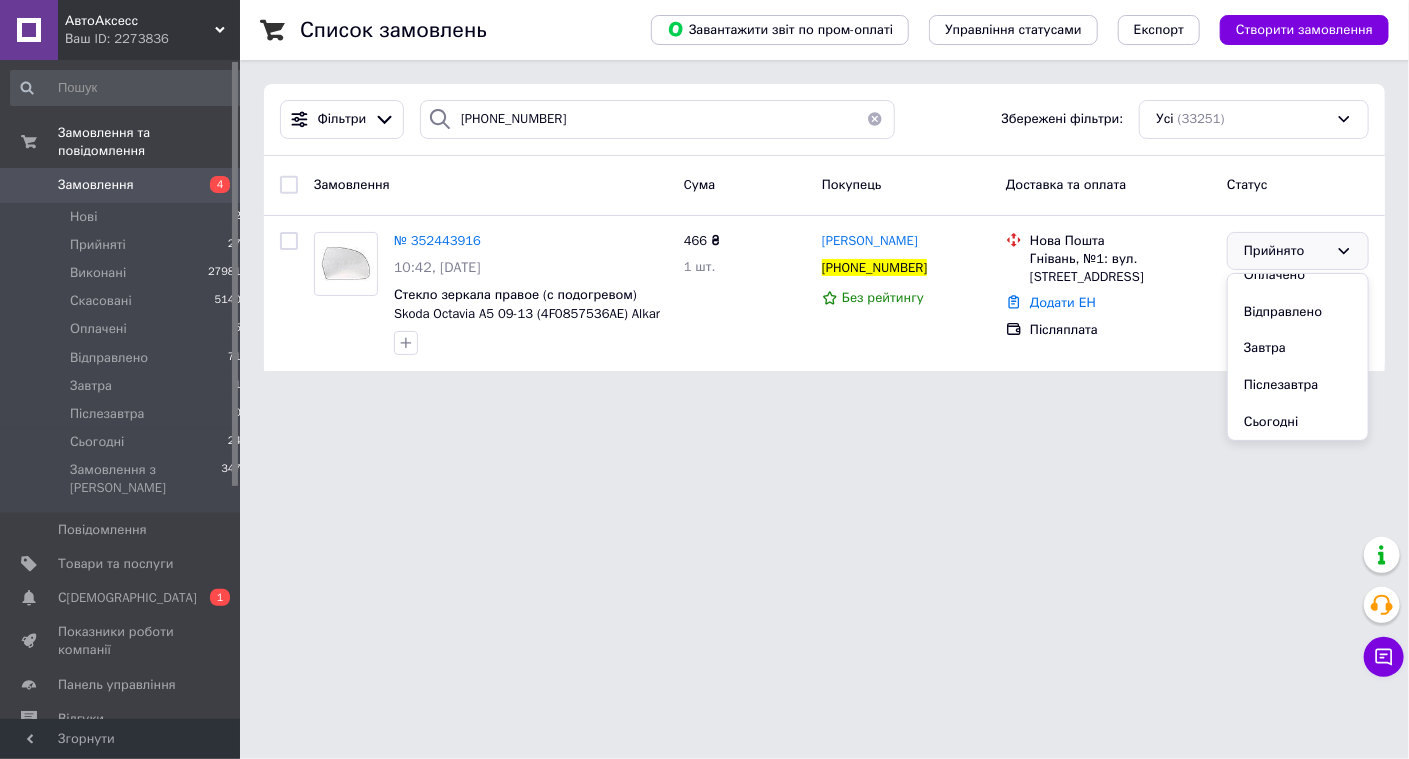 drag, startPoint x: 1267, startPoint y: 419, endPoint x: 1238, endPoint y: 420, distance: 29.017237 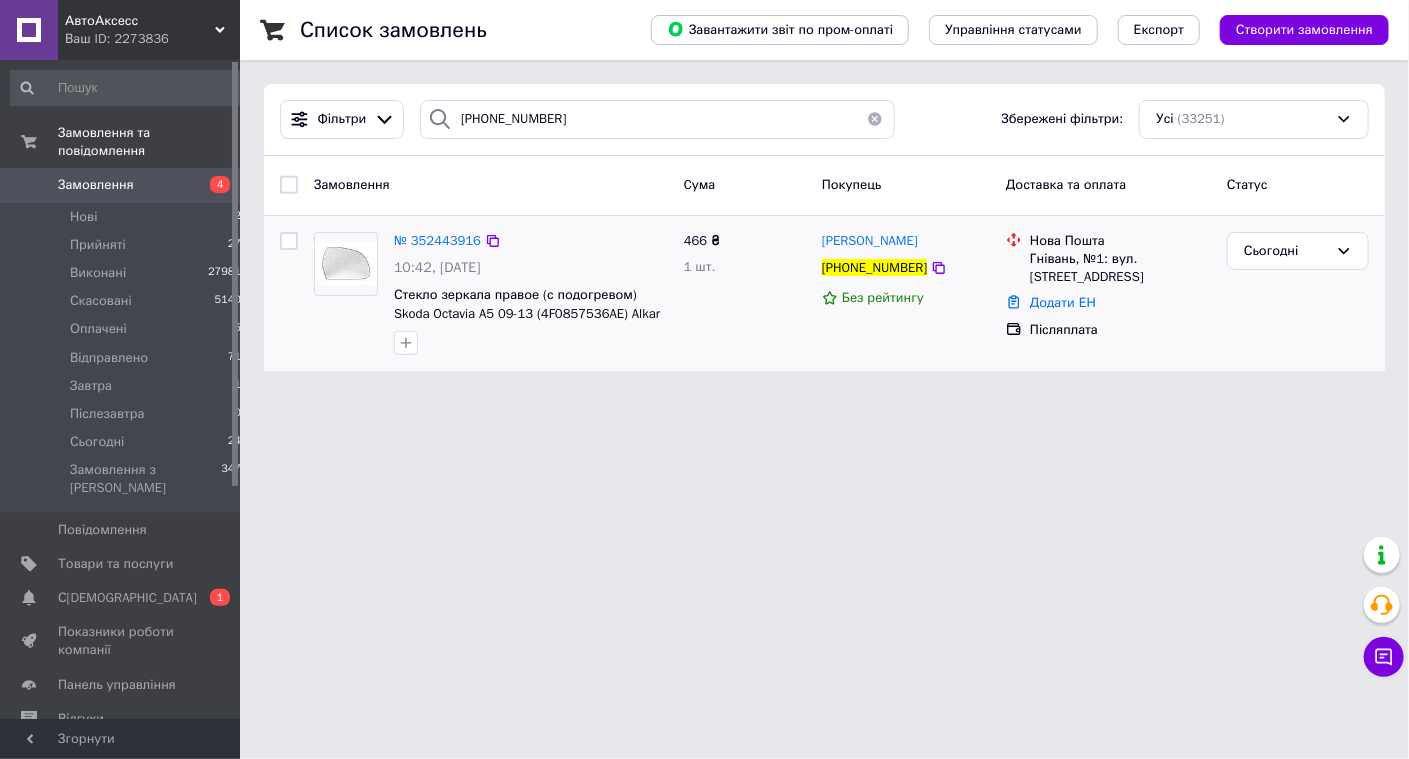 type 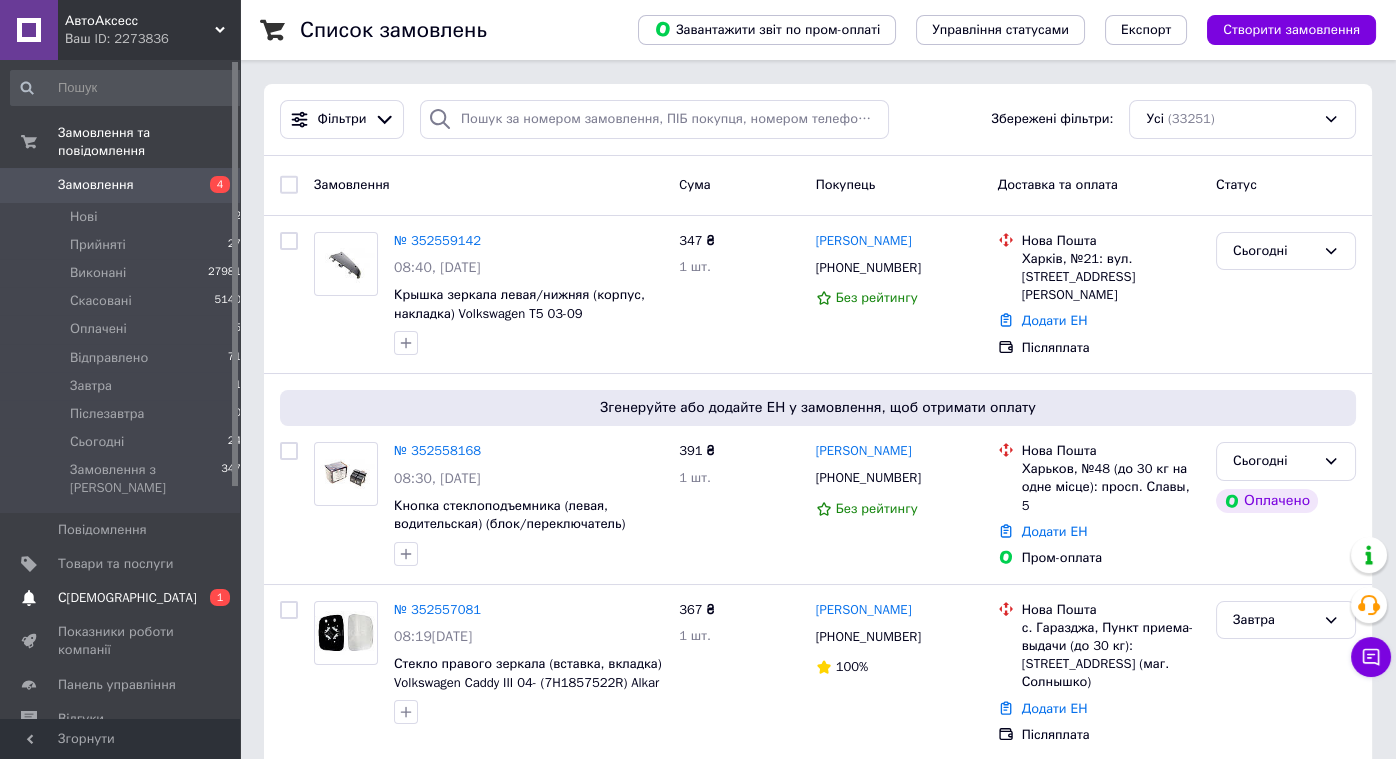 click on "С[DEMOGRAPHIC_DATA]" at bounding box center (127, 598) 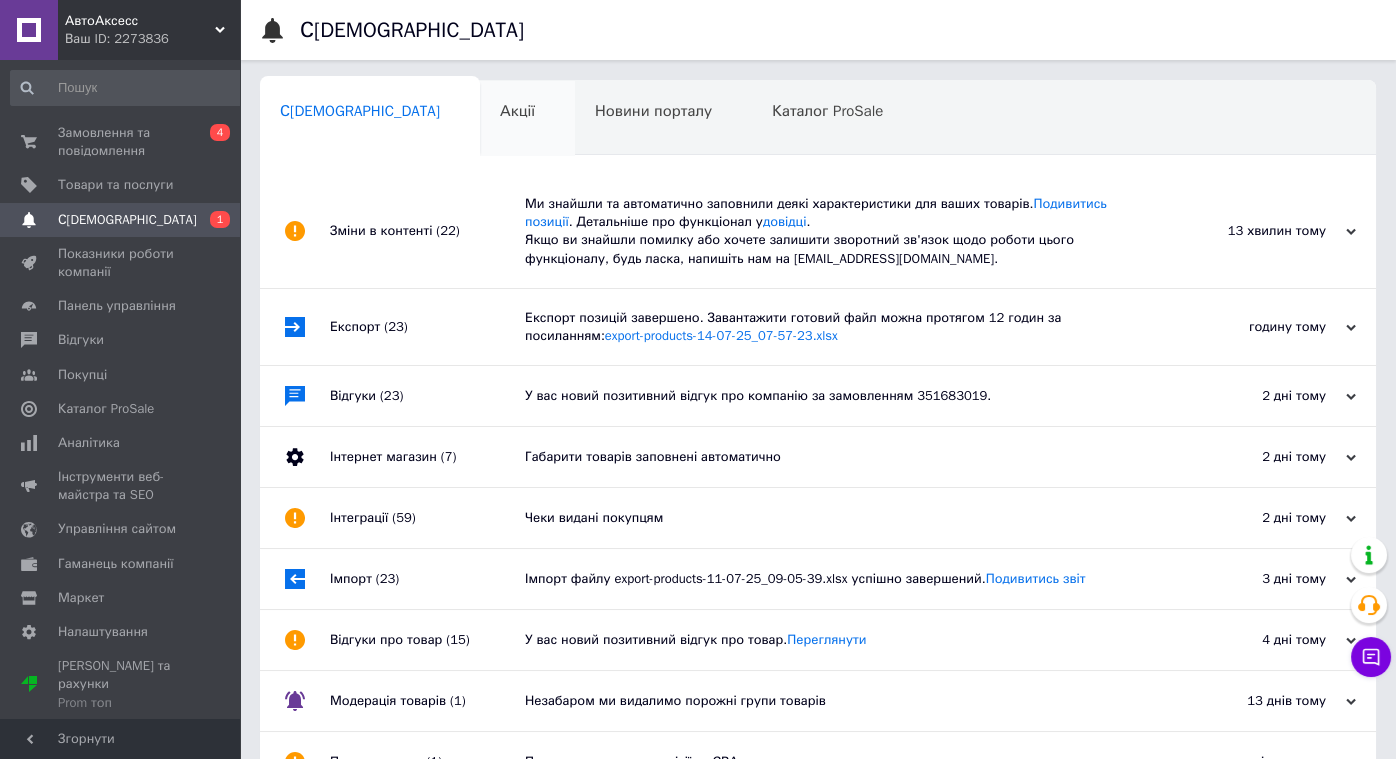 click on "Акції" at bounding box center (517, 111) 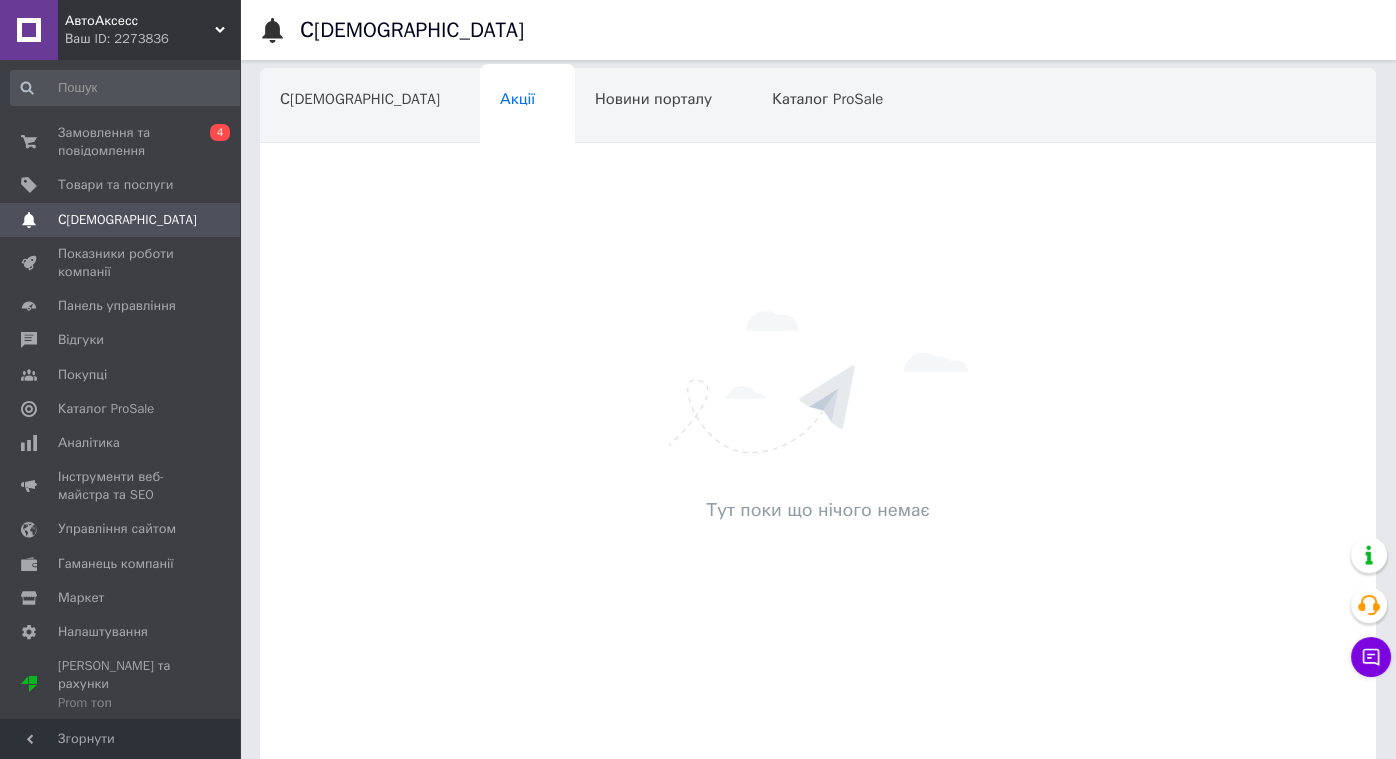 scroll, scrollTop: 14, scrollLeft: 0, axis: vertical 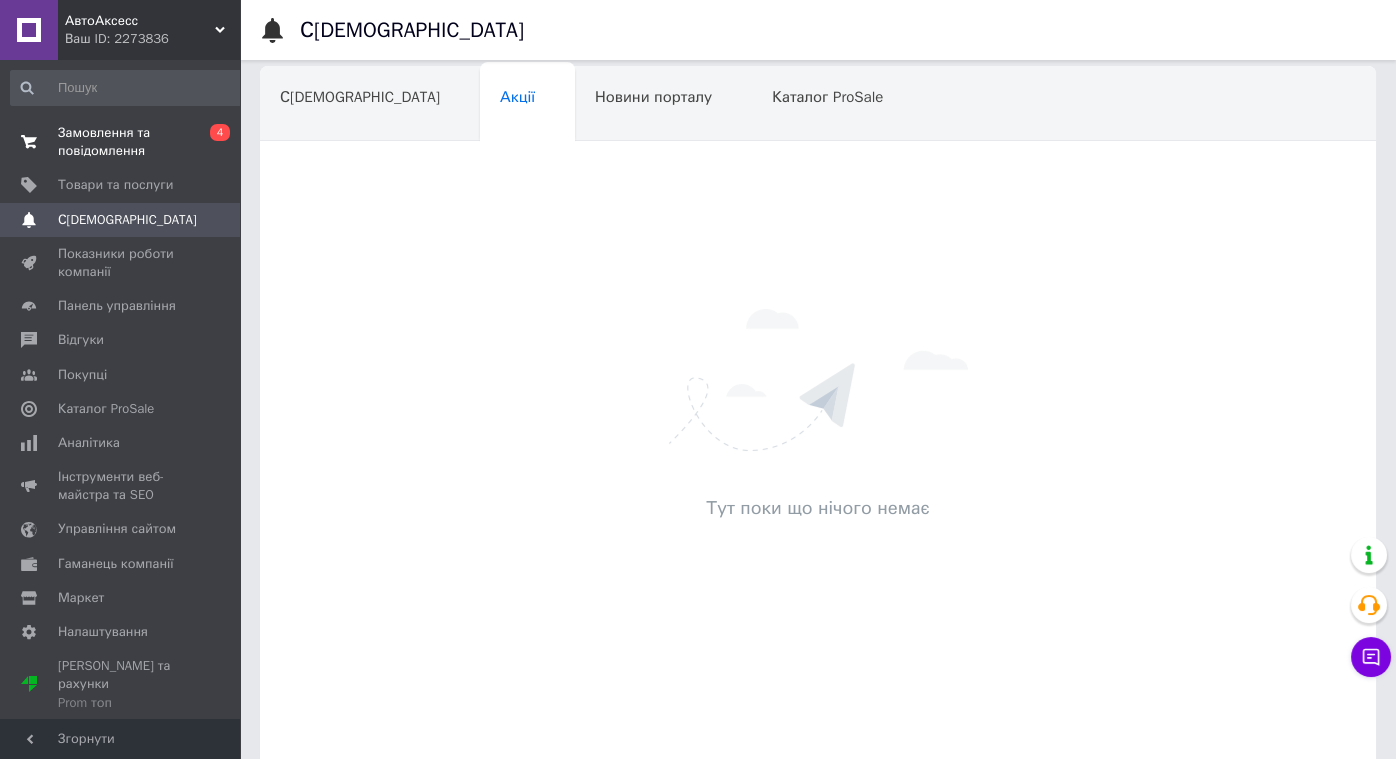 click on "Замовлення та повідомлення" at bounding box center [121, 142] 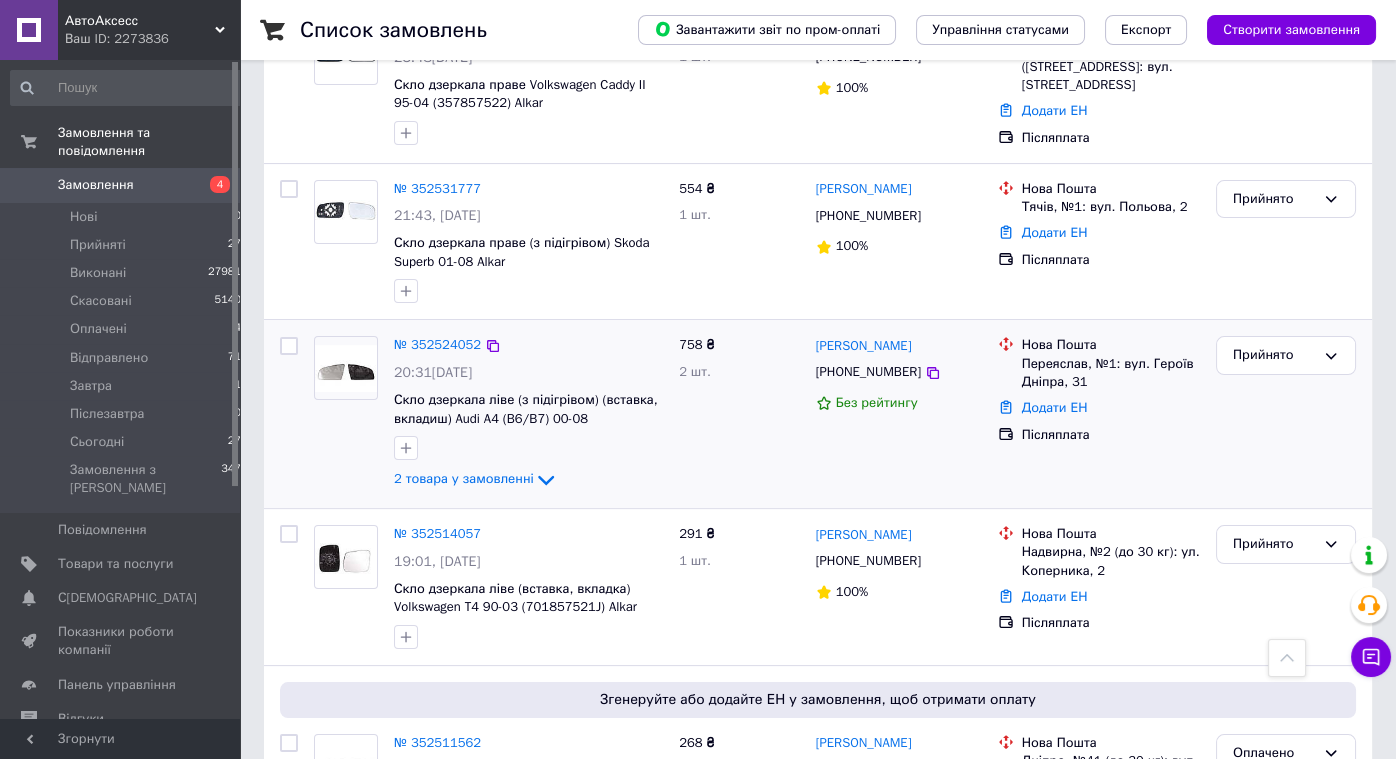 scroll, scrollTop: 956, scrollLeft: 0, axis: vertical 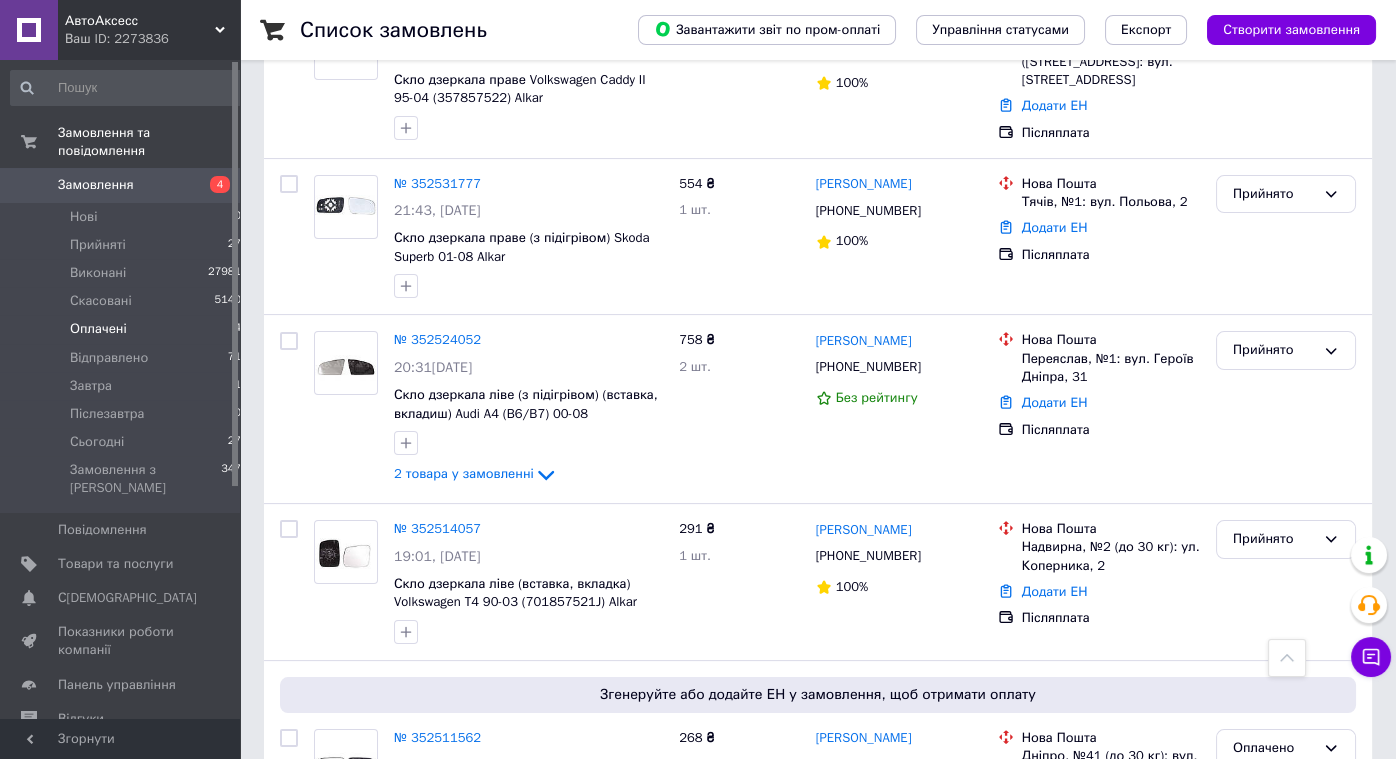 click on "Оплачені 4" at bounding box center (126, 329) 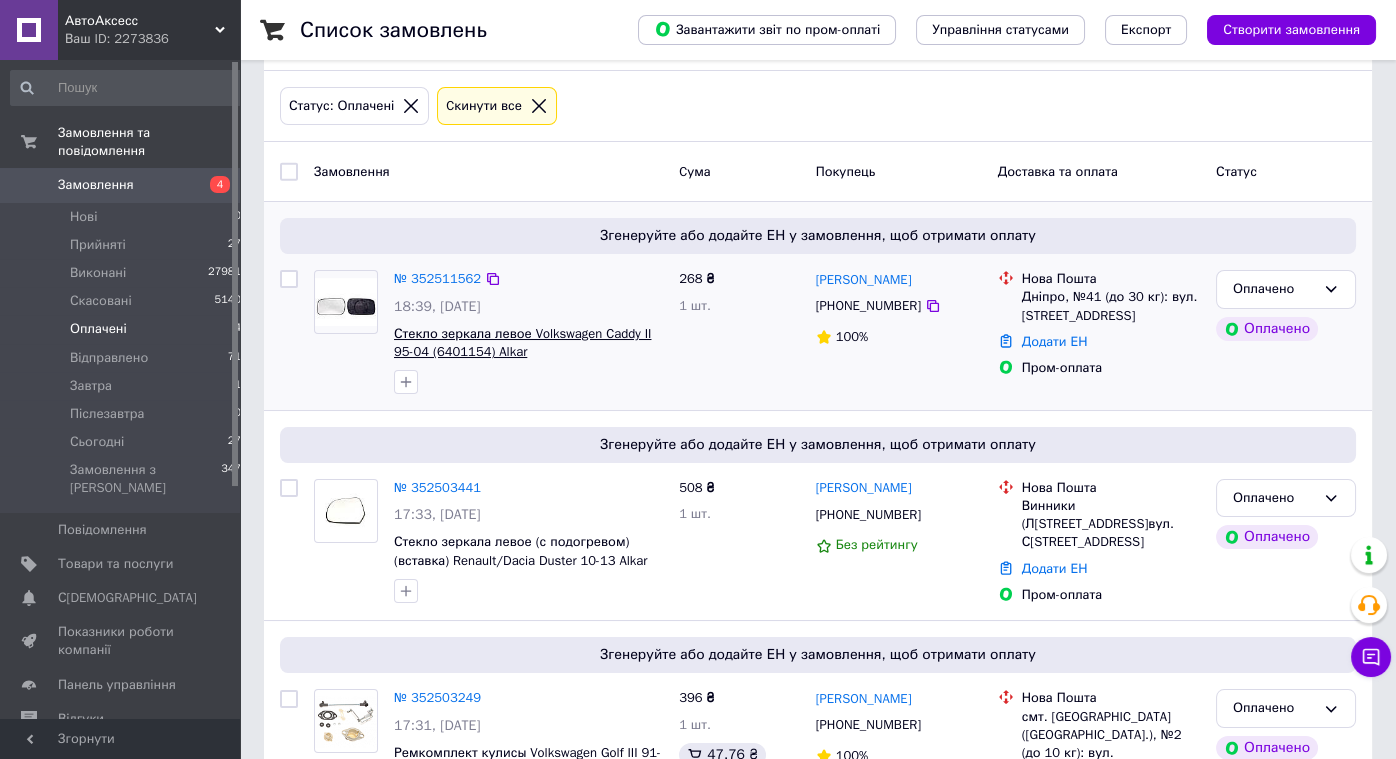 scroll, scrollTop: 93, scrollLeft: 0, axis: vertical 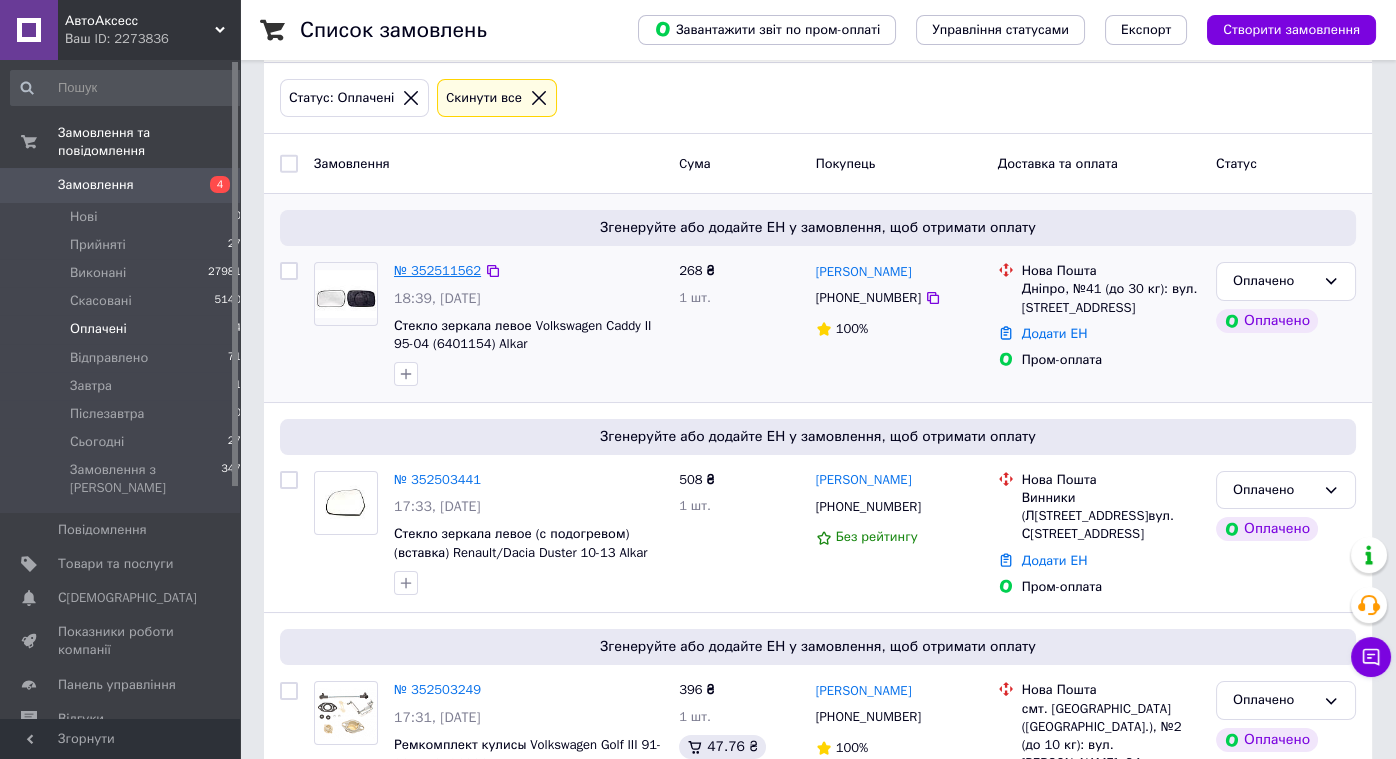 click on "№ 352511562" at bounding box center [437, 270] 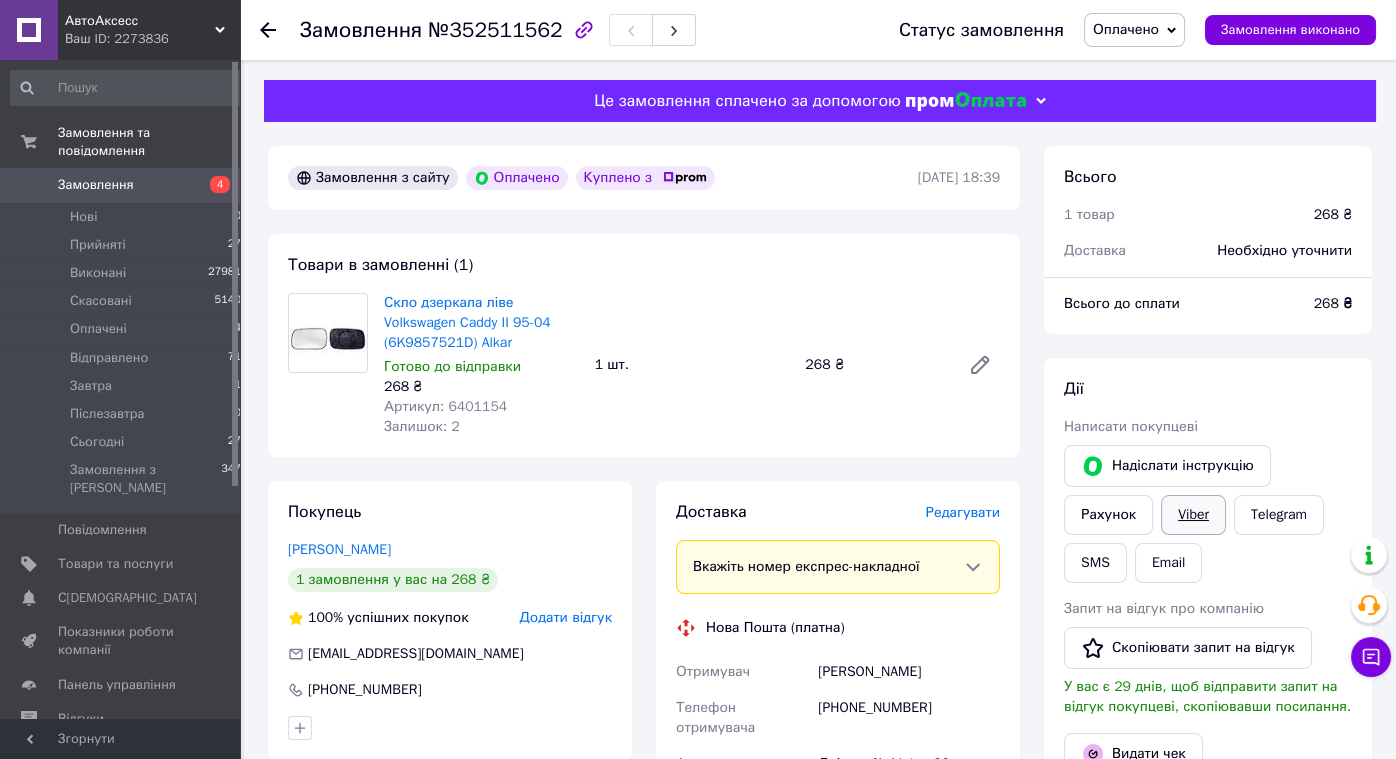 click on "Viber" at bounding box center [1193, 515] 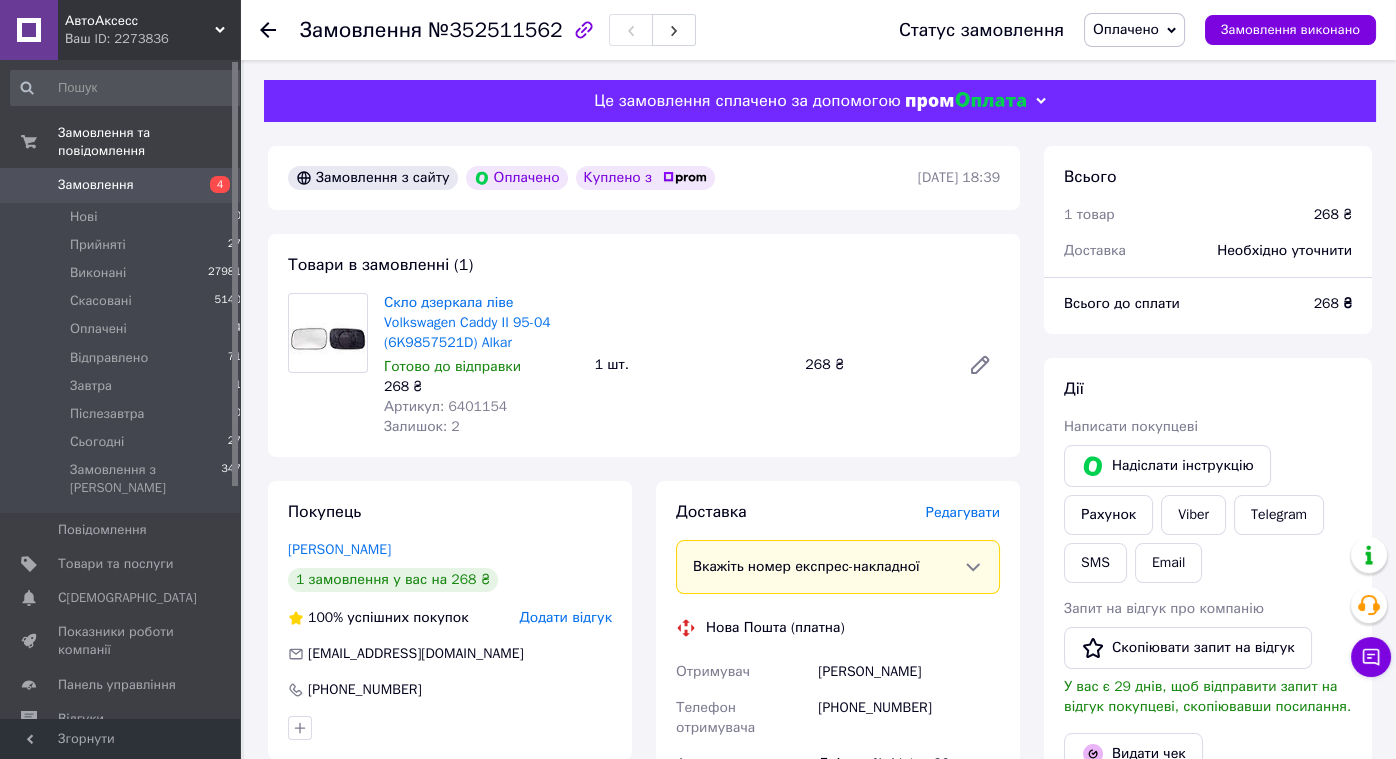 scroll, scrollTop: 10, scrollLeft: 0, axis: vertical 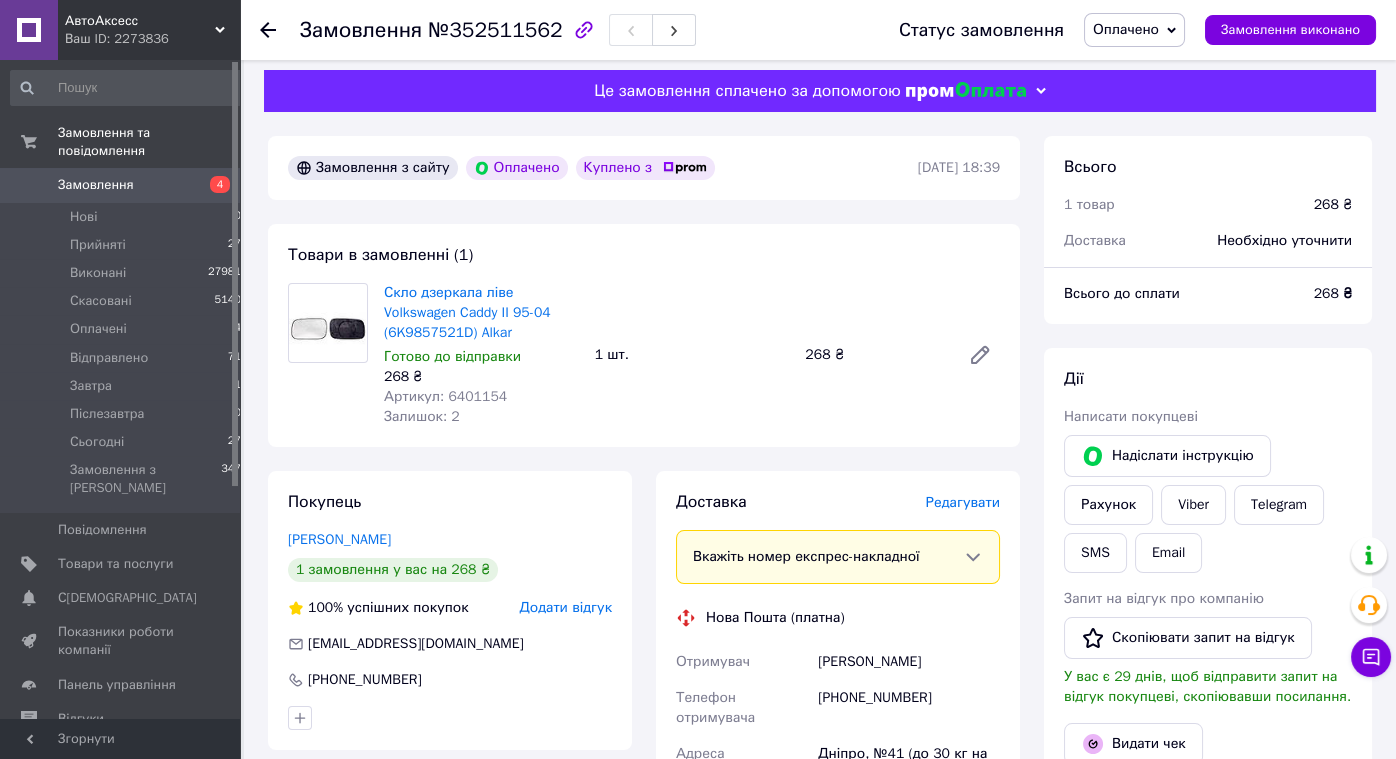 click on "Артикул: 6401154" at bounding box center [445, 396] 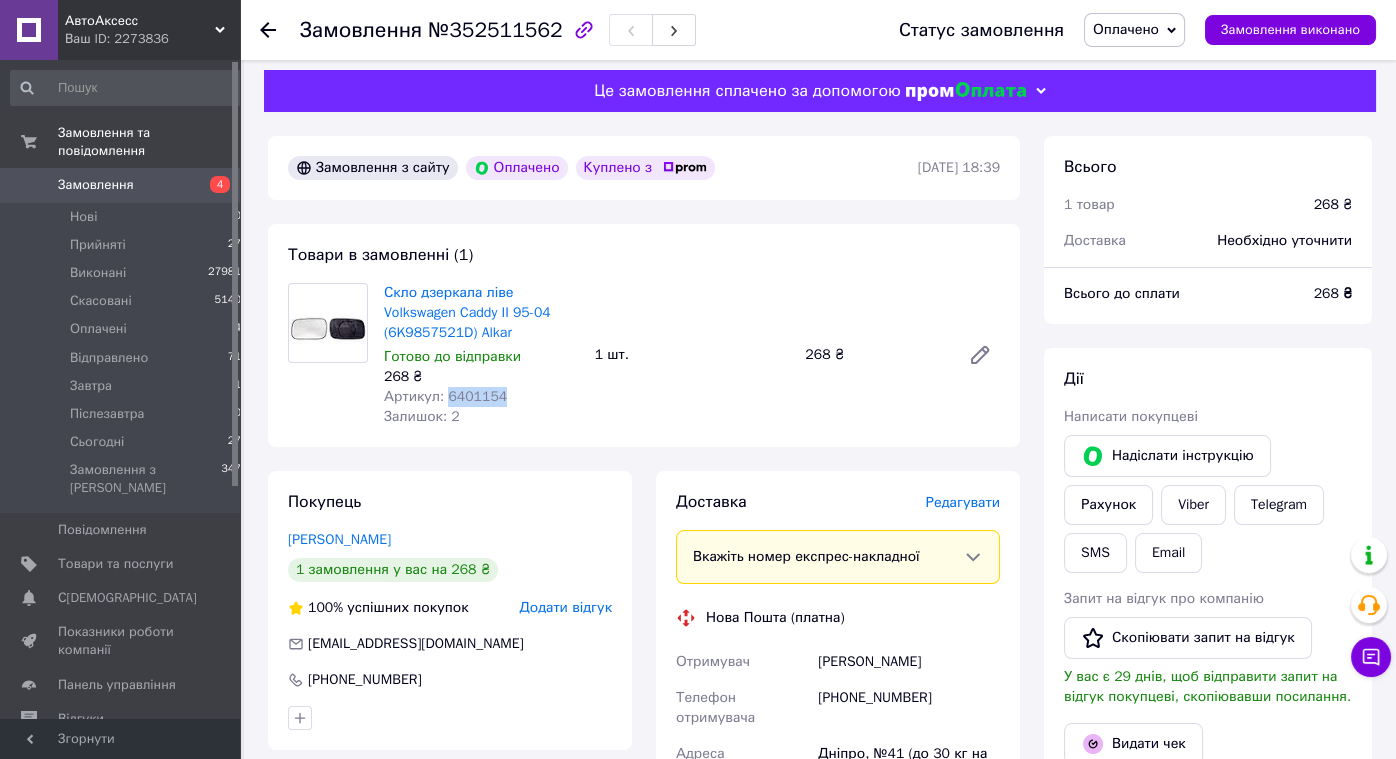 click on "Артикул: 6401154" at bounding box center [445, 396] 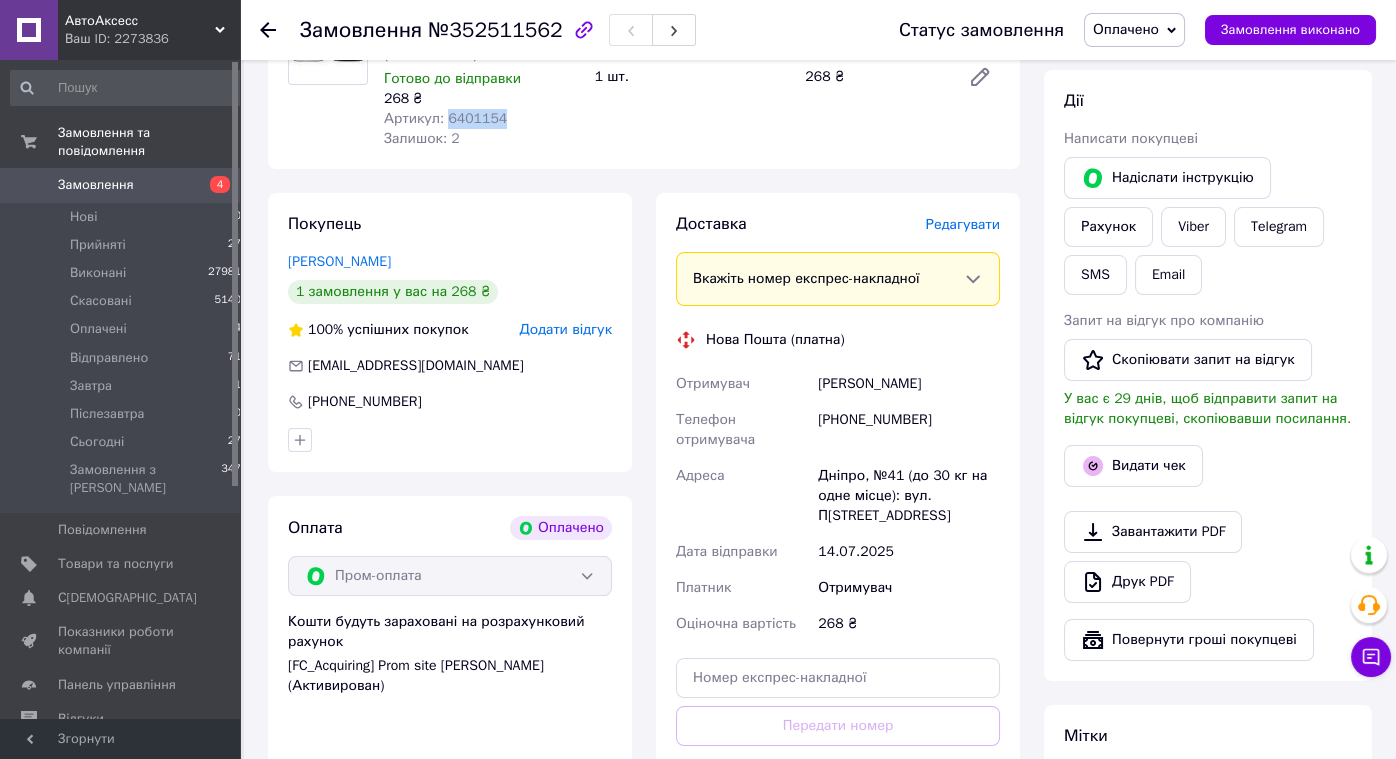 scroll, scrollTop: 290, scrollLeft: 0, axis: vertical 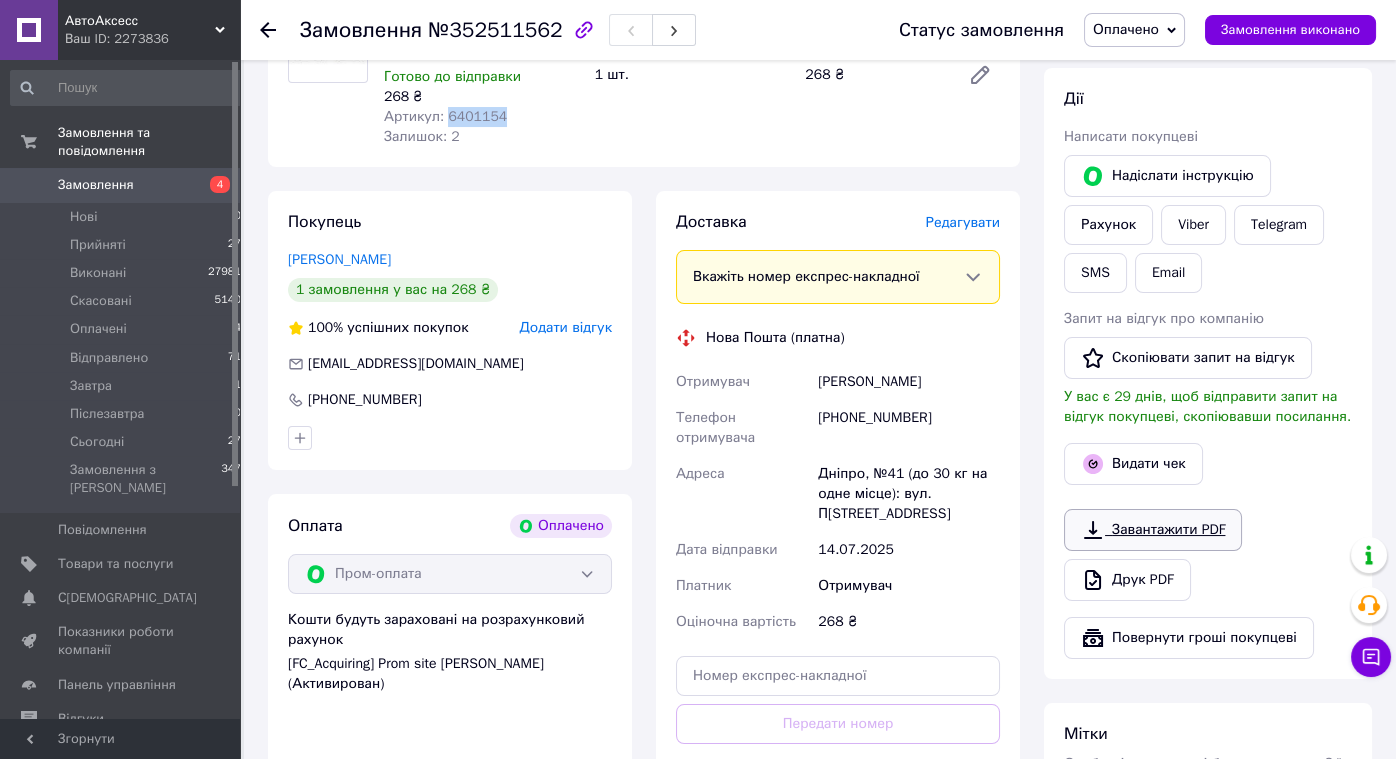 click on "Завантажити PDF" at bounding box center (1153, 530) 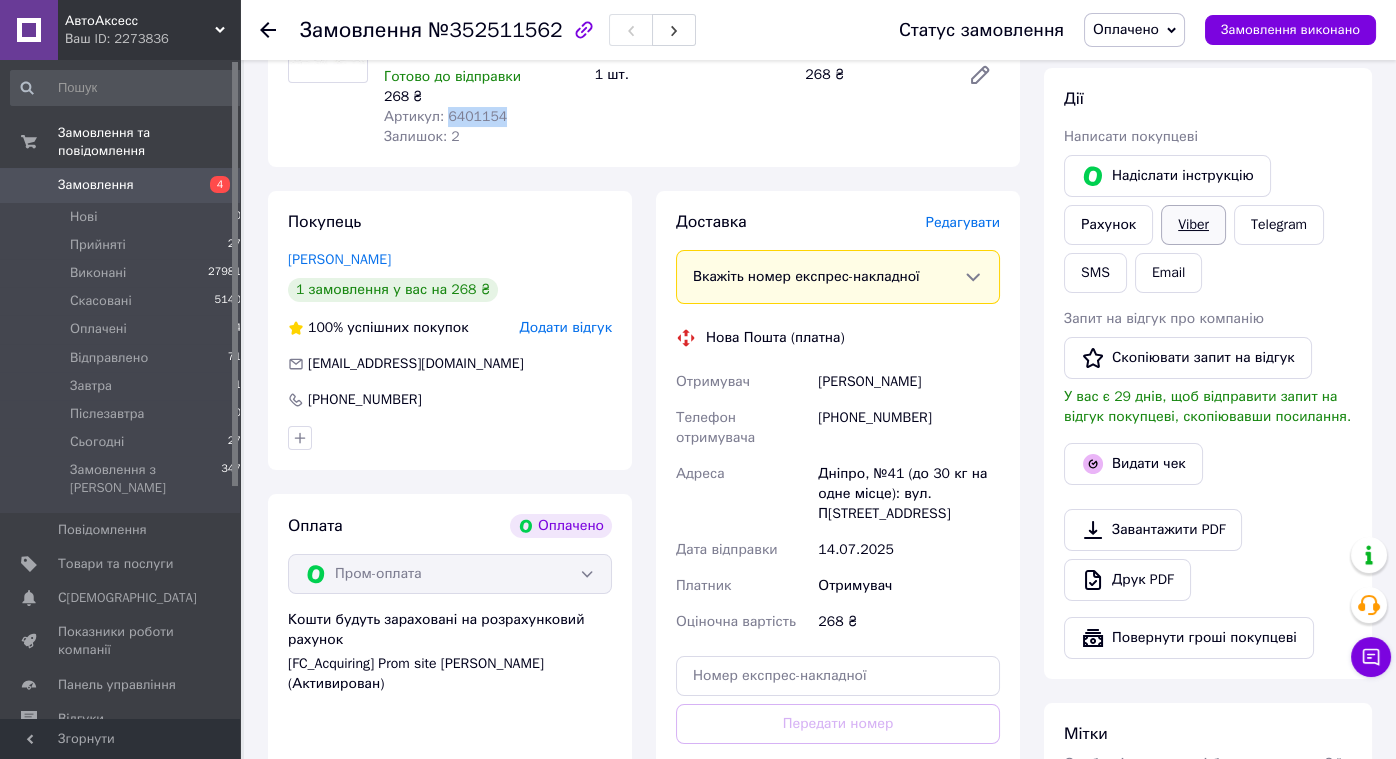 click on "Viber" at bounding box center [1193, 225] 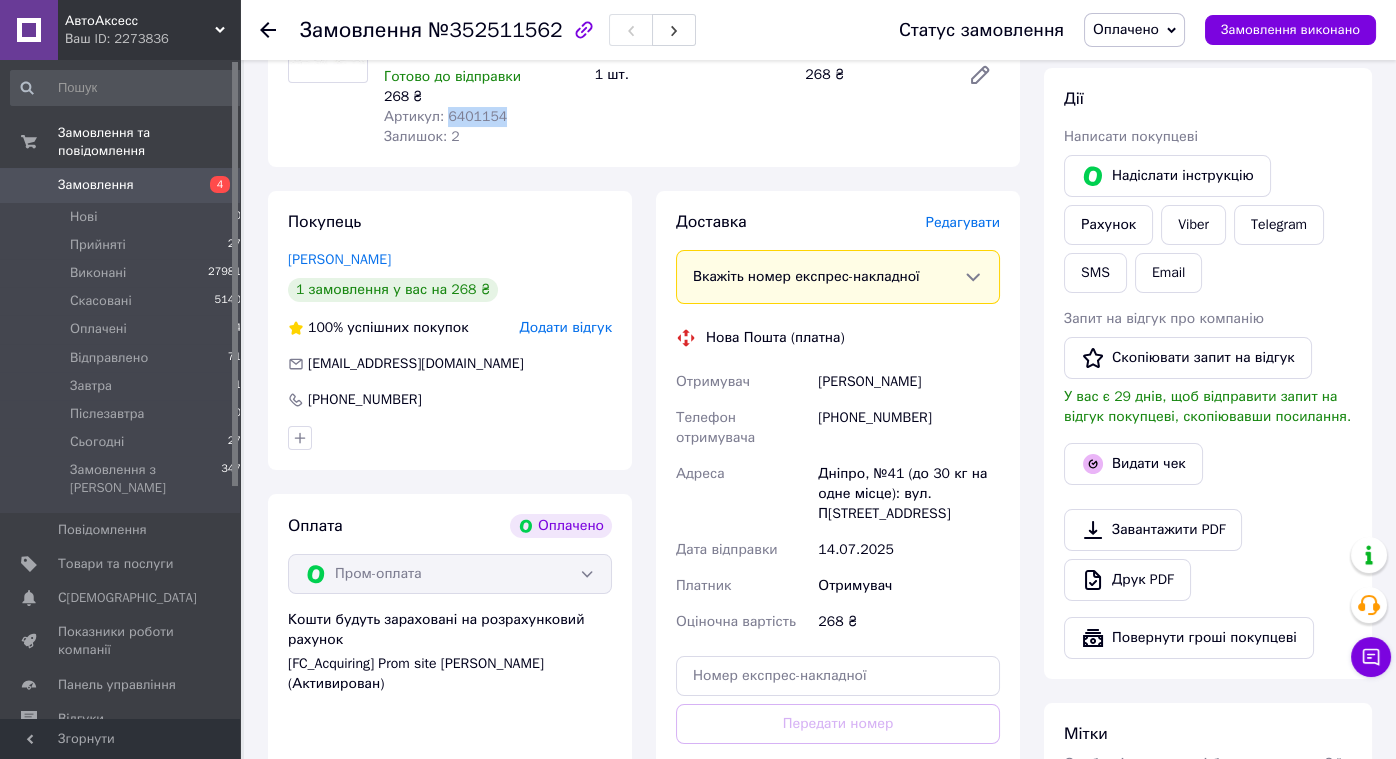 click on "Оплачено" at bounding box center [1134, 30] 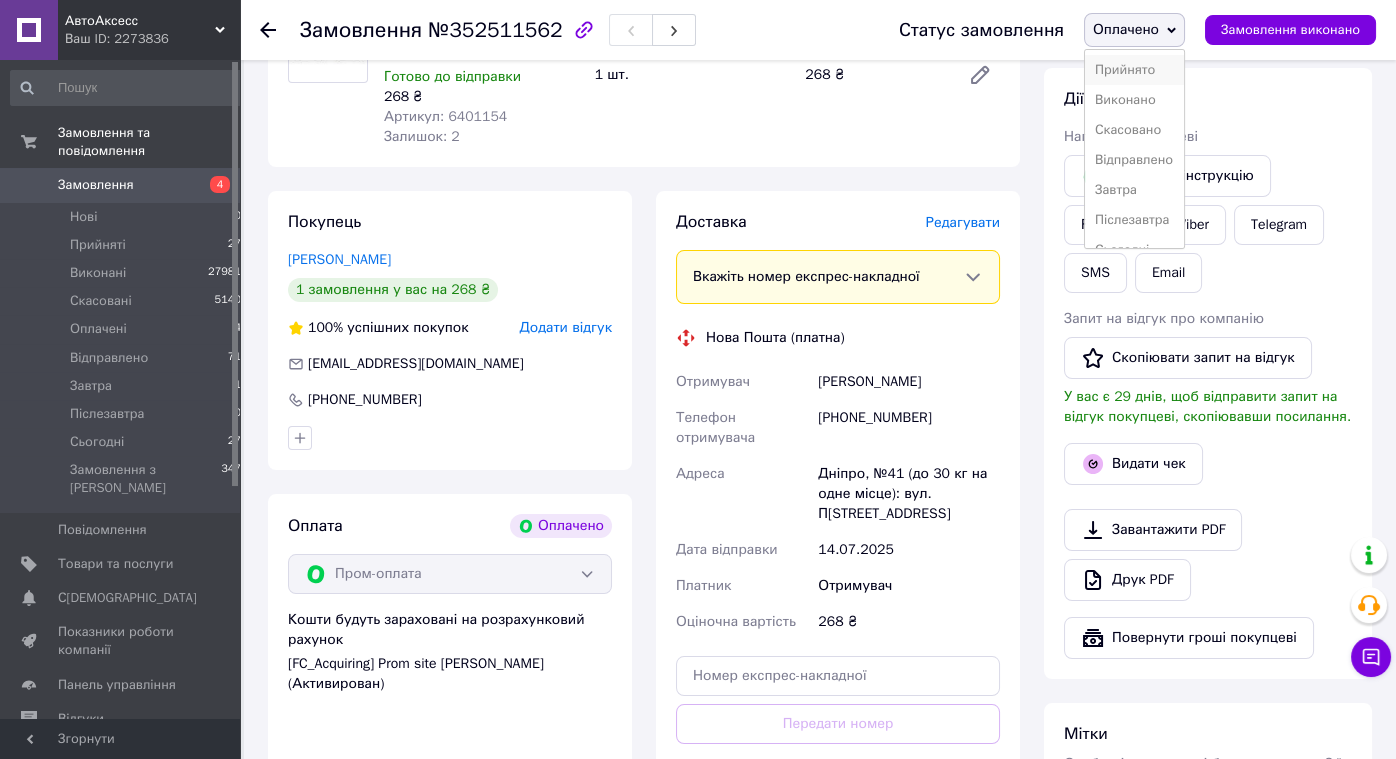 click on "Прийнято" at bounding box center [1134, 70] 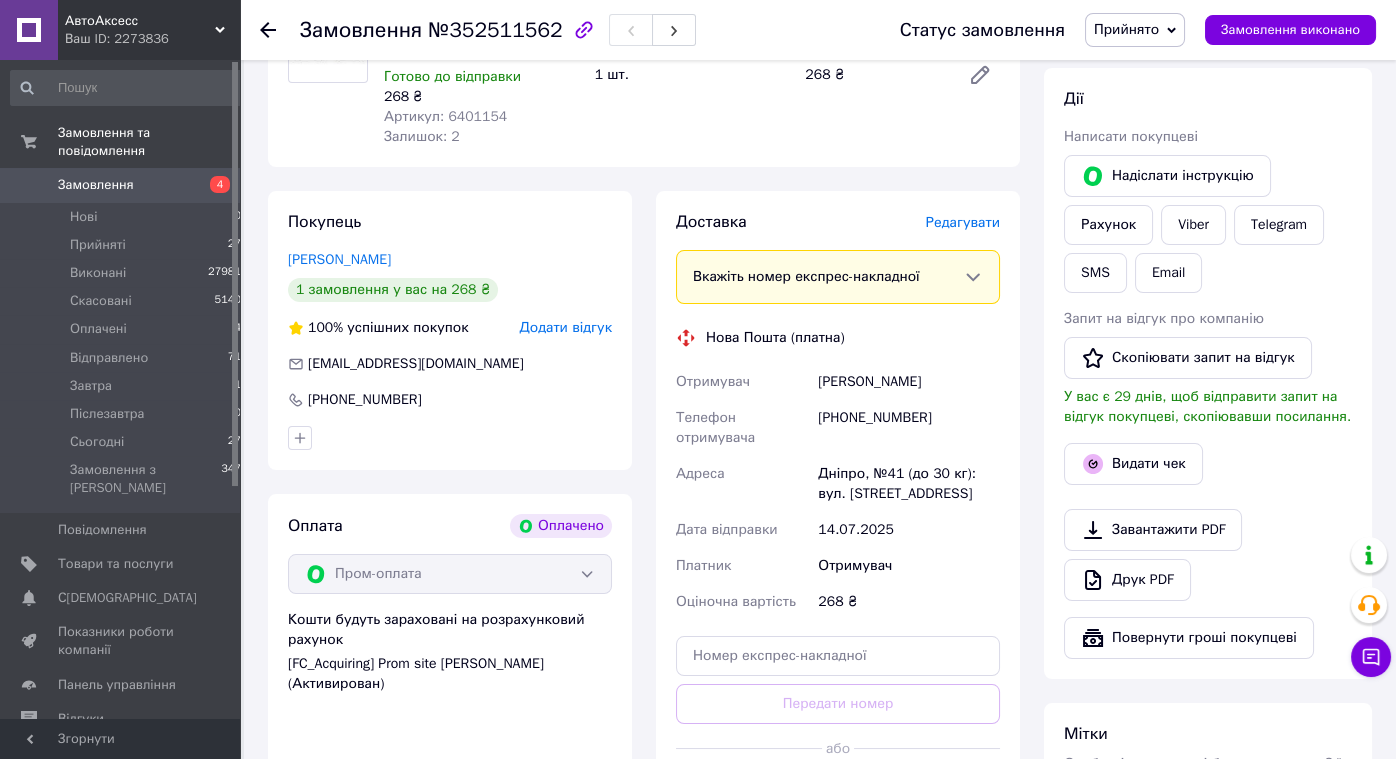 scroll, scrollTop: 0, scrollLeft: 0, axis: both 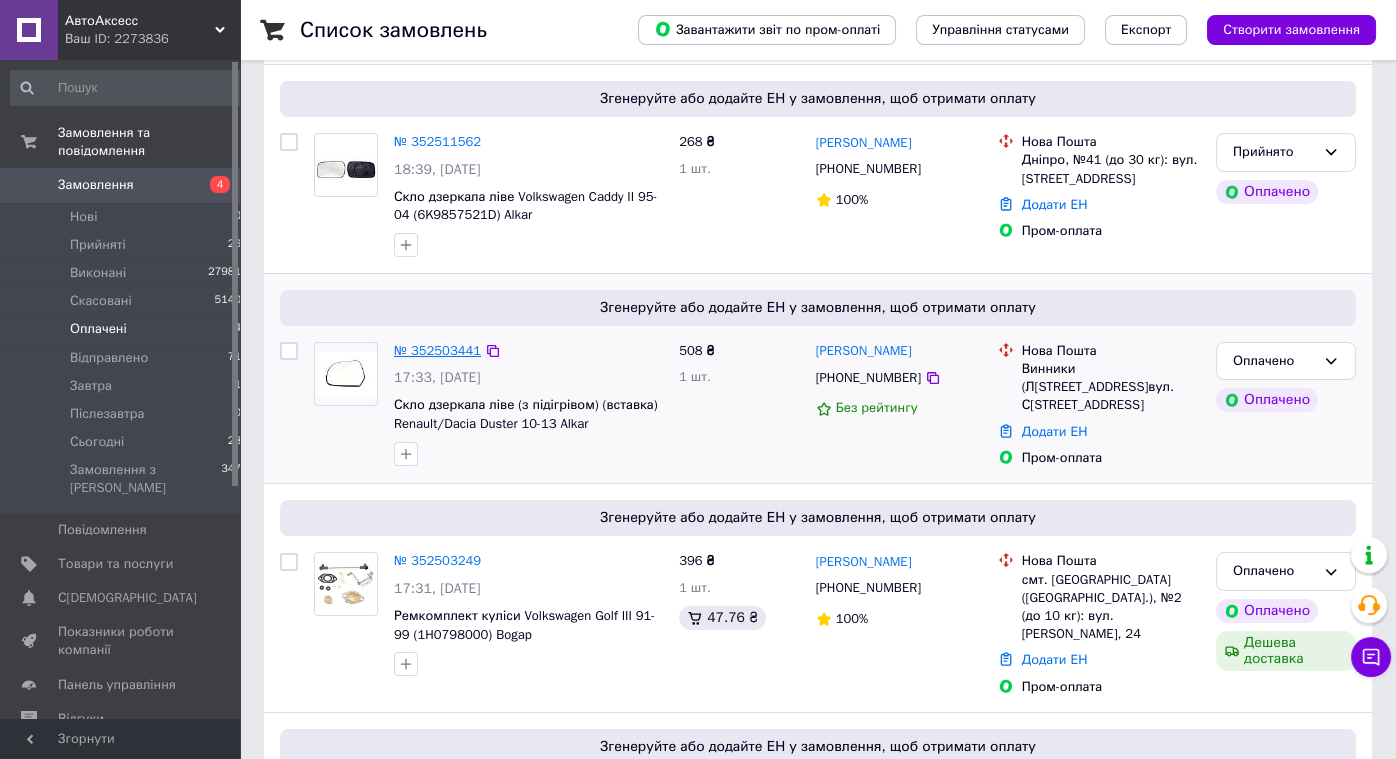 click on "№ 352503441" at bounding box center (437, 350) 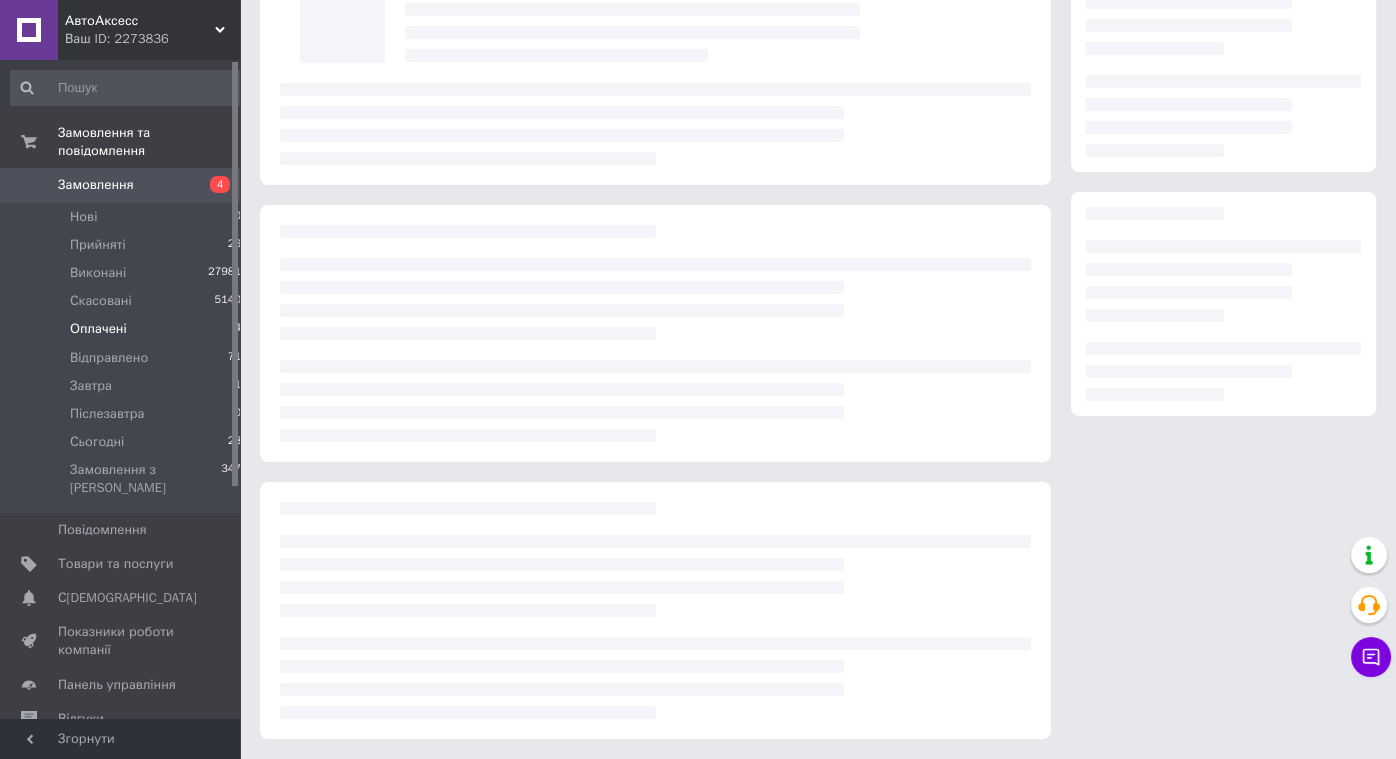 scroll, scrollTop: 154, scrollLeft: 0, axis: vertical 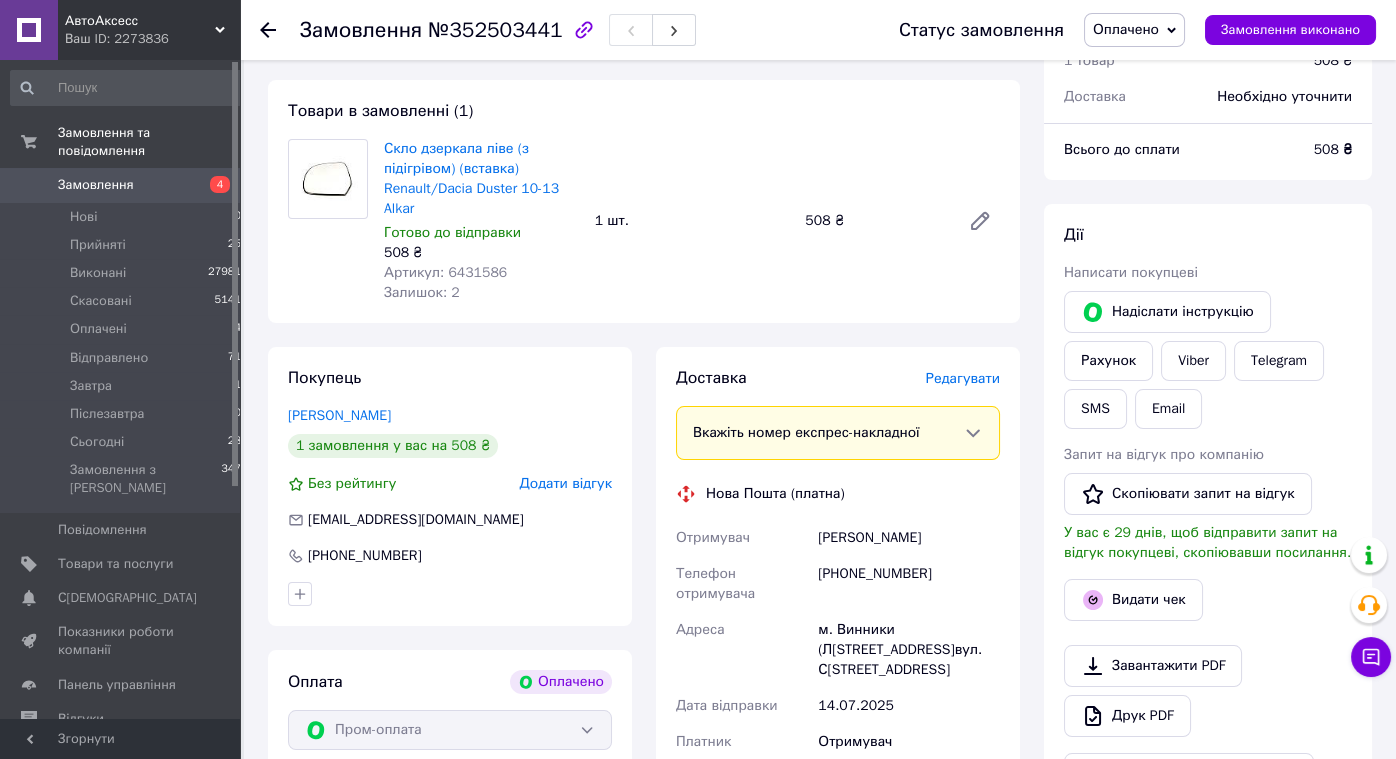 click on "Артикул: 6431586" at bounding box center [445, 272] 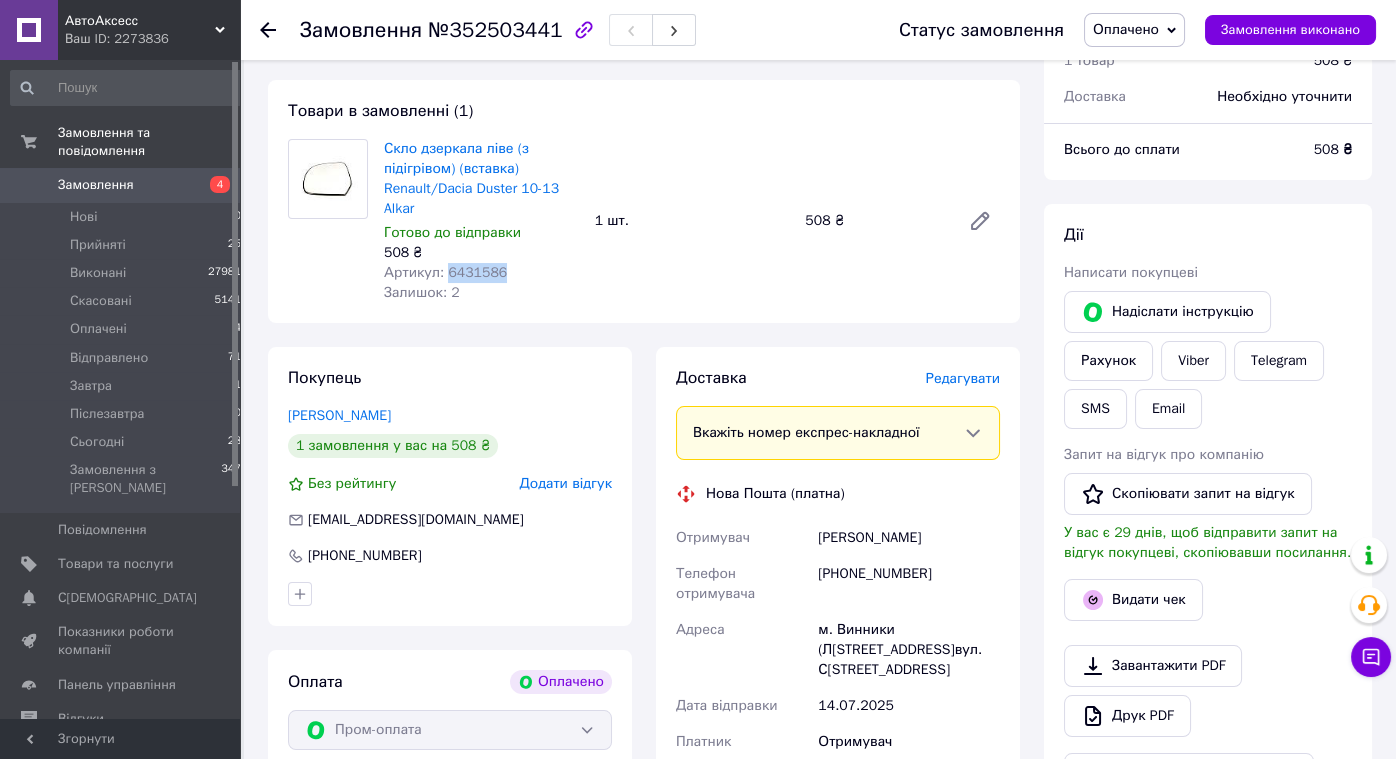 click on "Артикул: 6431586" at bounding box center [445, 272] 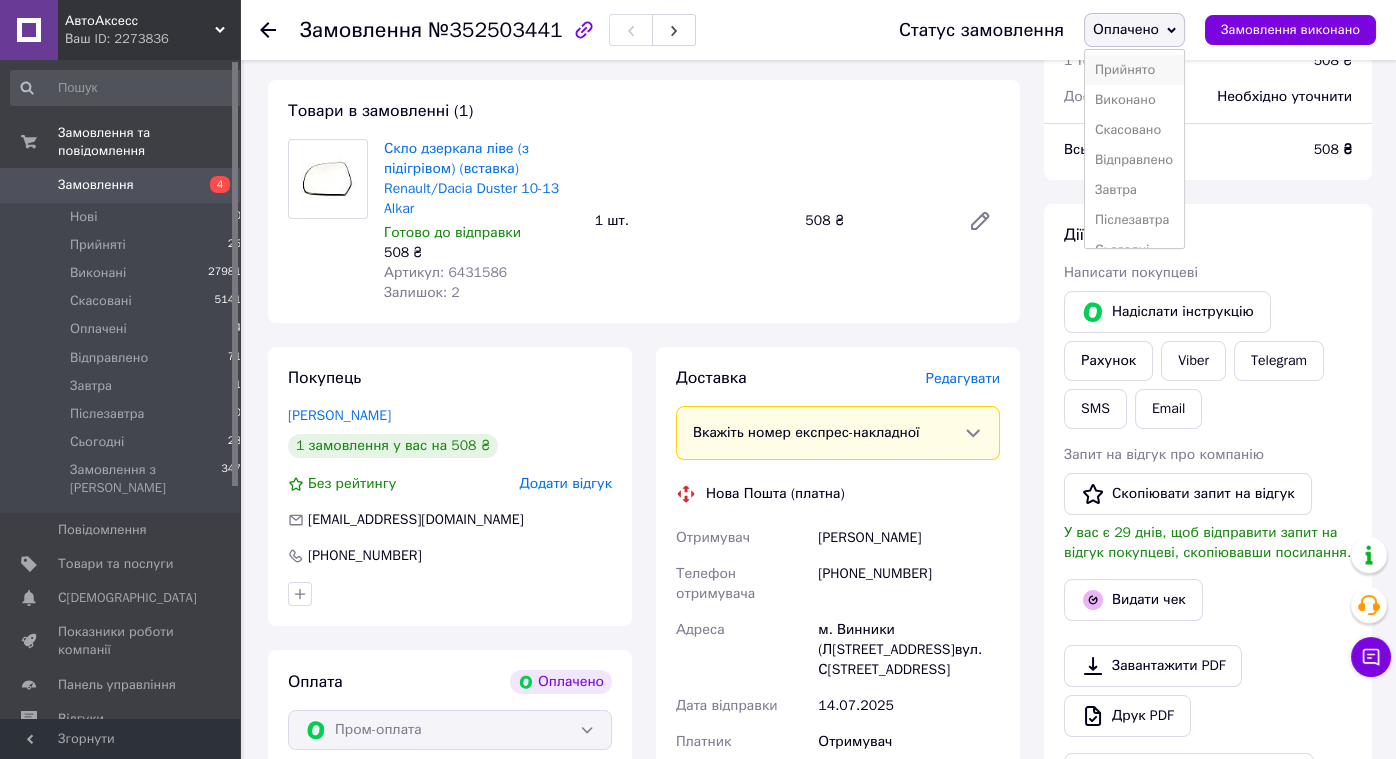 click on "Прийнято" at bounding box center (1134, 70) 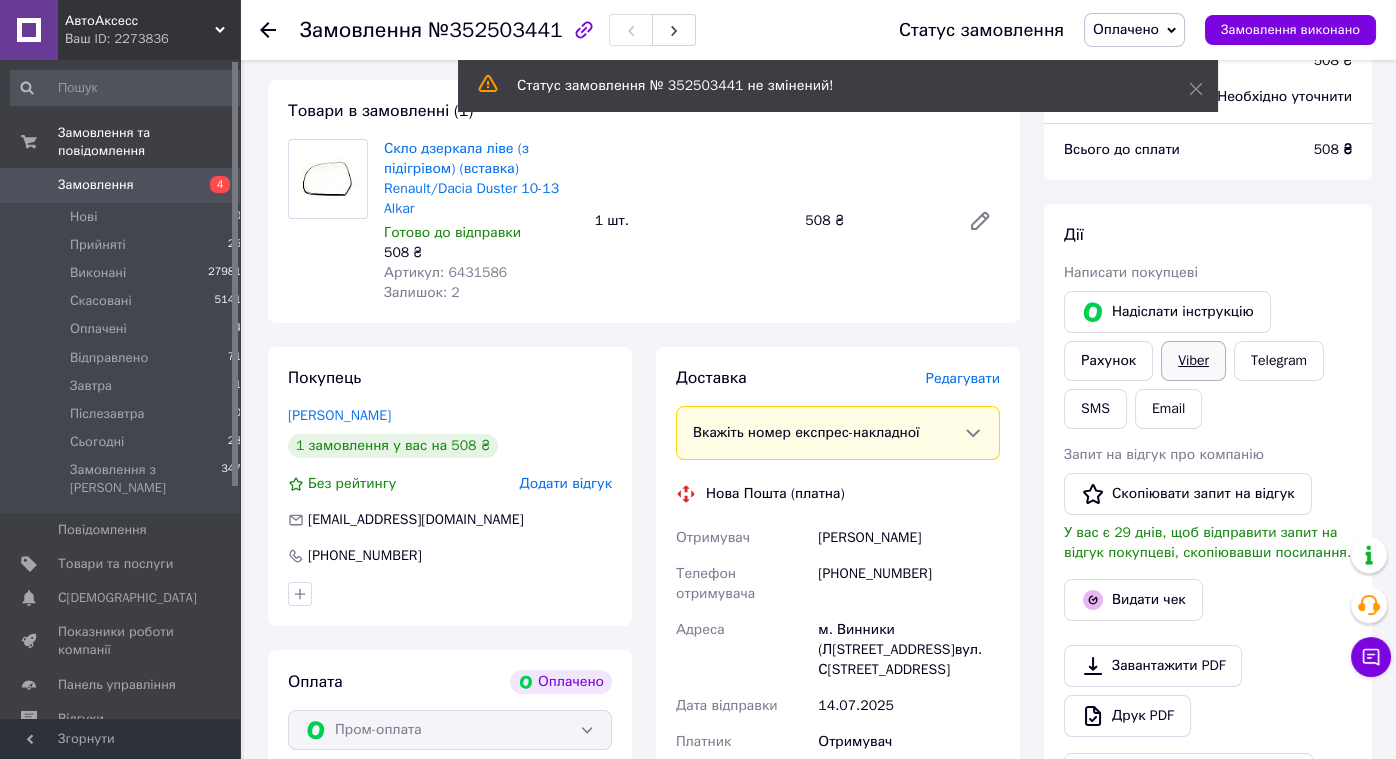 click on "Viber" at bounding box center [1193, 361] 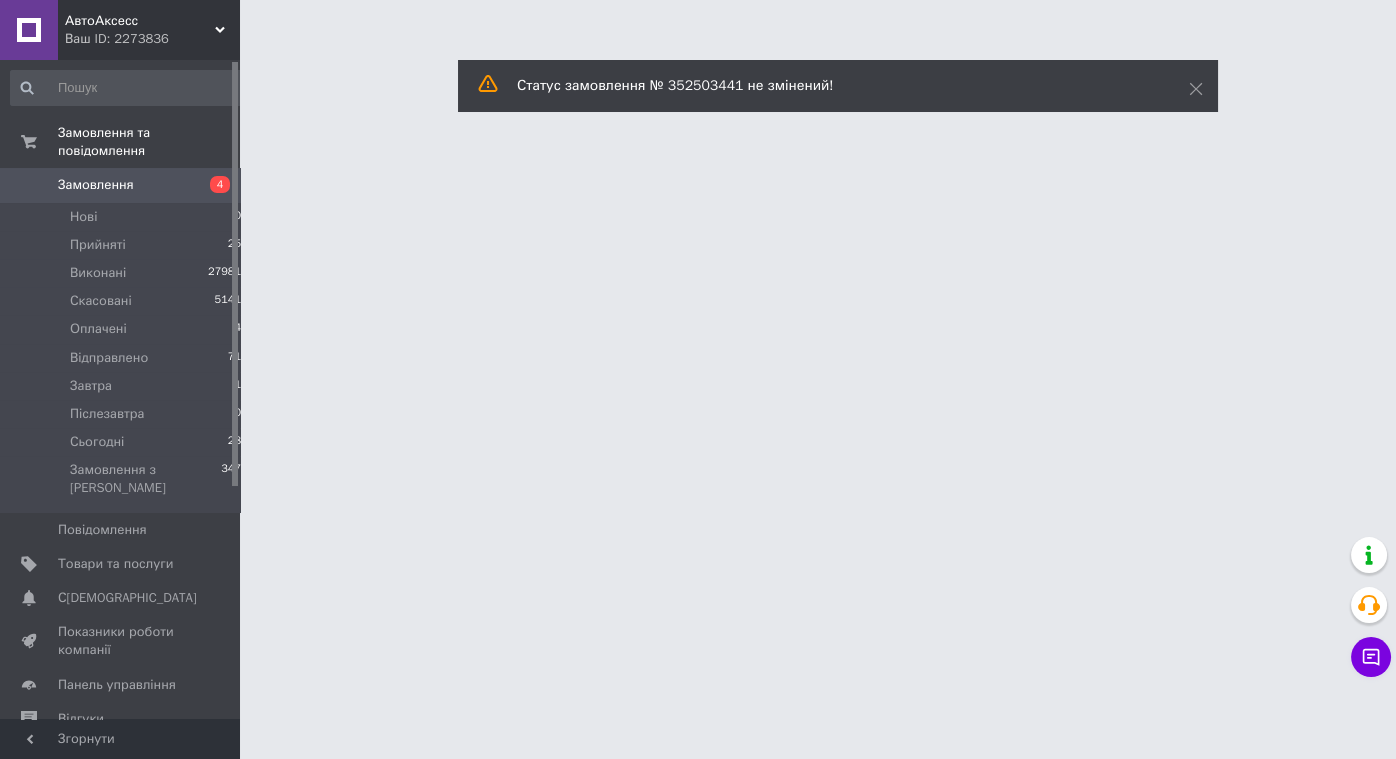 scroll, scrollTop: 0, scrollLeft: 0, axis: both 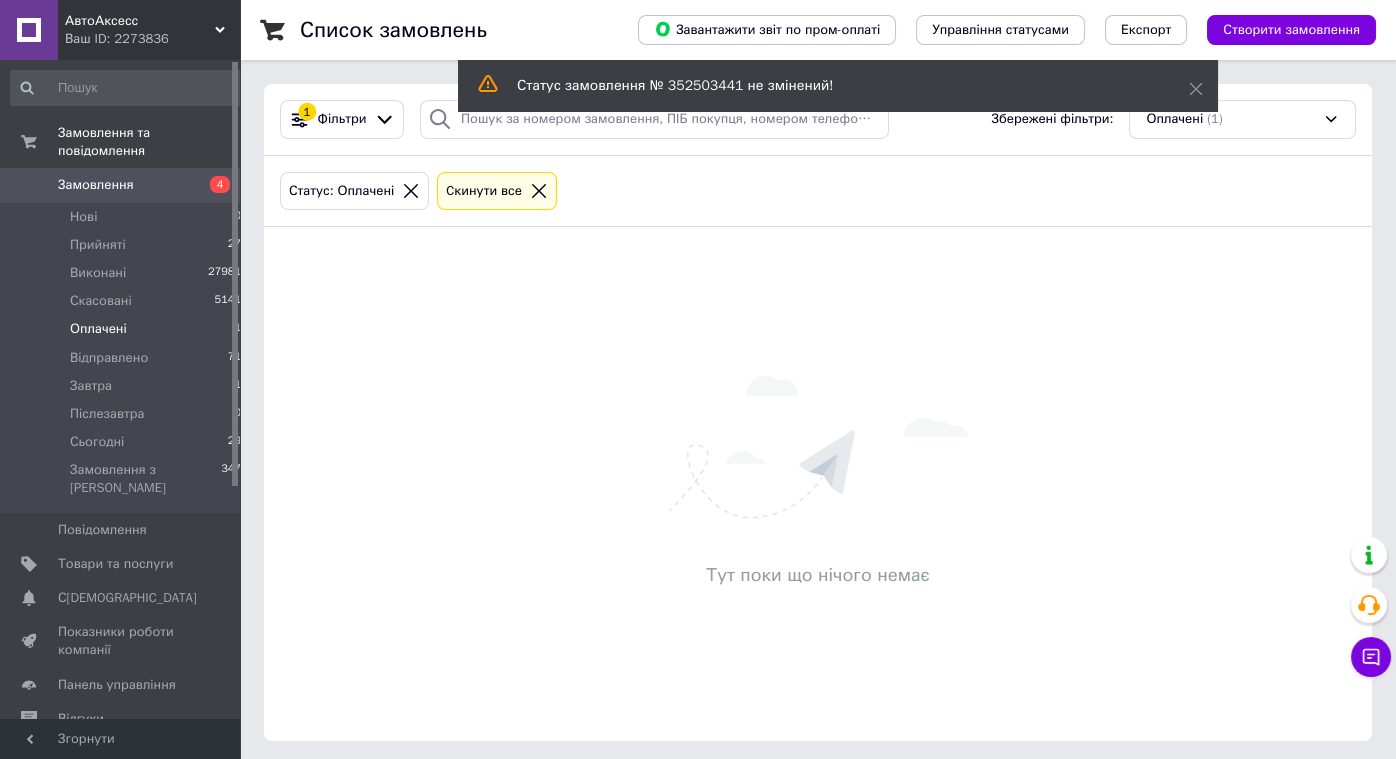 click on "Замовлення" at bounding box center (121, 185) 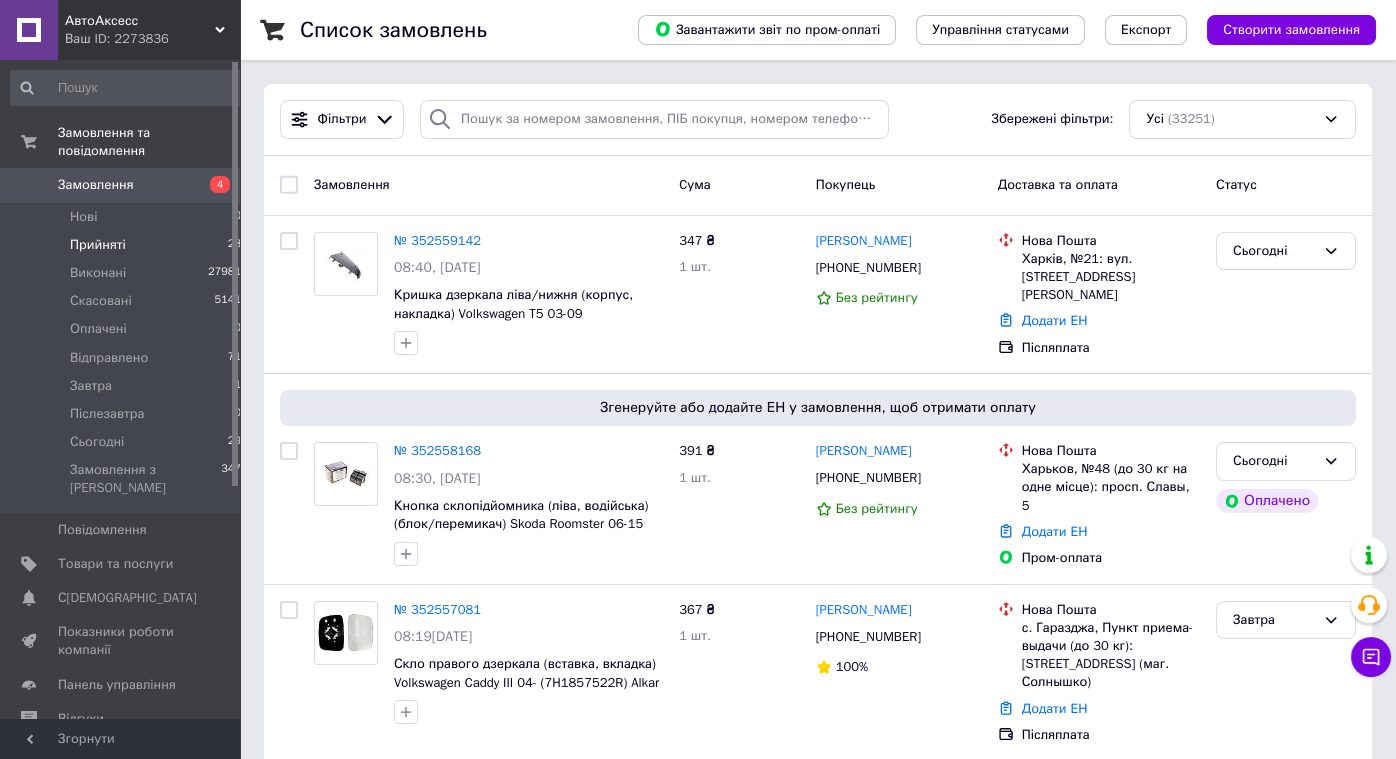 click on "Прийняті" at bounding box center (98, 245) 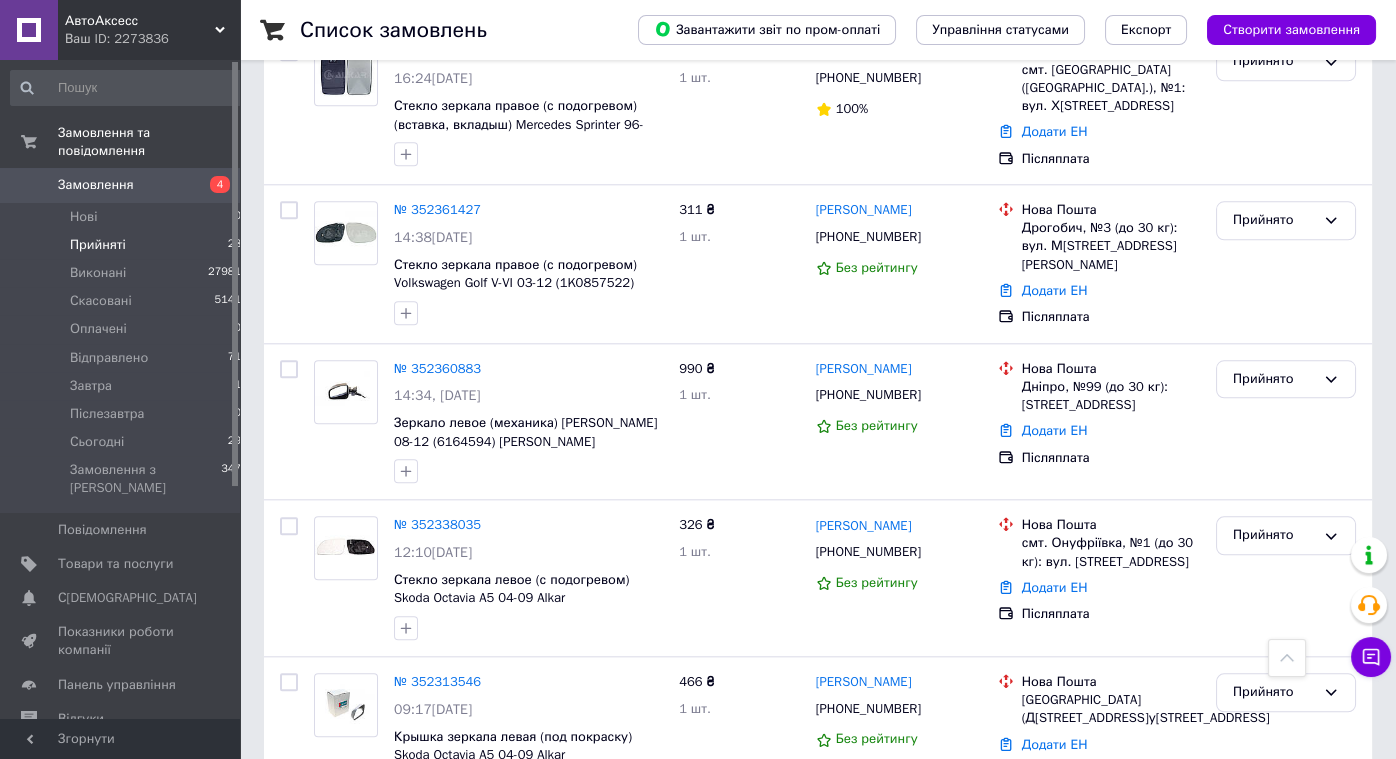 scroll, scrollTop: 4303, scrollLeft: 0, axis: vertical 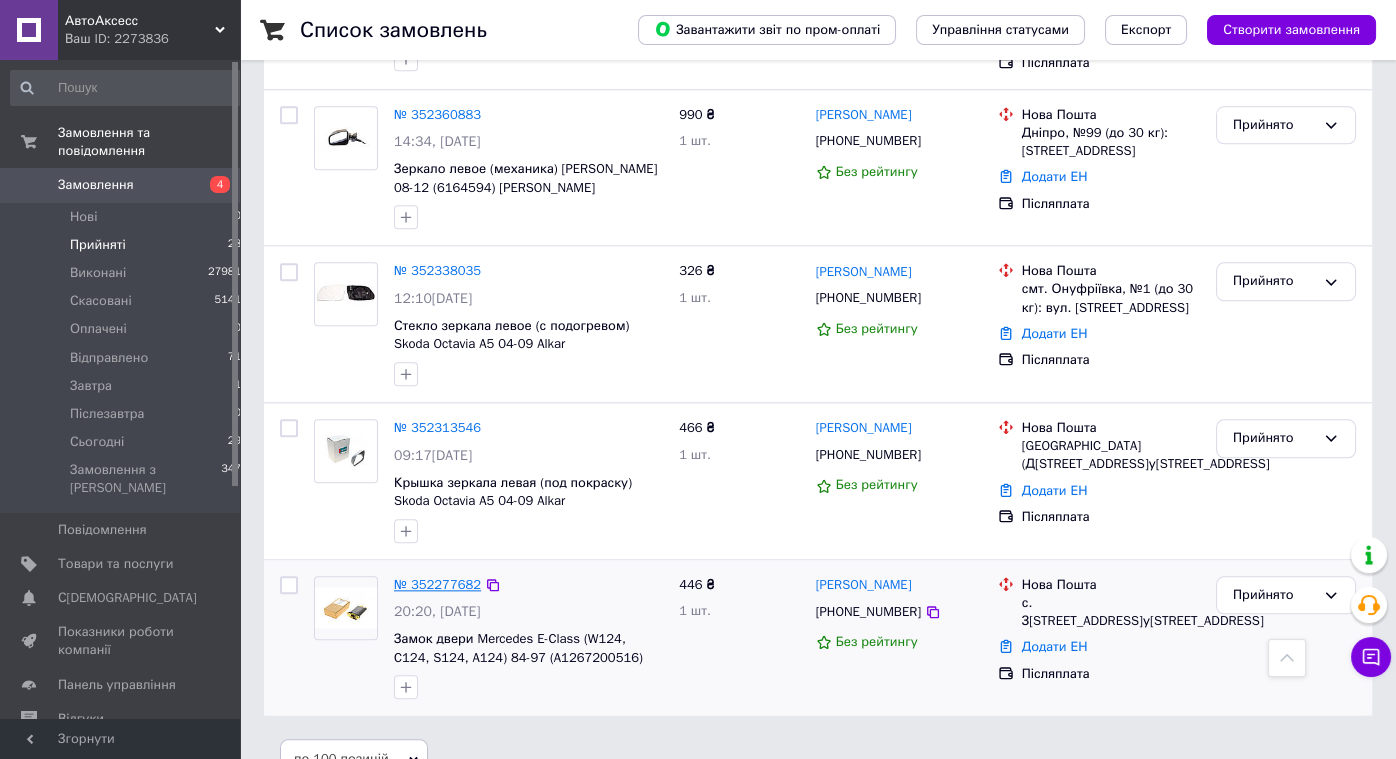 click on "№ 352277682" at bounding box center [437, 584] 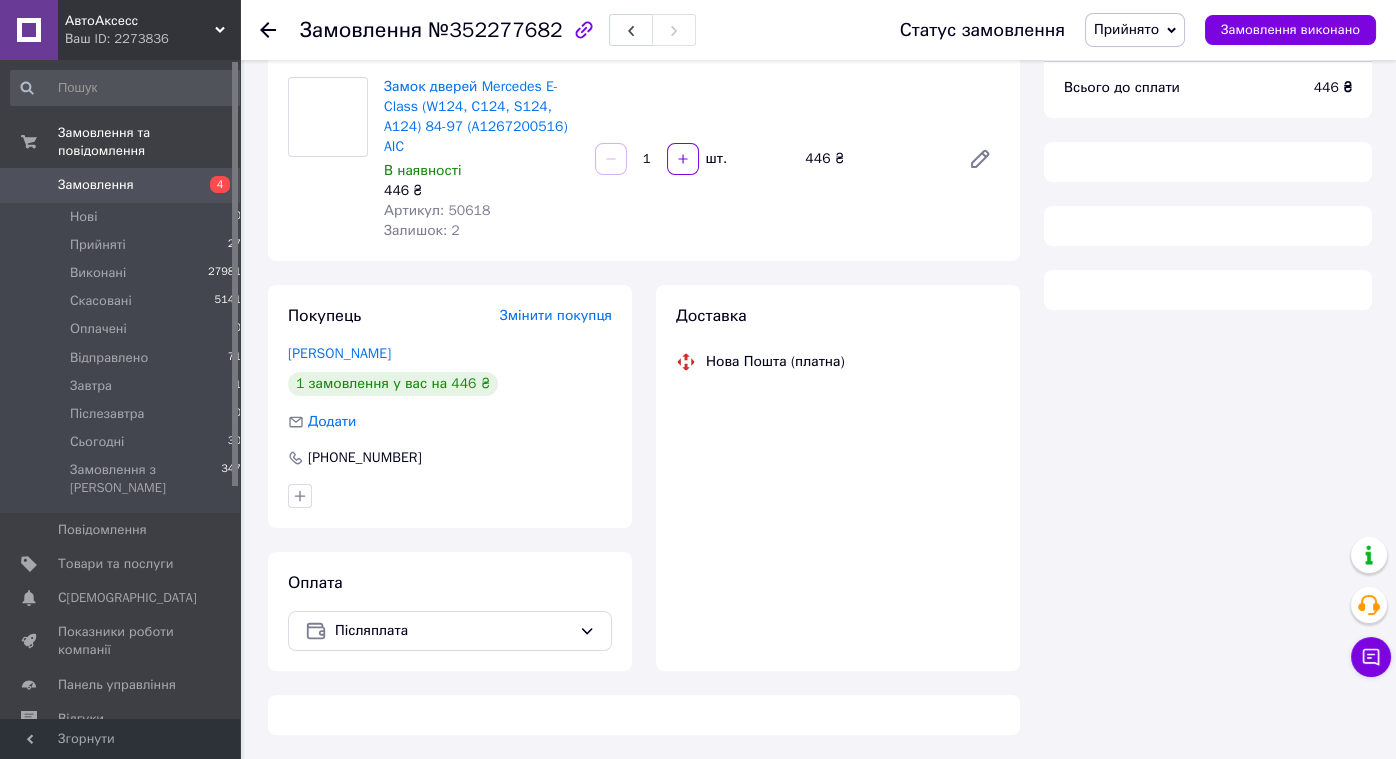 scroll, scrollTop: 153, scrollLeft: 0, axis: vertical 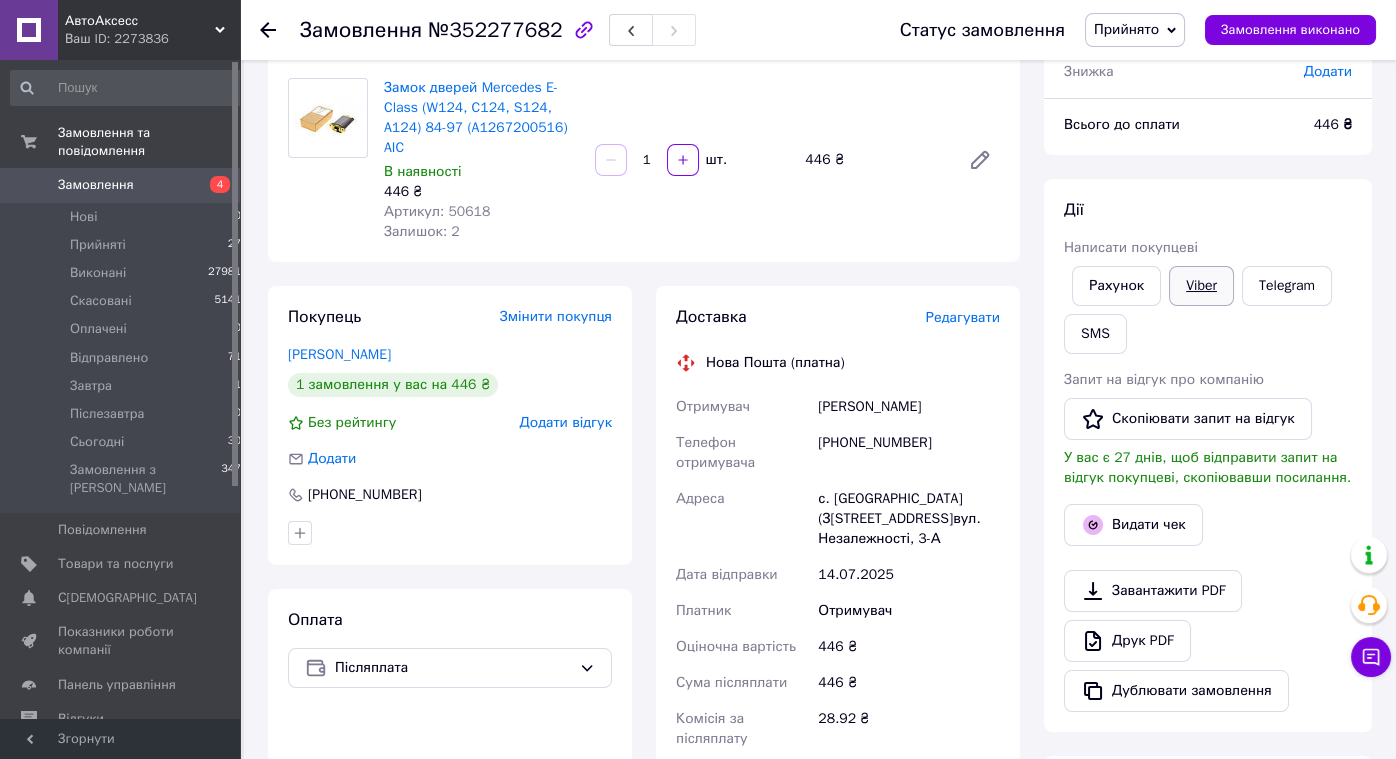 click on "Viber" at bounding box center (1201, 286) 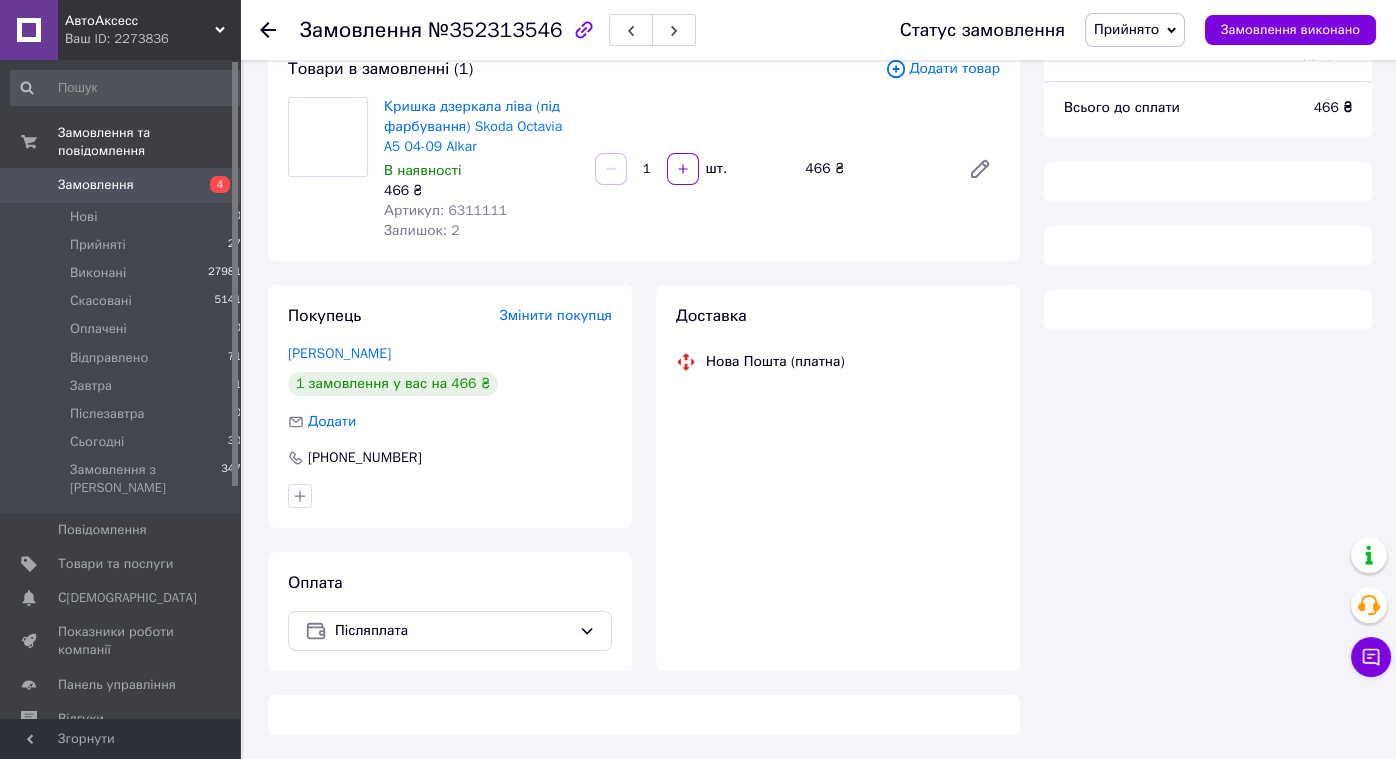 scroll, scrollTop: 133, scrollLeft: 0, axis: vertical 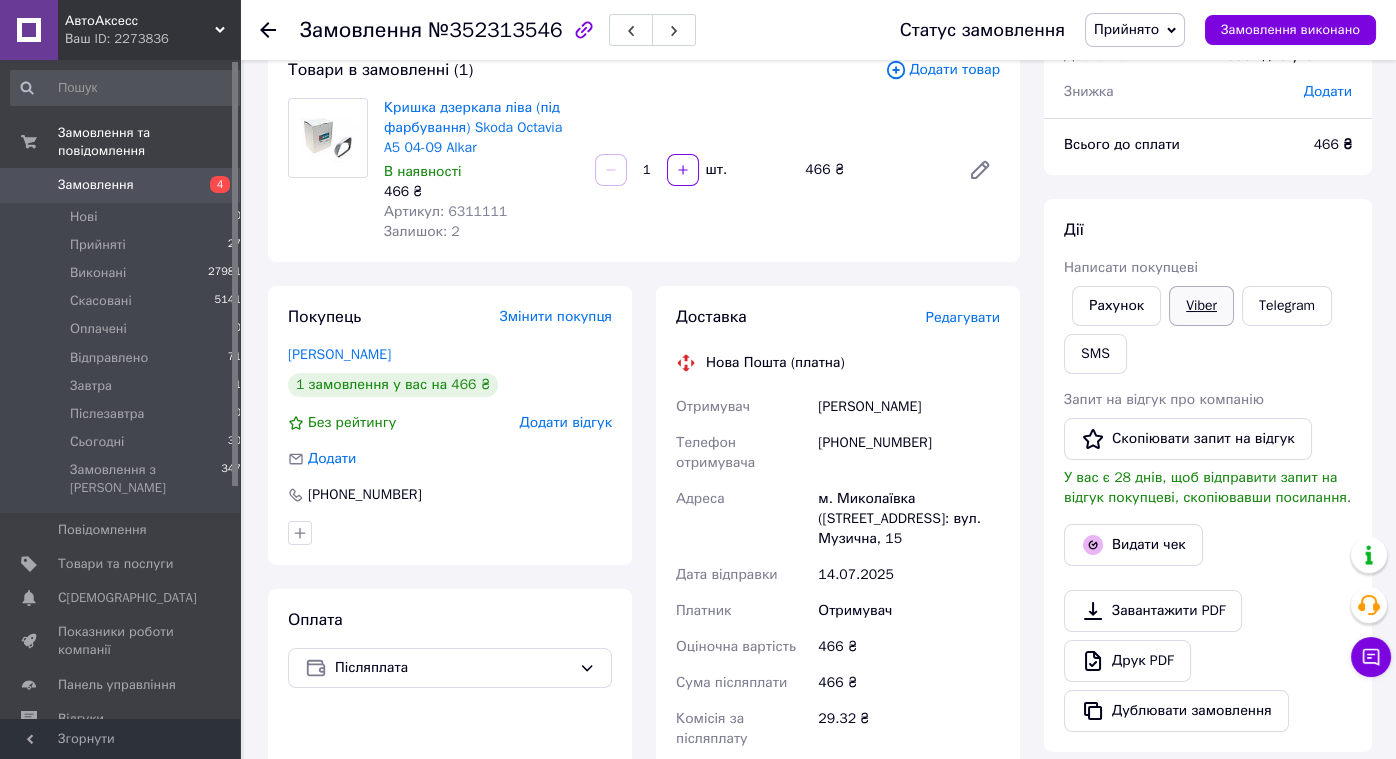 click on "Viber" at bounding box center (1201, 306) 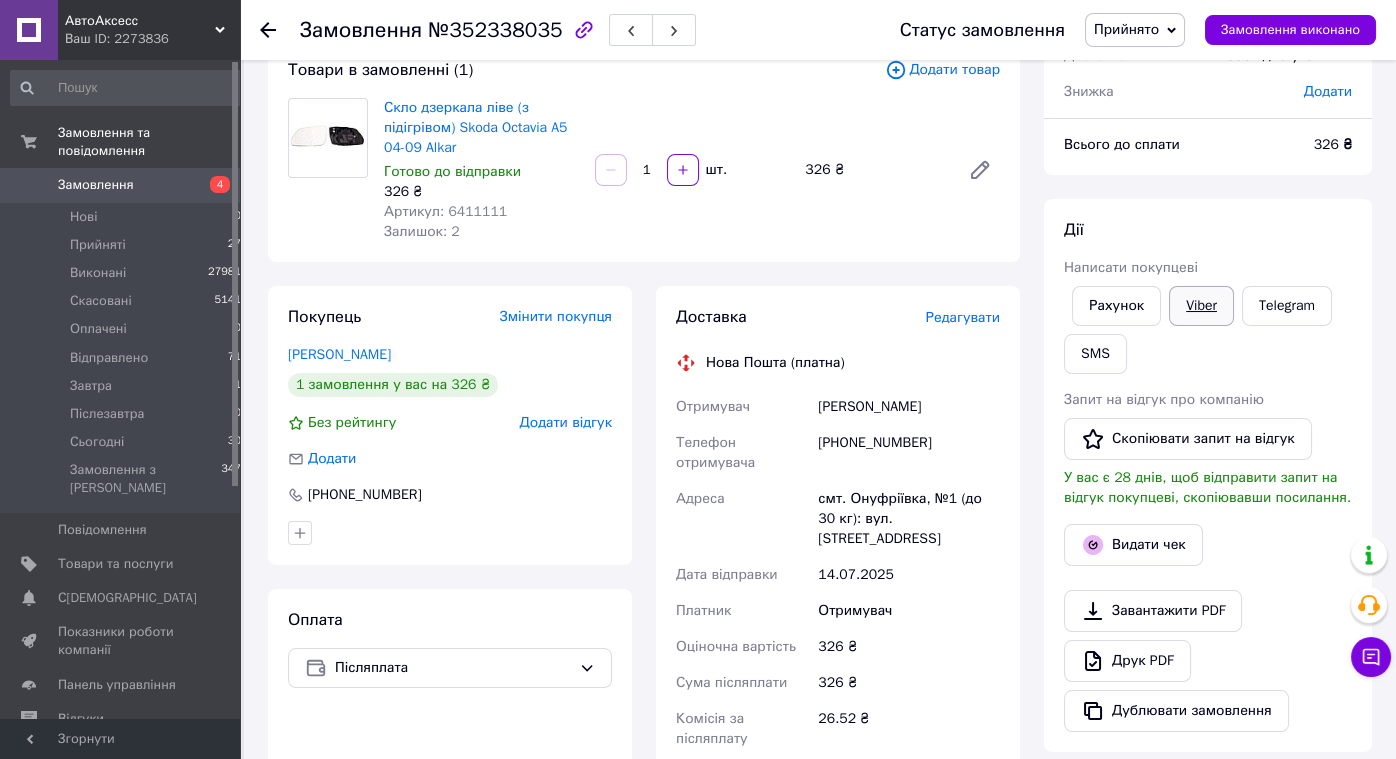 click on "Viber" at bounding box center (1201, 306) 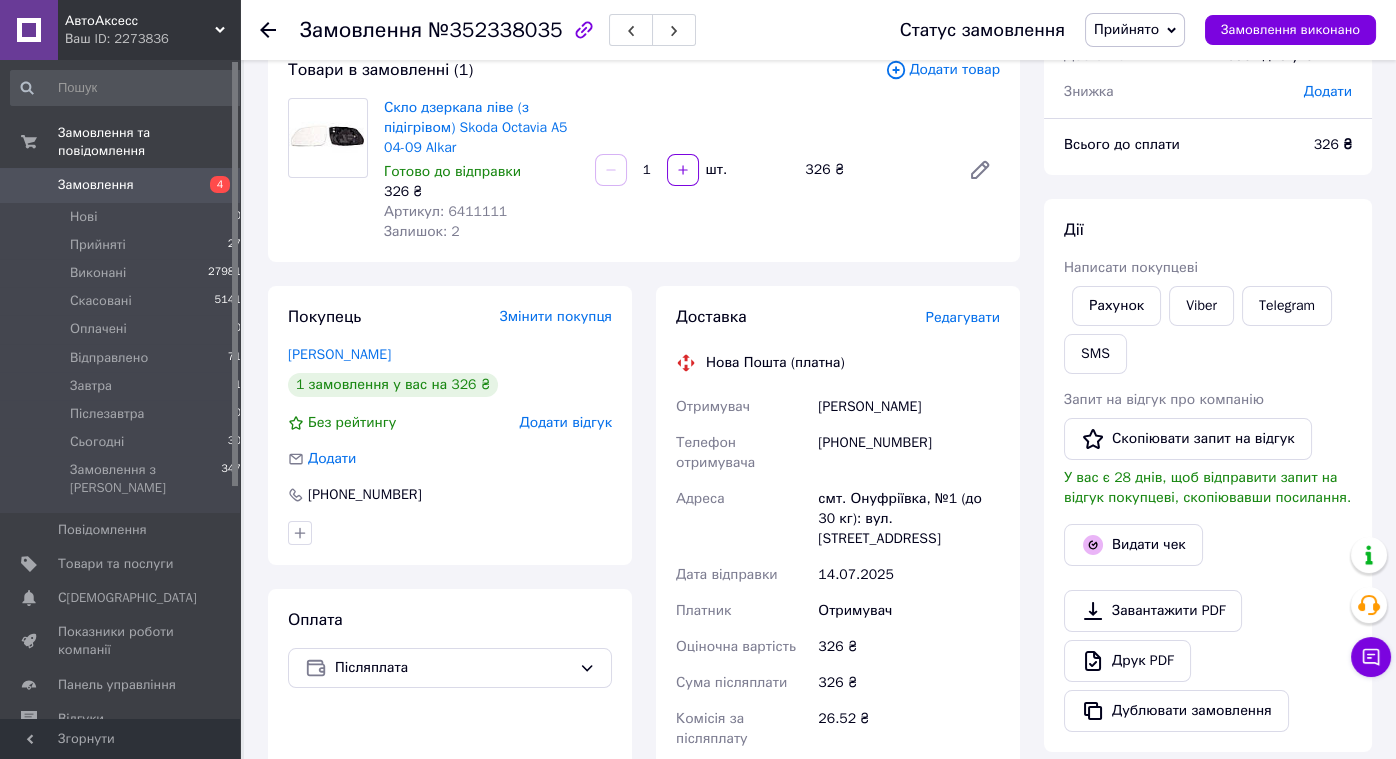 click on "Прийнято" at bounding box center (1126, 29) 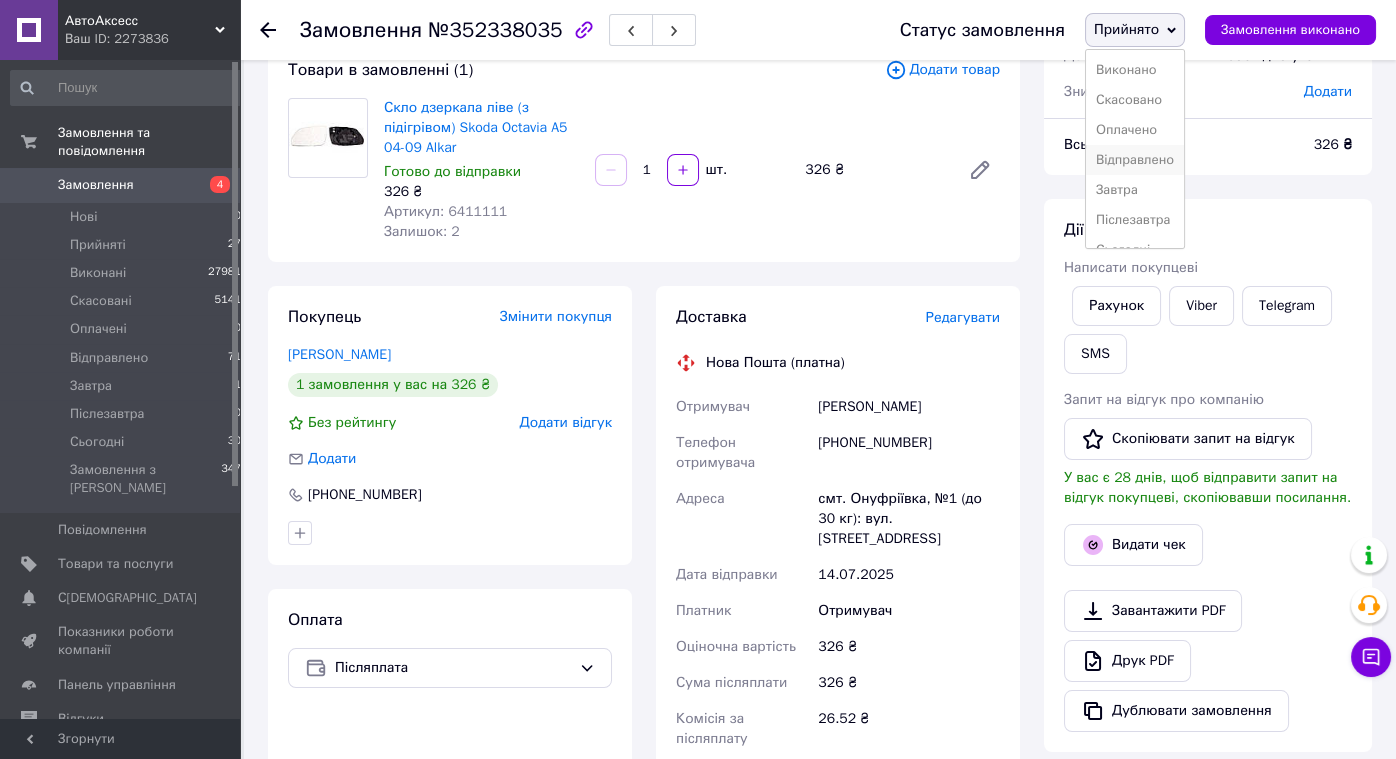 scroll, scrollTop: 36, scrollLeft: 0, axis: vertical 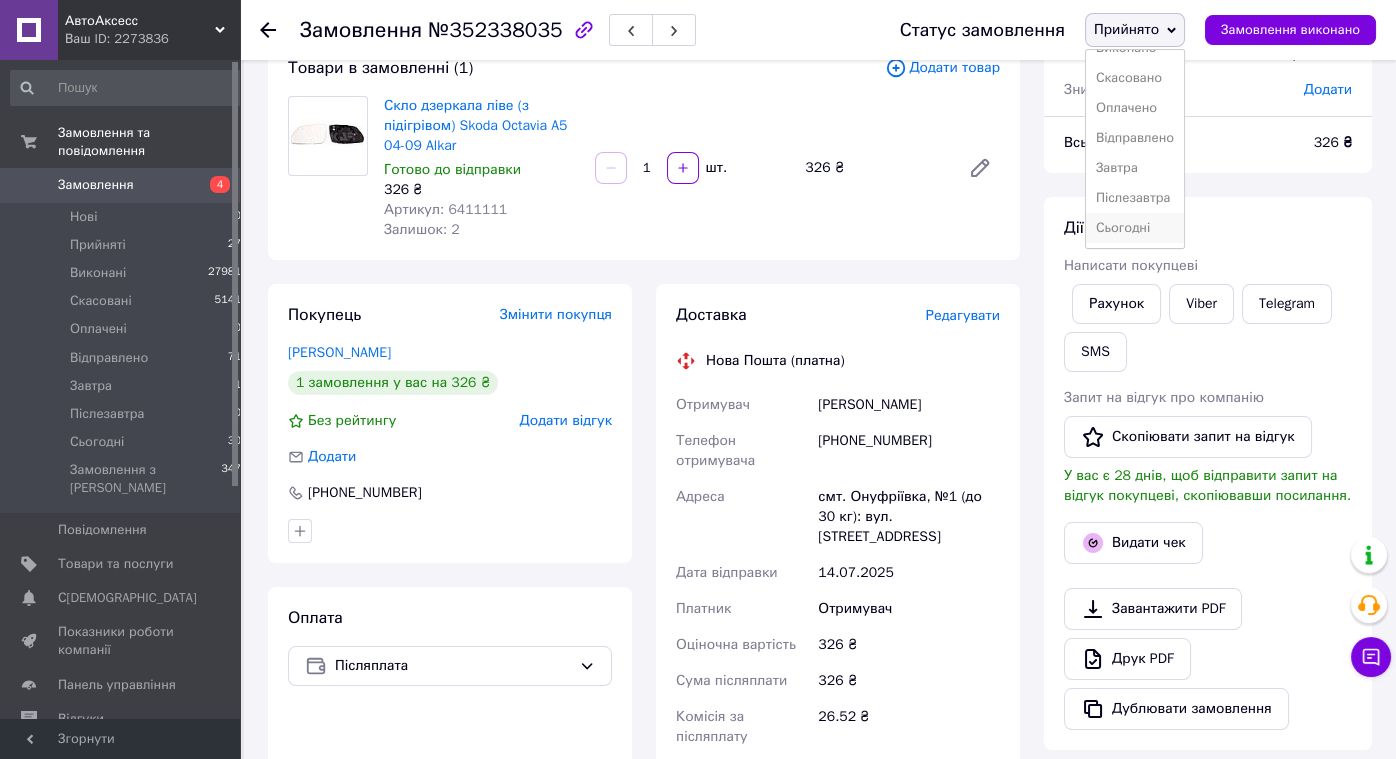 click on "Сьогодні" at bounding box center (1135, 228) 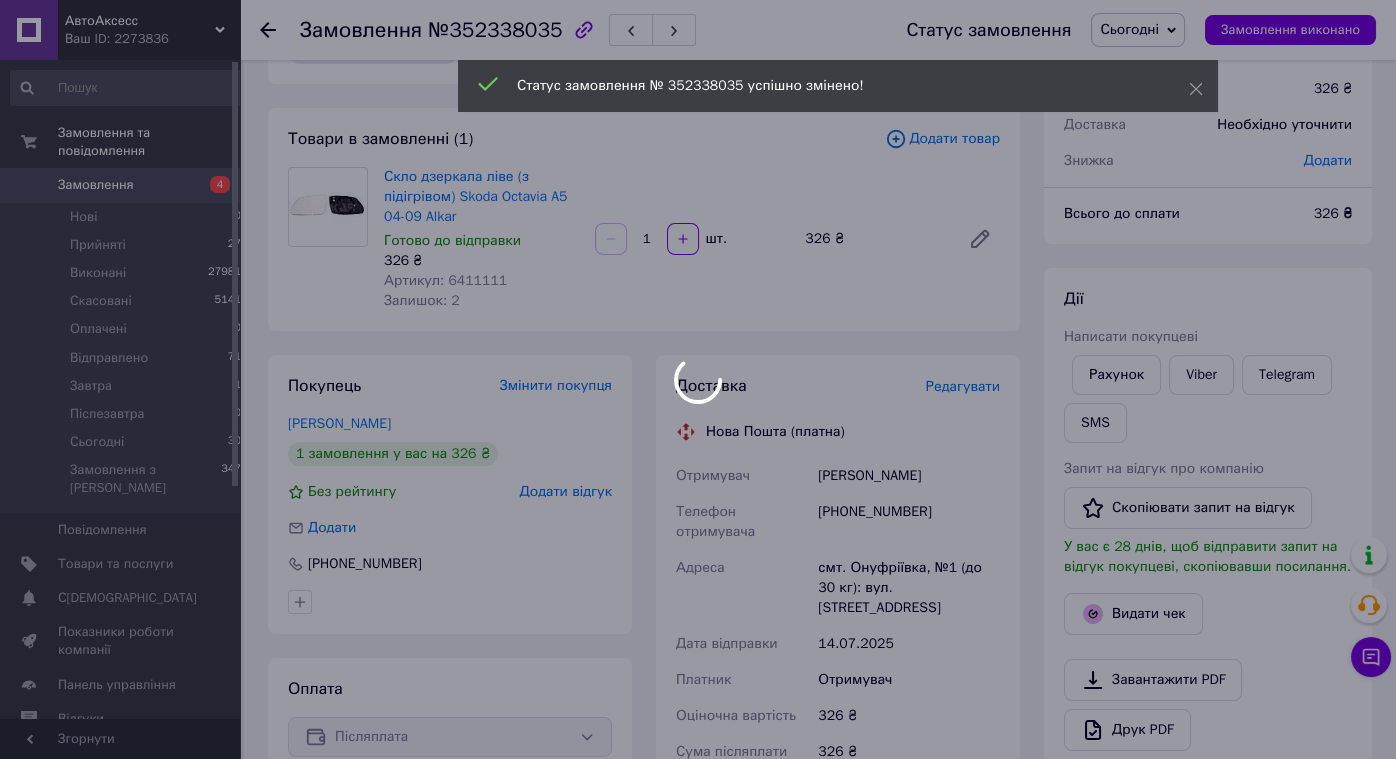 scroll, scrollTop: 62, scrollLeft: 0, axis: vertical 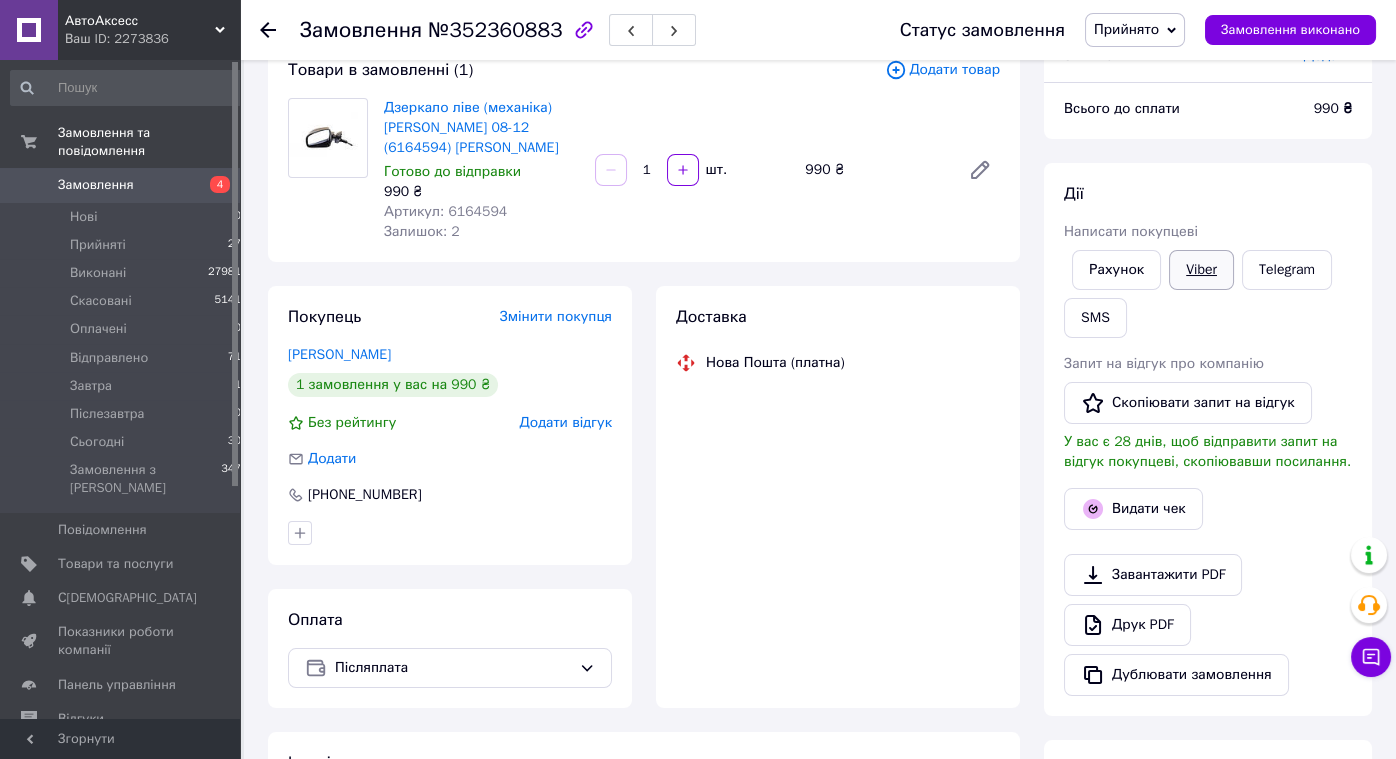 click on "Viber" at bounding box center (1201, 270) 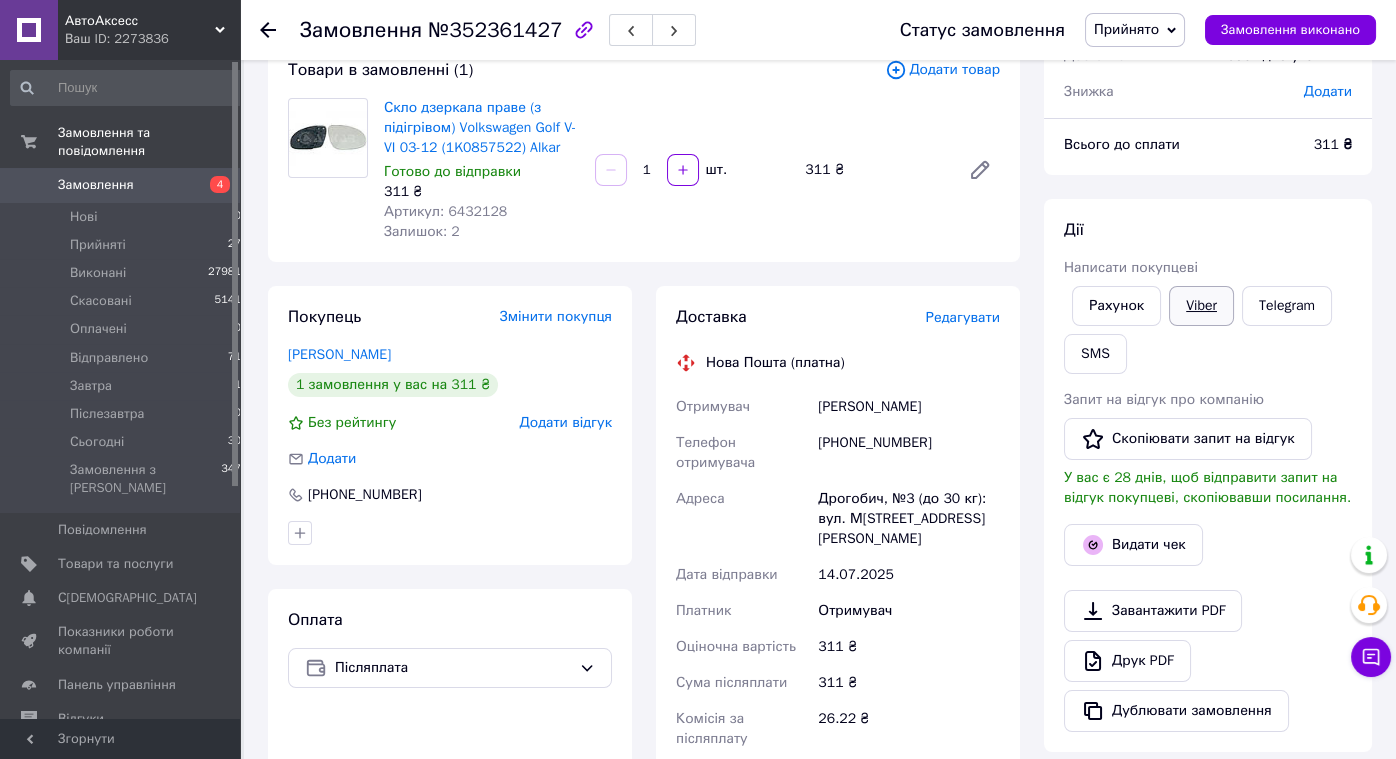 click on "Viber" at bounding box center (1201, 306) 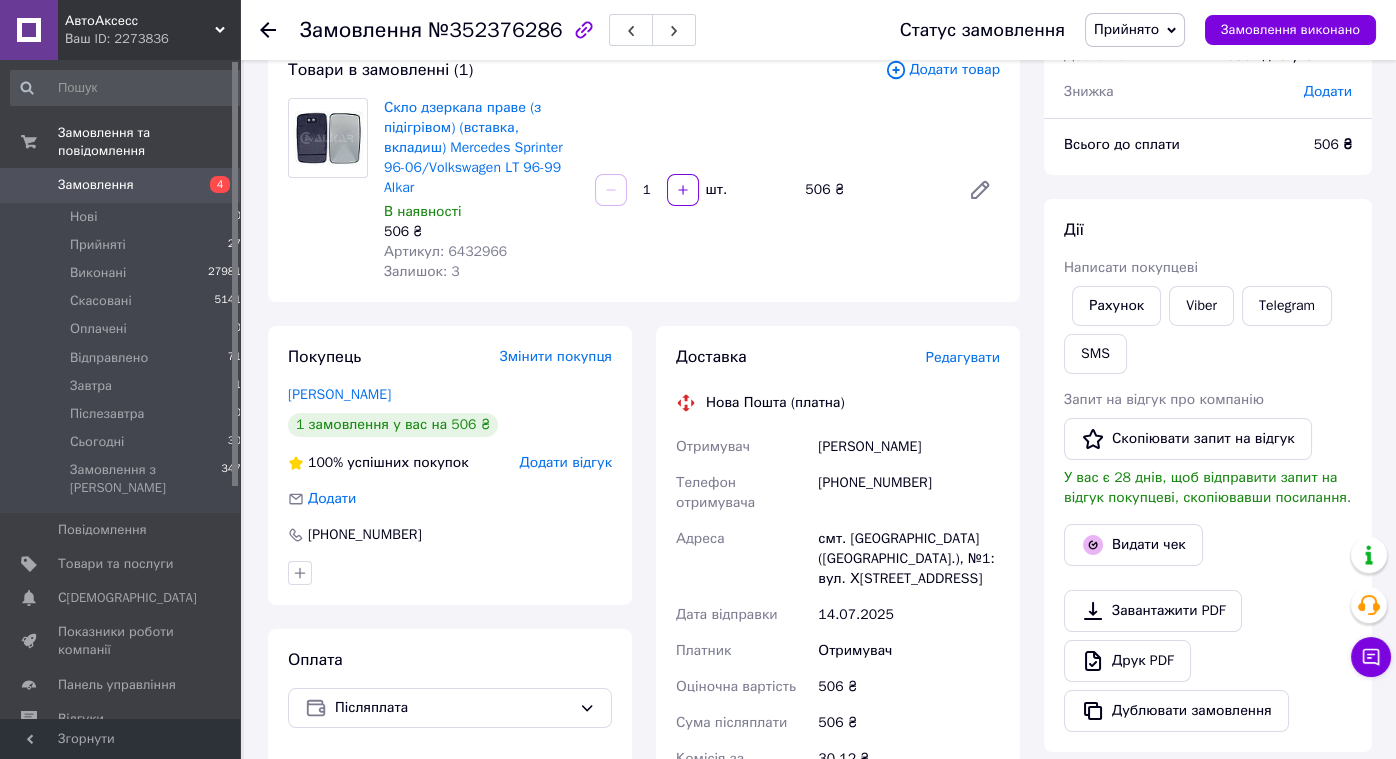 click on "[PERSON_NAME] покупцеві Рахунок Viber Telegram SMS Запит на відгук про компанію   Скопіювати запит на відгук У вас є 28 днів, щоб відправити запит на відгук покупцеві, скопіювавши посилання.   Видати чек   Завантажити PDF   Друк PDF   Дублювати замовлення" at bounding box center [1208, 475] 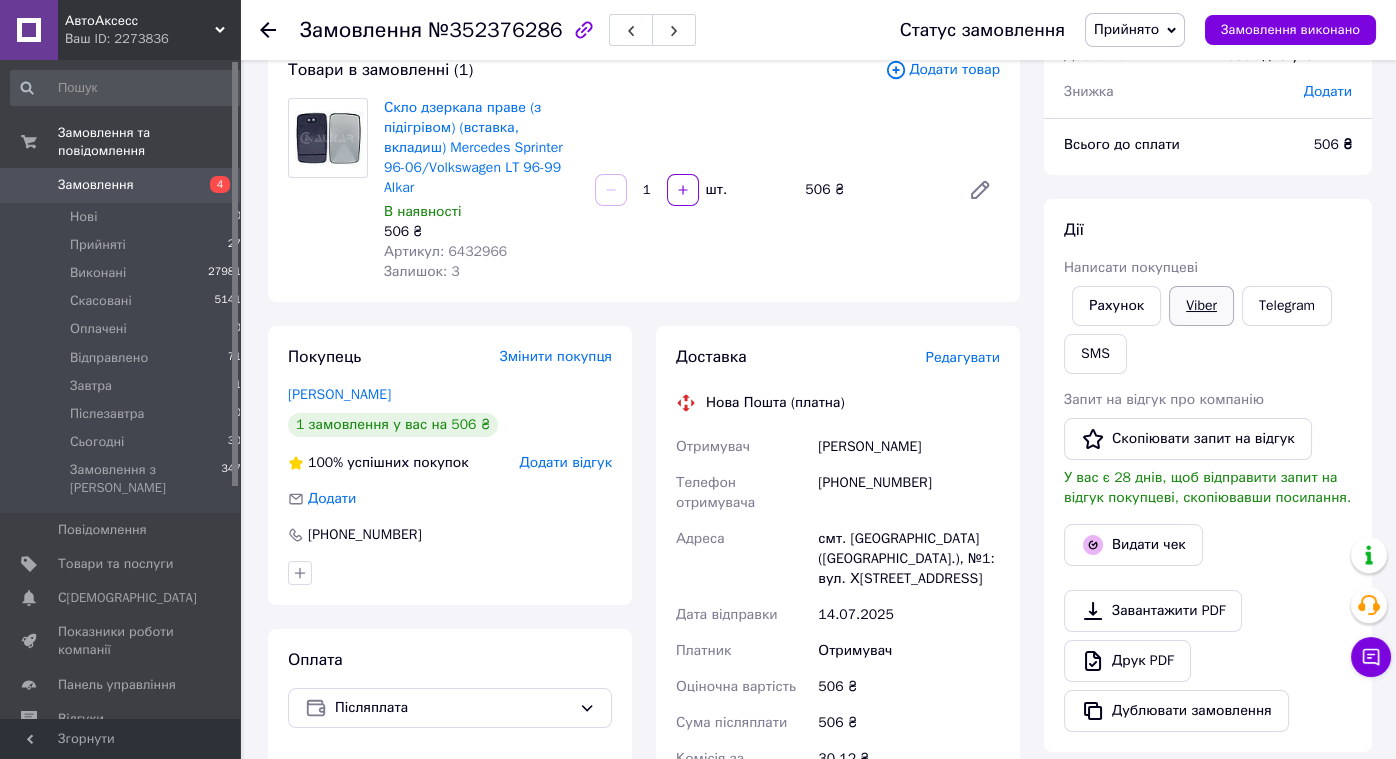 click on "Viber" at bounding box center [1201, 306] 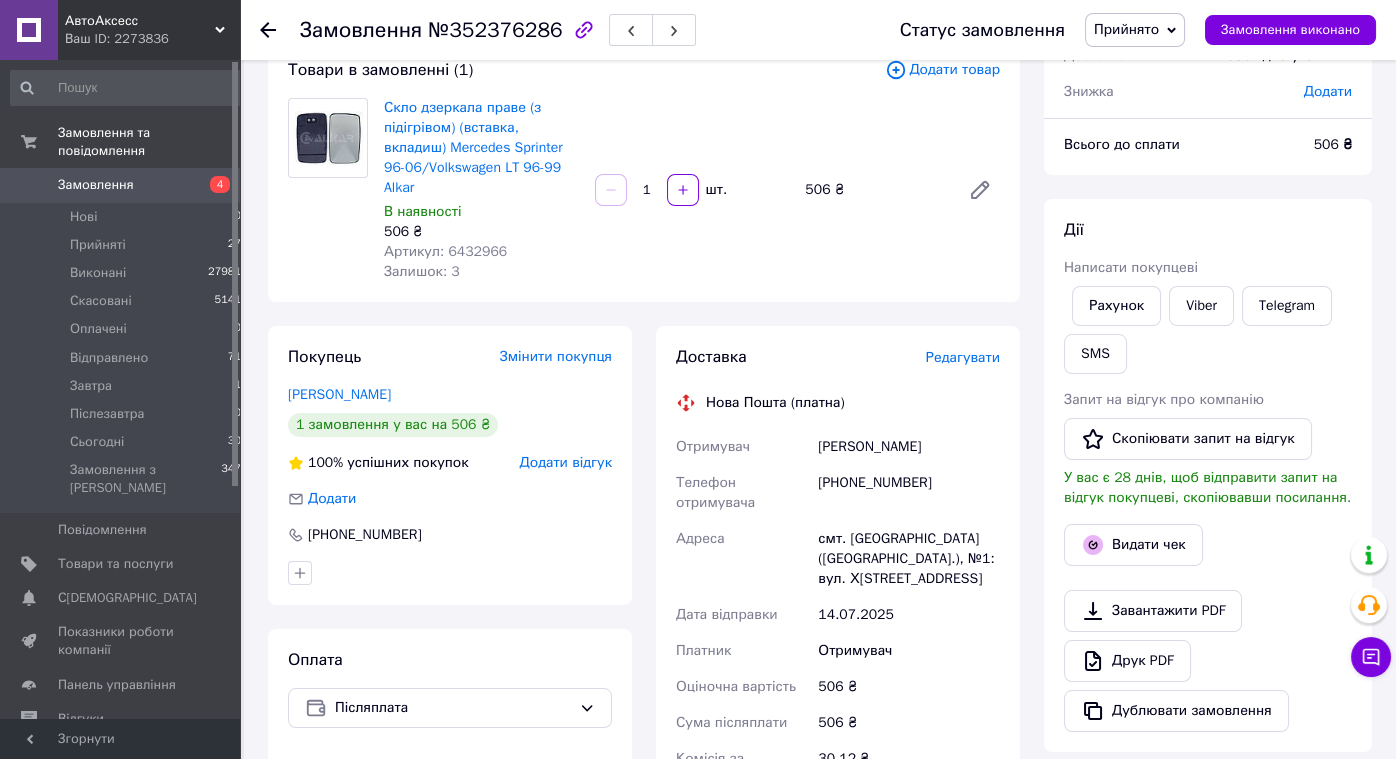 click on "Прийнято" at bounding box center [1135, 30] 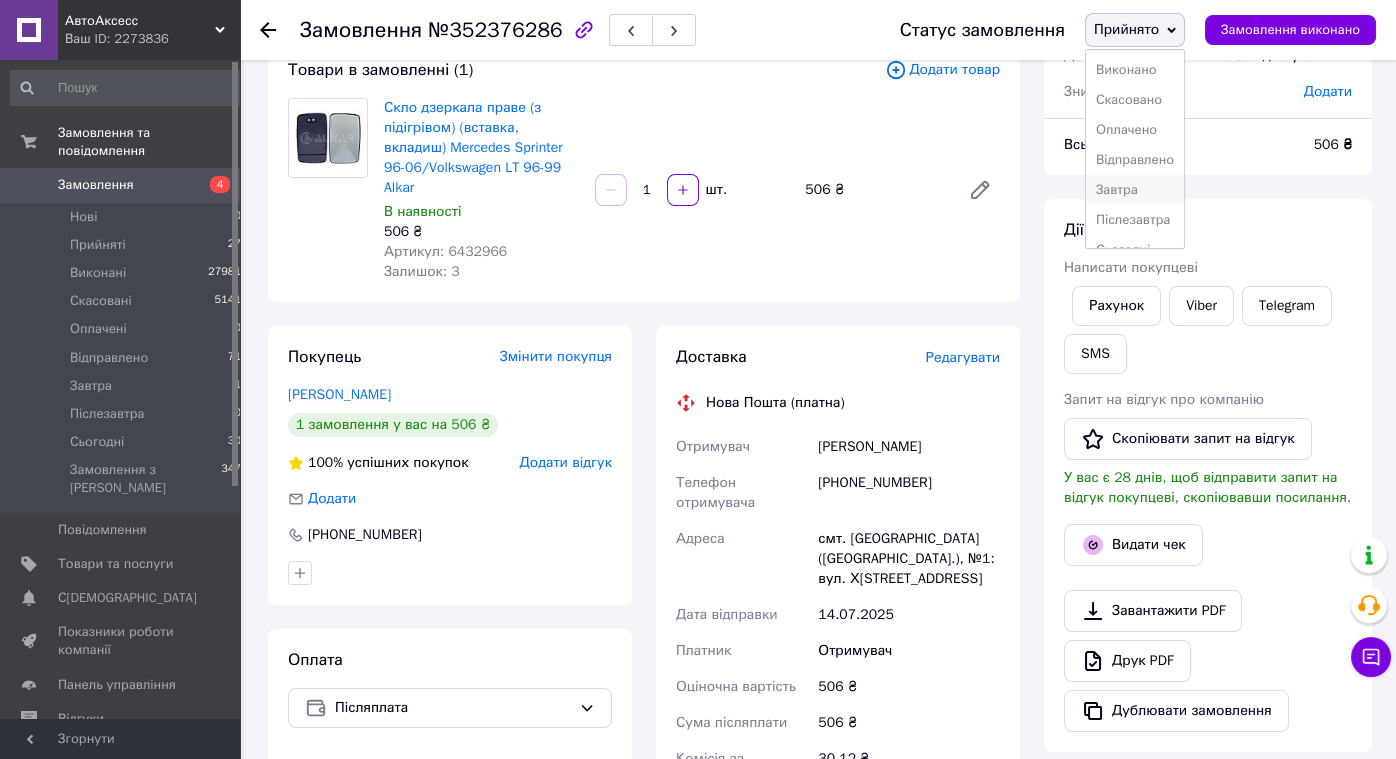 scroll, scrollTop: 36, scrollLeft: 0, axis: vertical 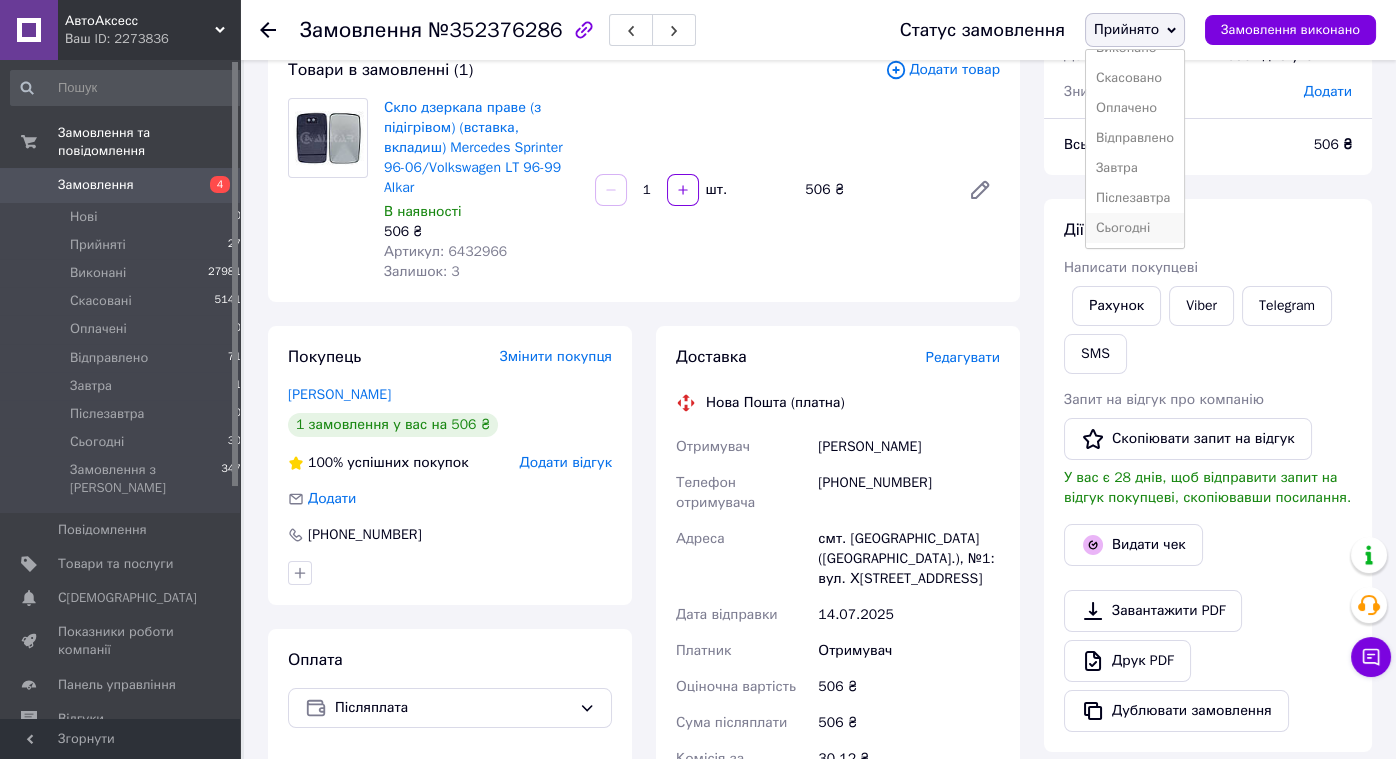 click on "Сьогодні" at bounding box center [1135, 228] 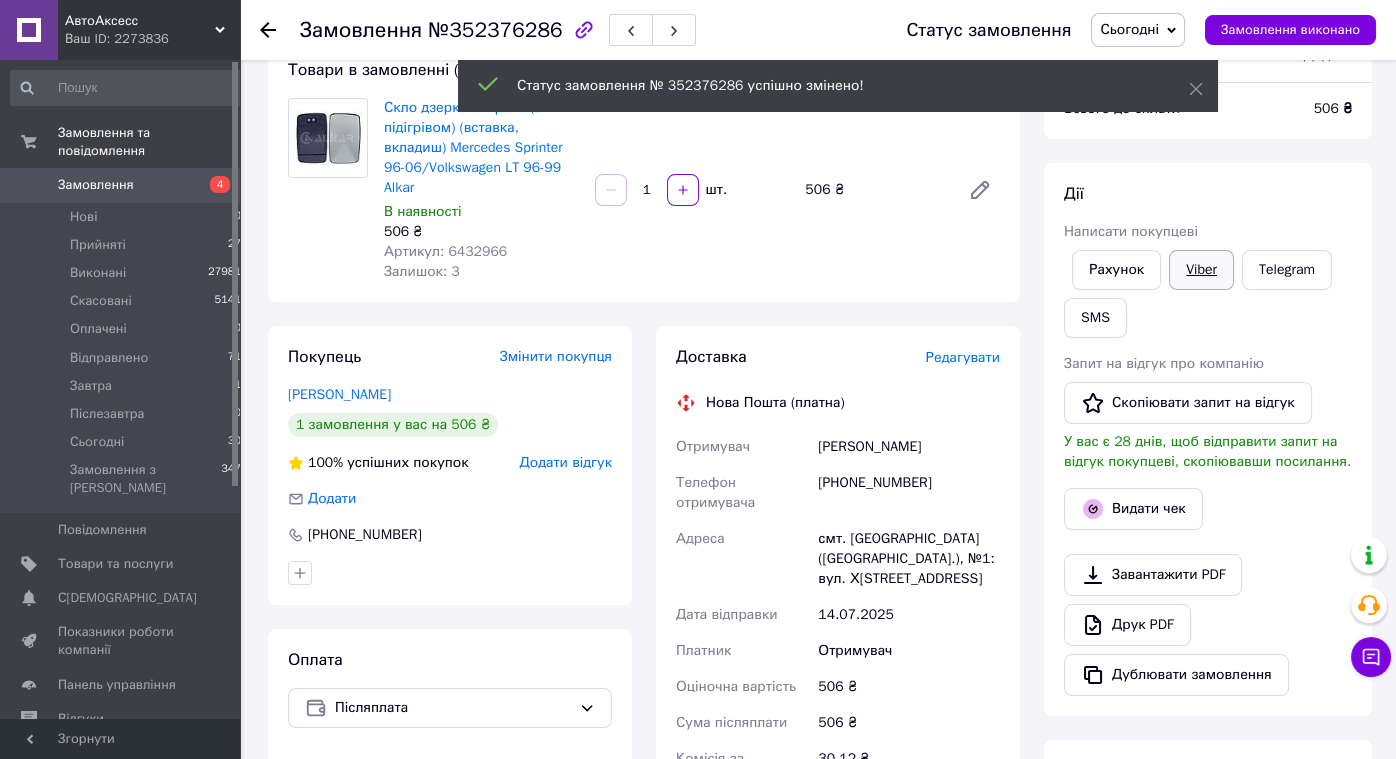 click on "Viber" at bounding box center (1201, 270) 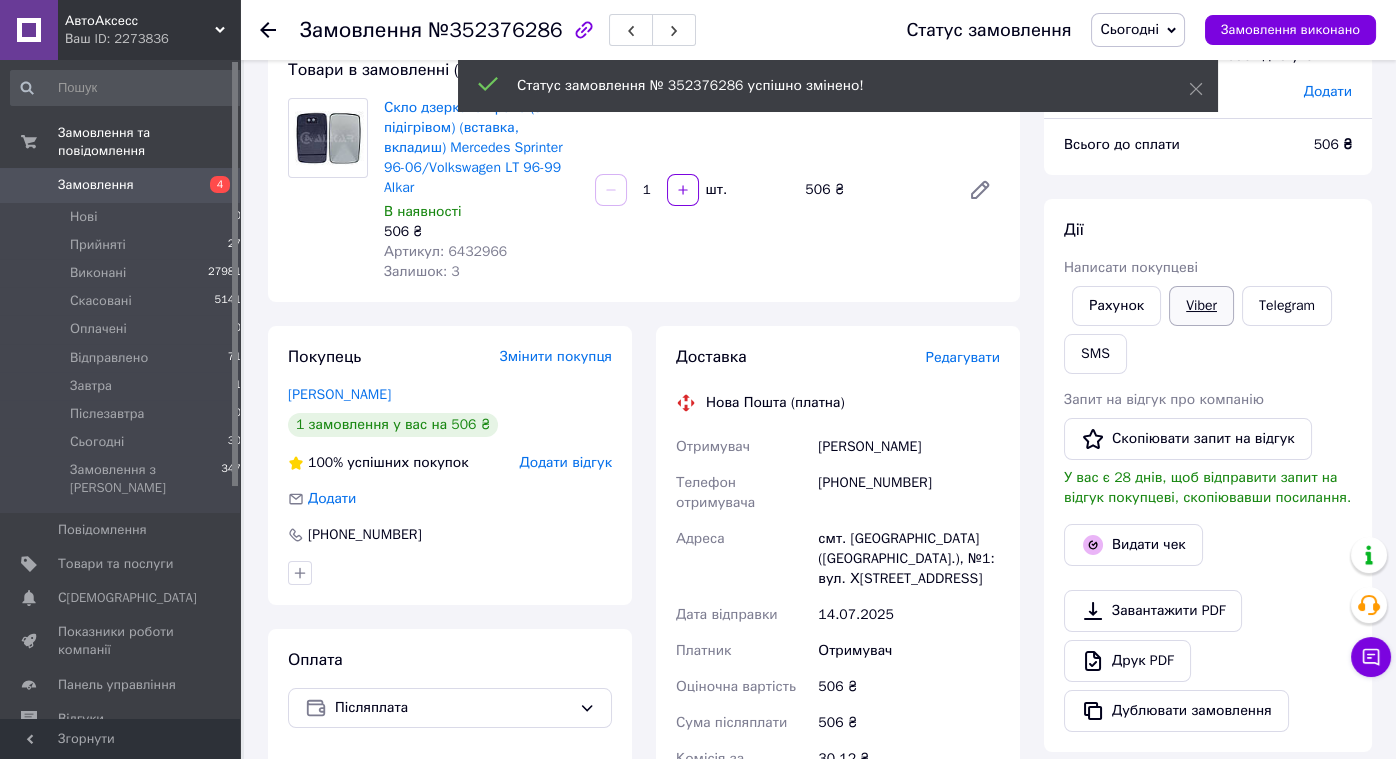 click on "Viber" at bounding box center (1201, 306) 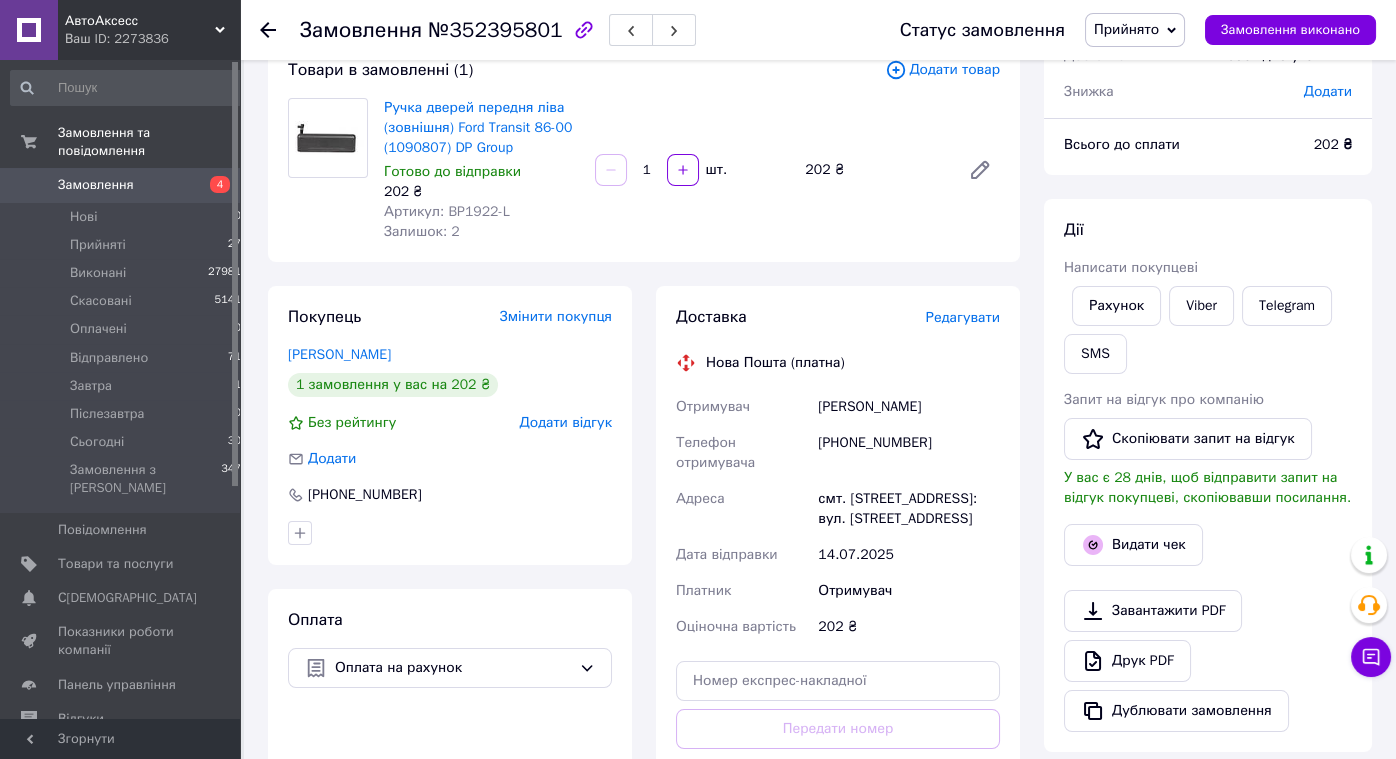 click on "[PERSON_NAME] покупцеві Рахунок Viber Telegram SMS Запит на відгук про компанію   Скопіювати запит на відгук У вас є 28 днів, щоб відправити запит на відгук покупцеві, скопіювавши посилання.   Видати чек   Завантажити PDF   Друк PDF   Дублювати замовлення" at bounding box center [1208, 475] 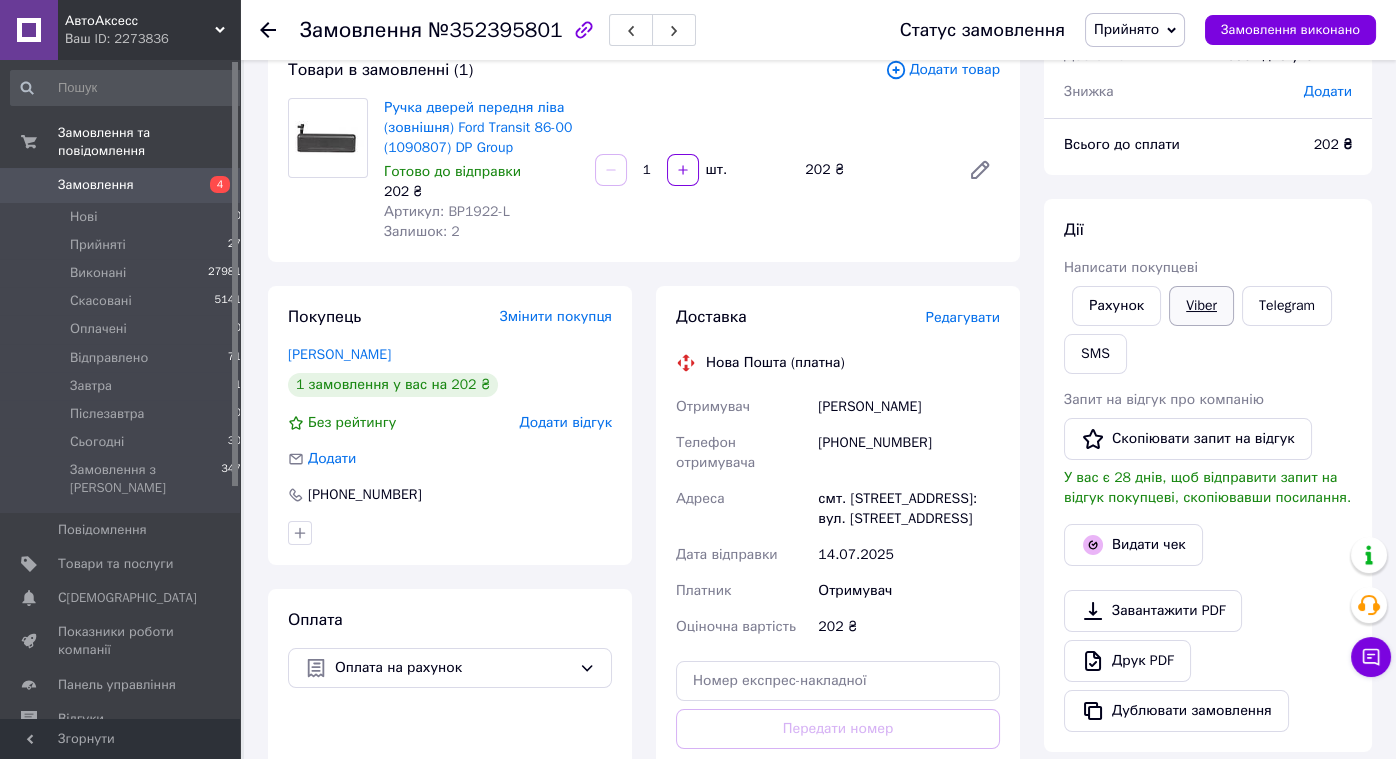 click on "Viber" at bounding box center [1201, 306] 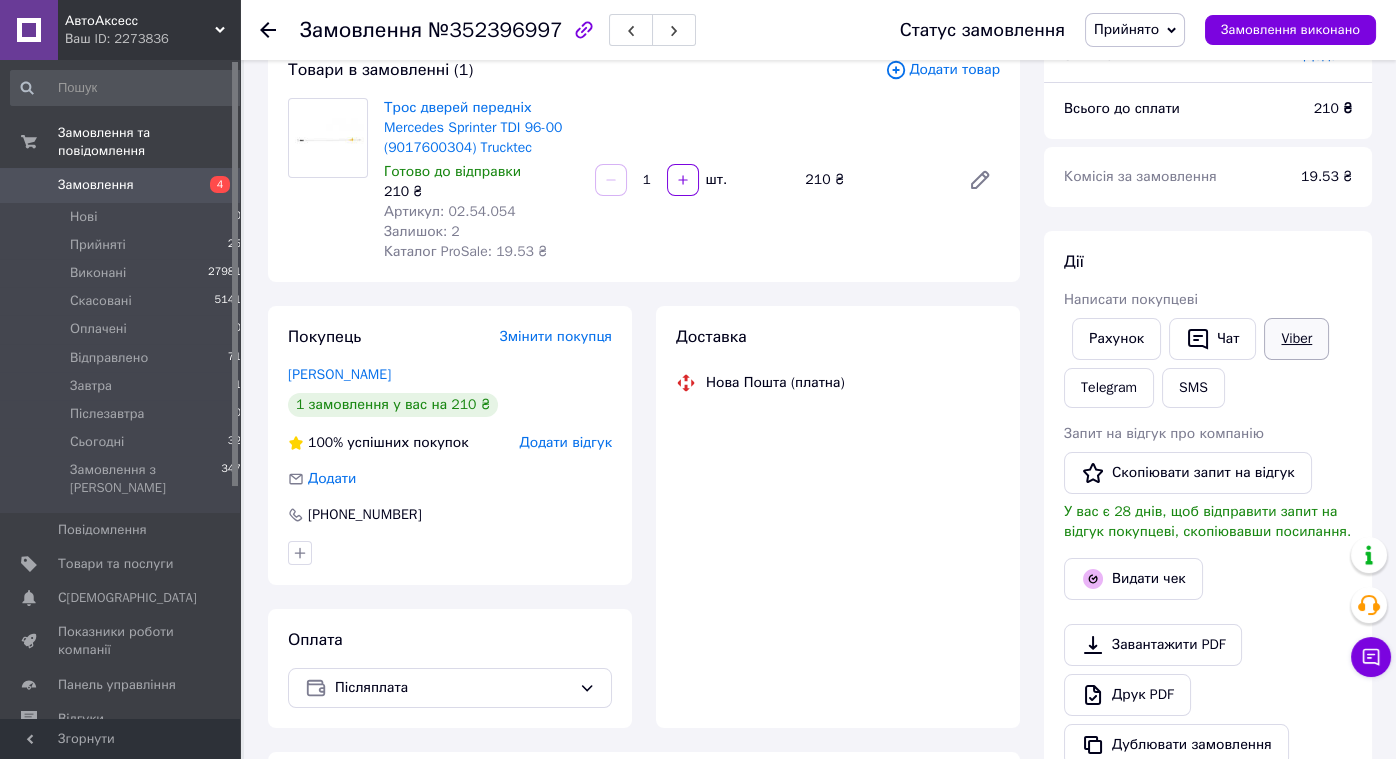 click on "Viber" at bounding box center [1296, 339] 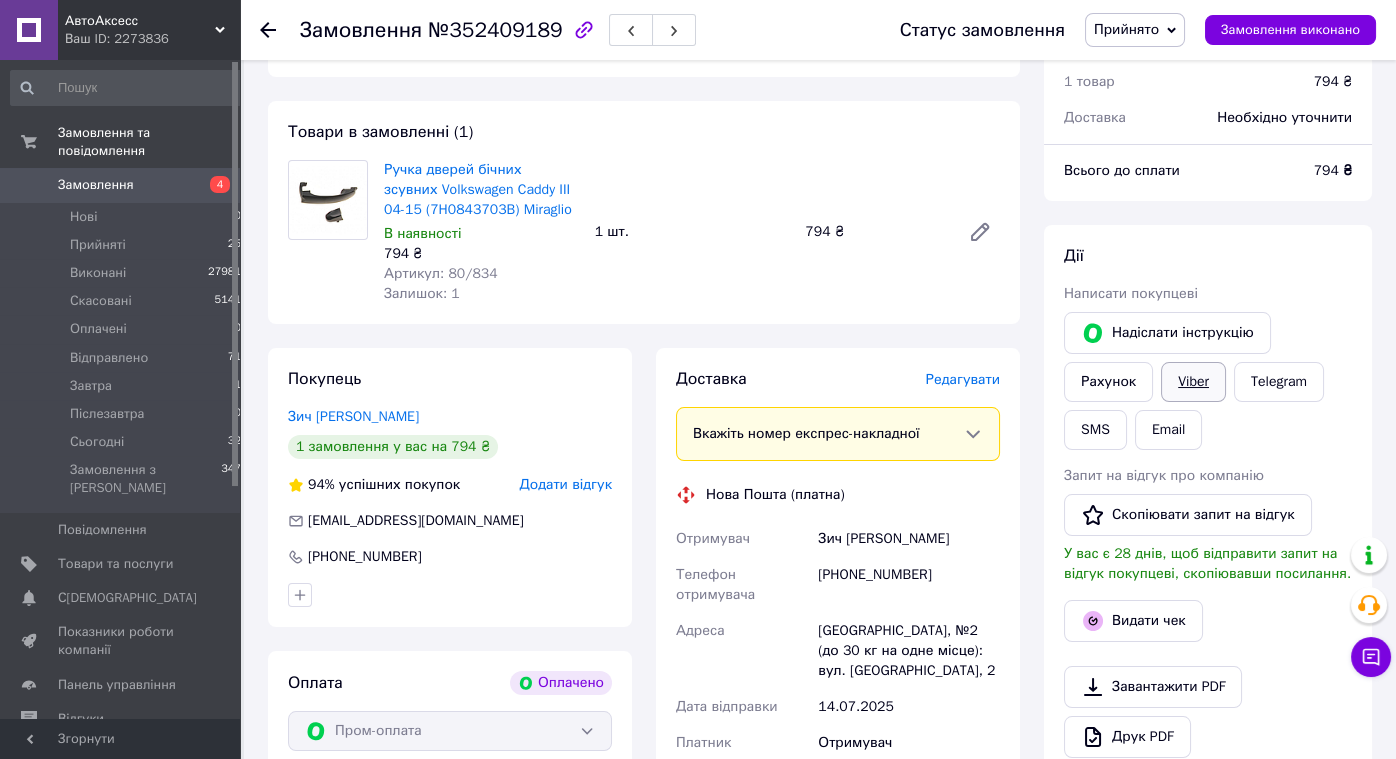 click on "Viber" at bounding box center [1193, 382] 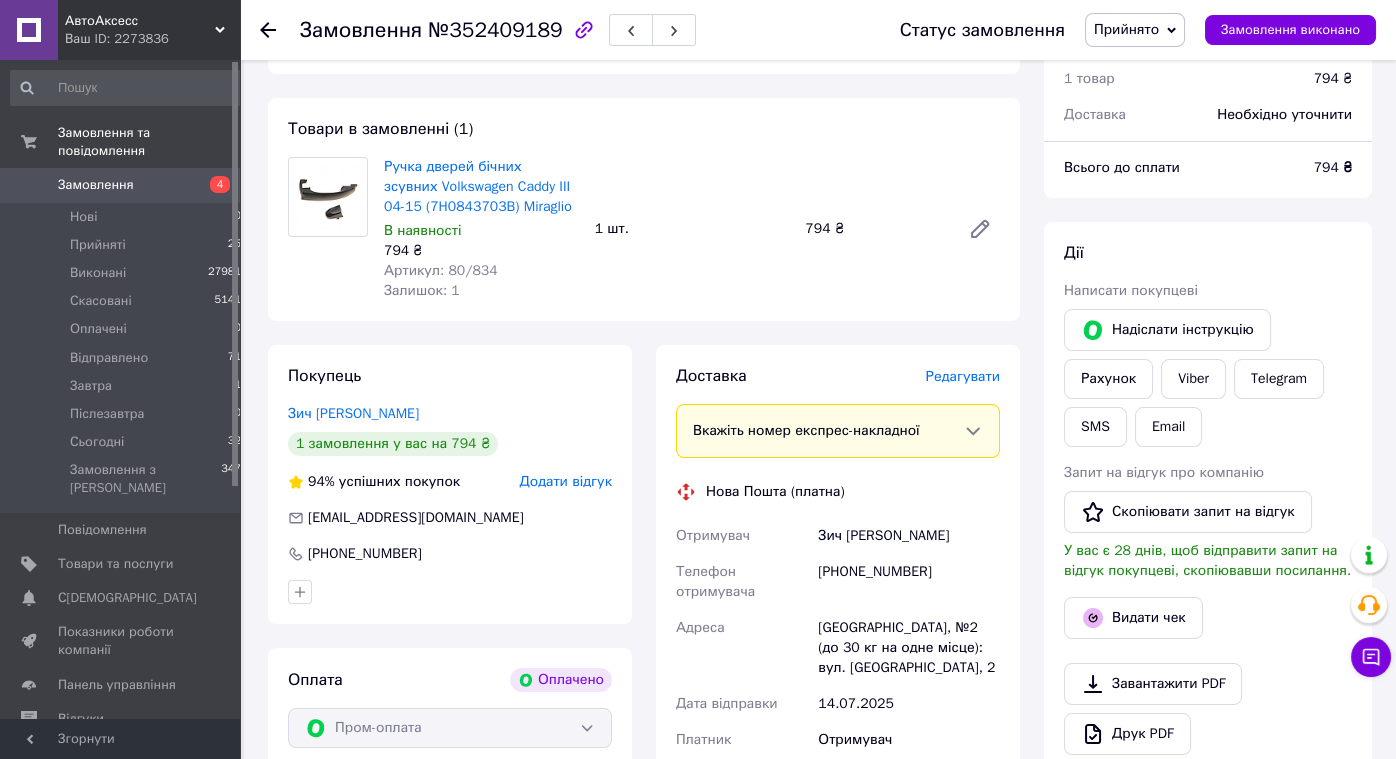 scroll, scrollTop: 138, scrollLeft: 0, axis: vertical 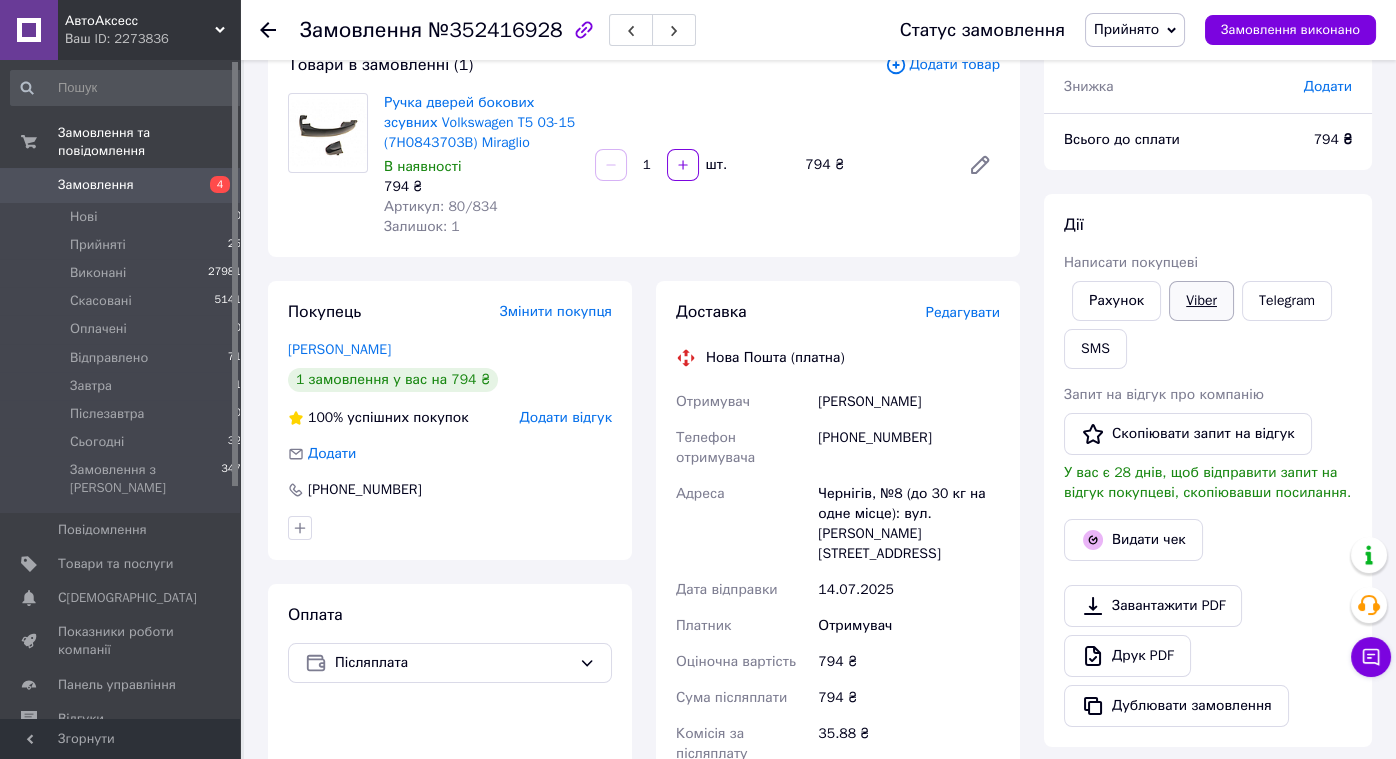 click on "Viber" at bounding box center (1201, 301) 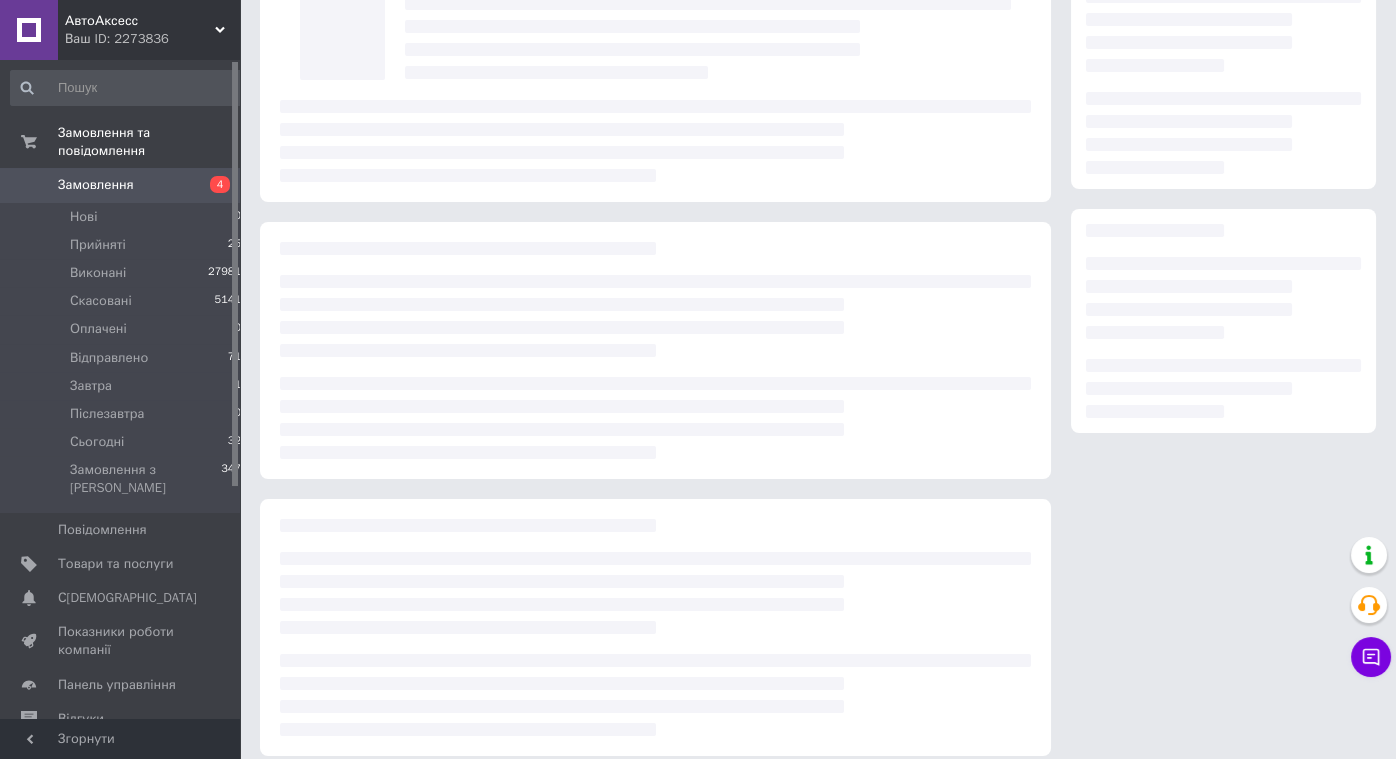 scroll, scrollTop: 133, scrollLeft: 0, axis: vertical 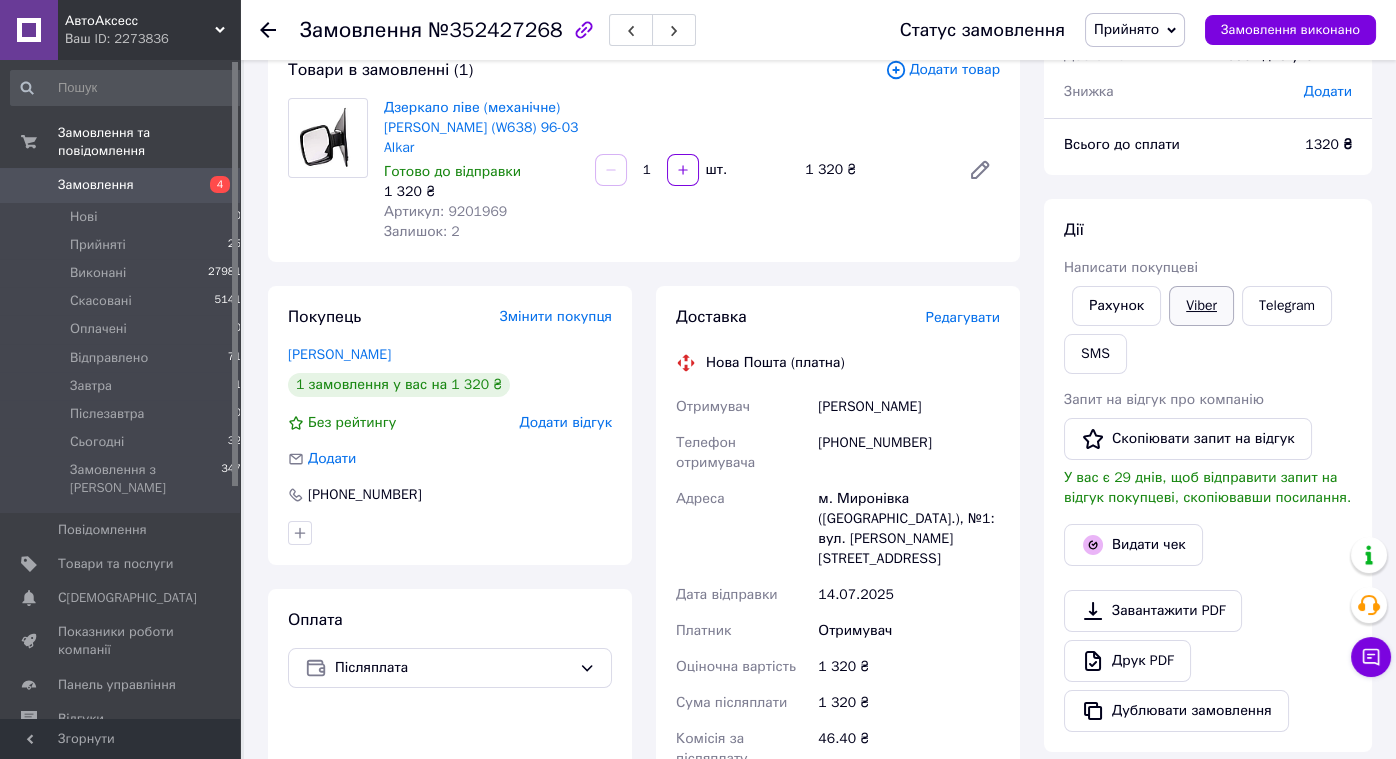 click on "Viber" at bounding box center [1201, 306] 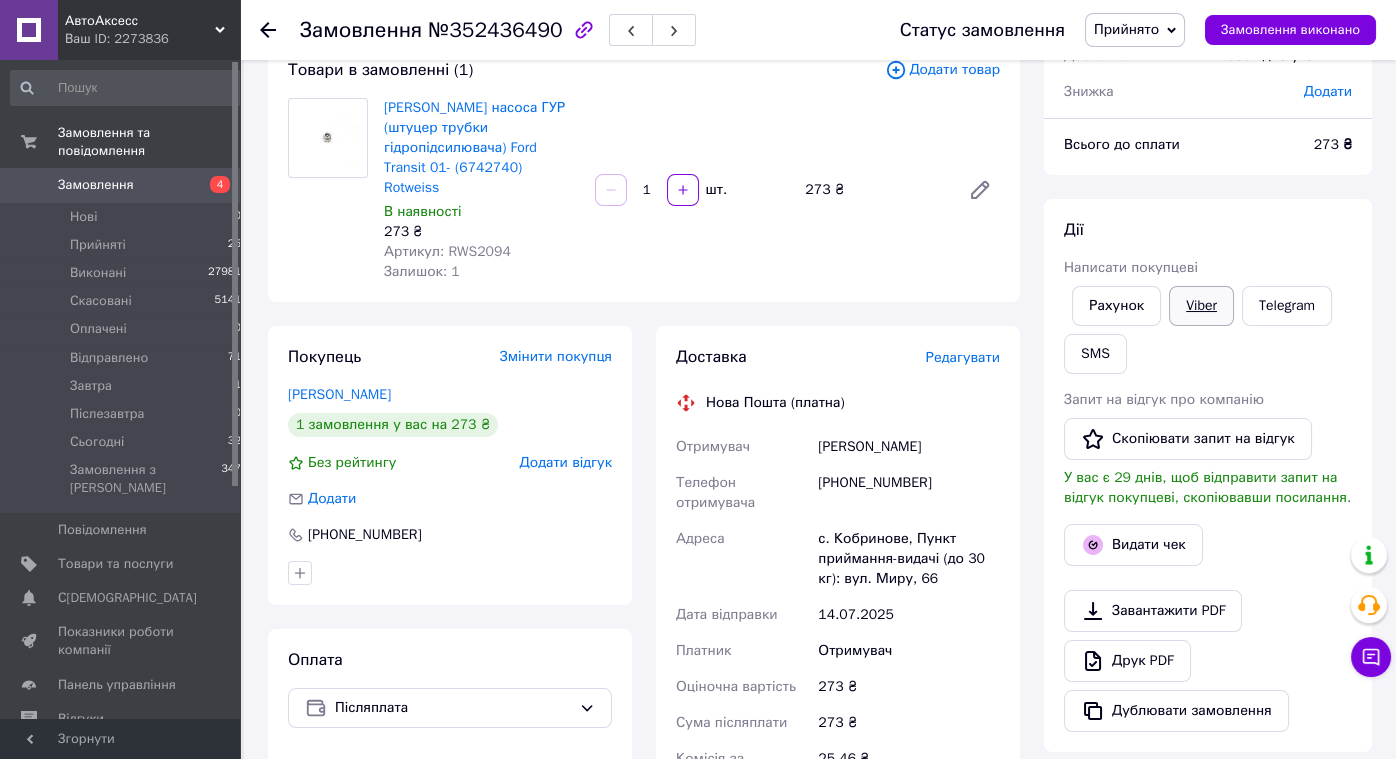 click on "Viber" at bounding box center (1201, 306) 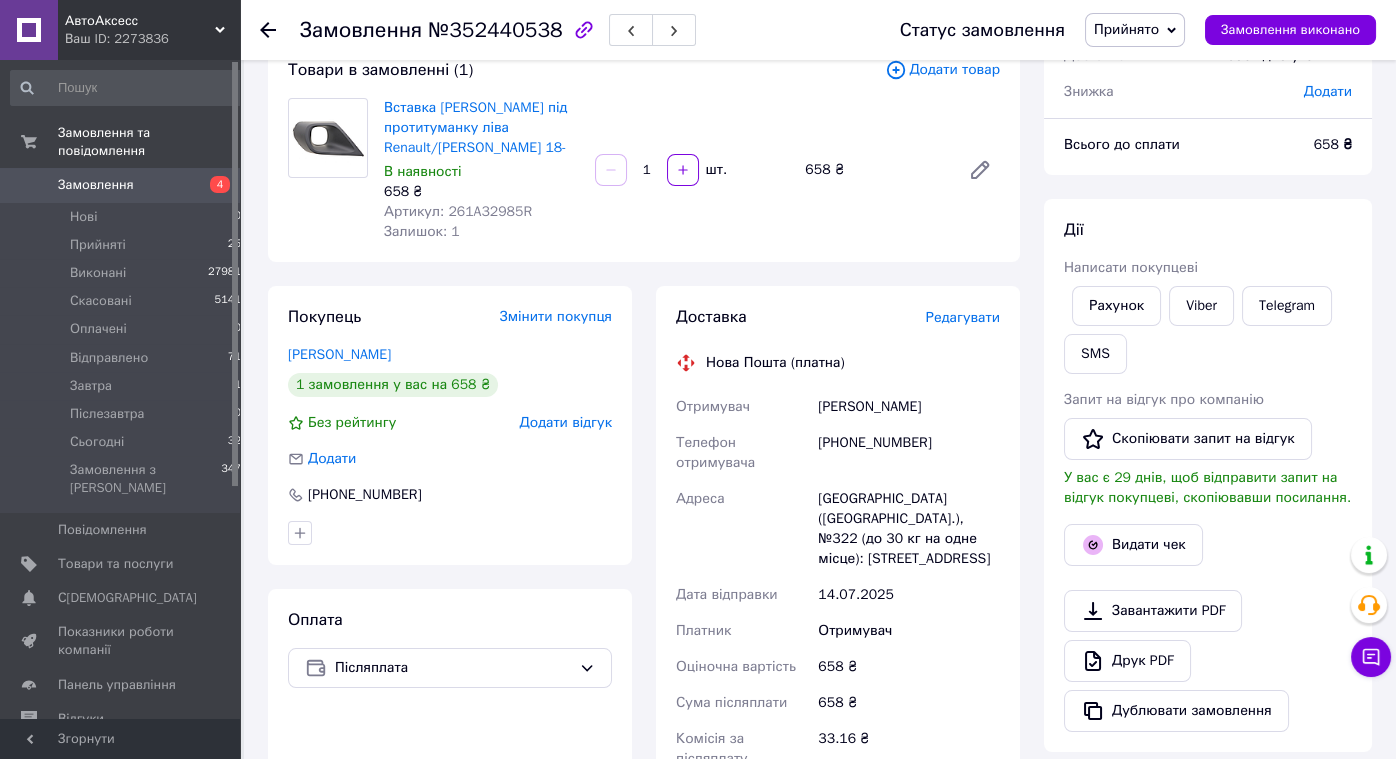 click on "Написати покупцеві" at bounding box center (1208, 268) 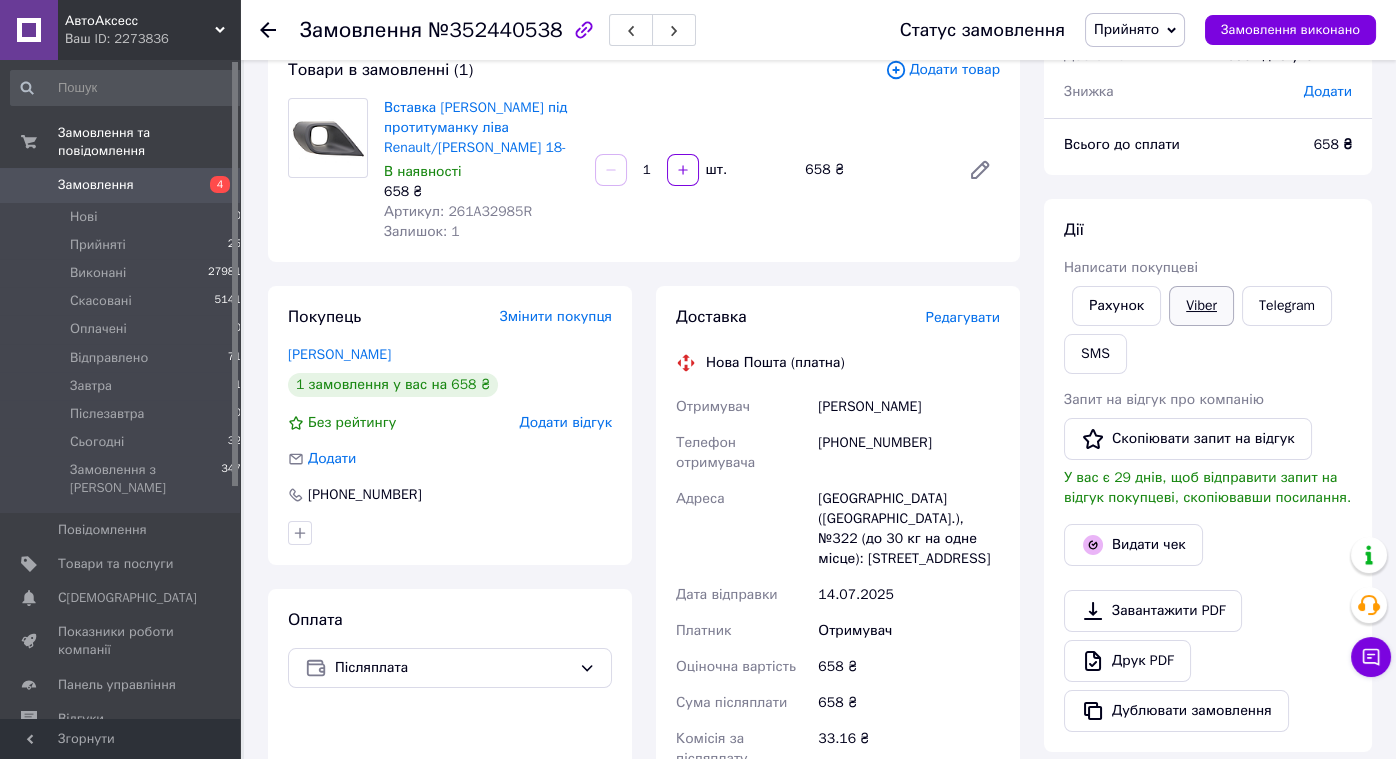 click on "Viber" at bounding box center (1201, 306) 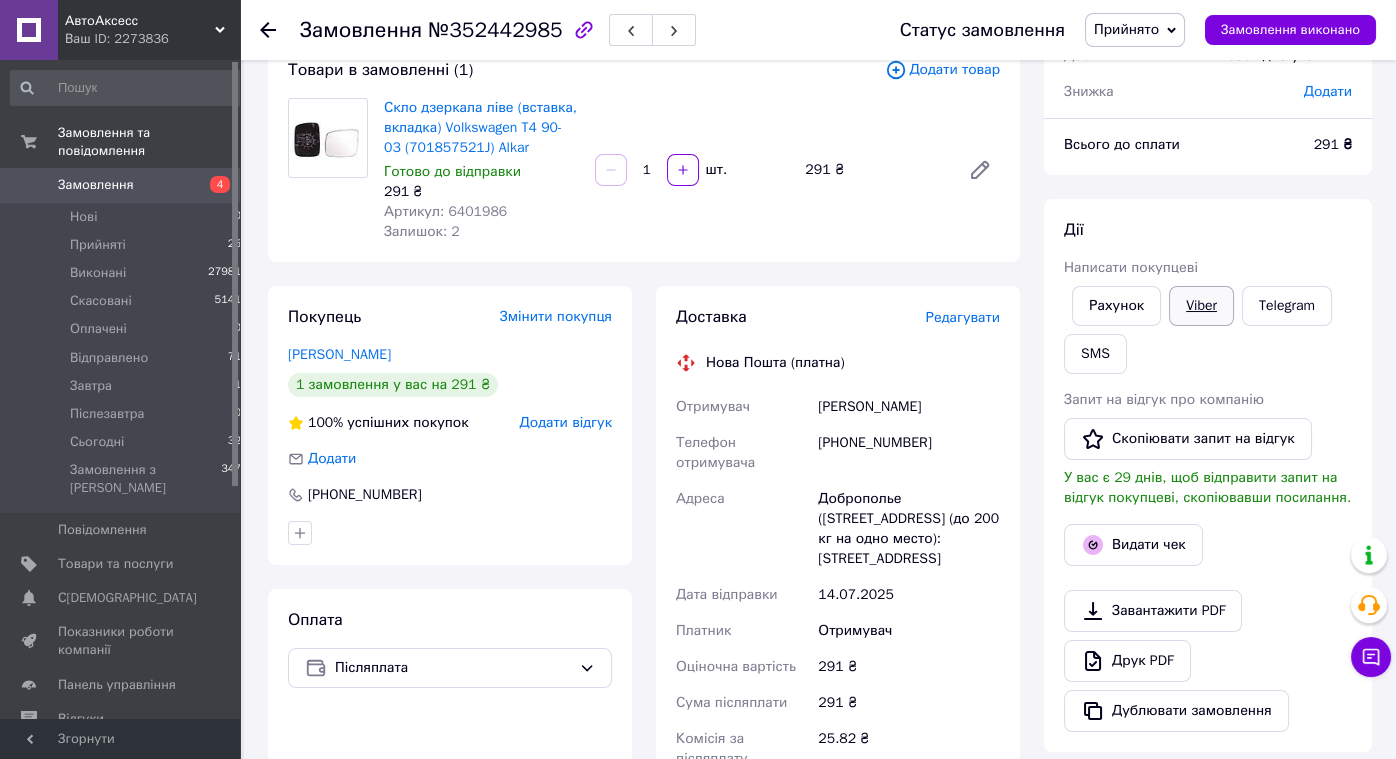 click on "Viber" at bounding box center (1201, 306) 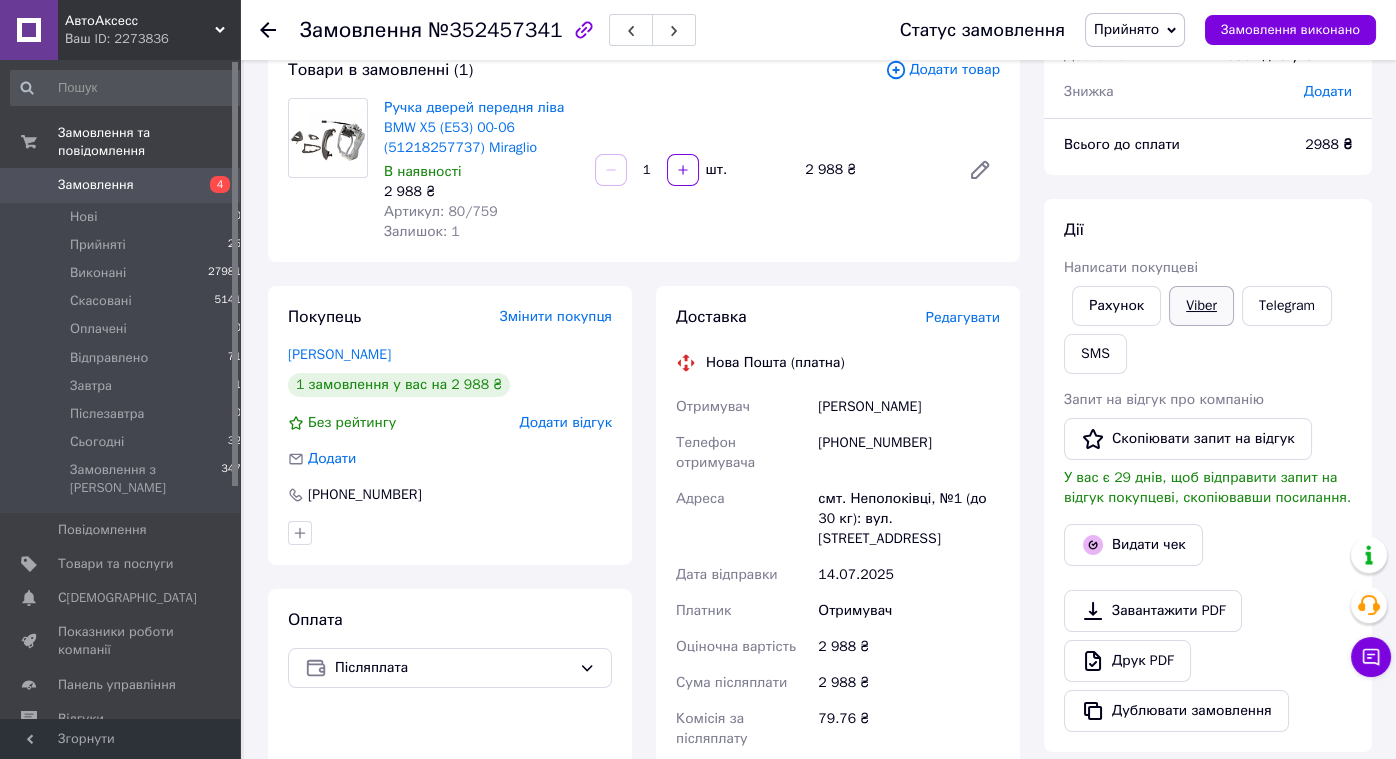 click on "Viber" at bounding box center (1201, 306) 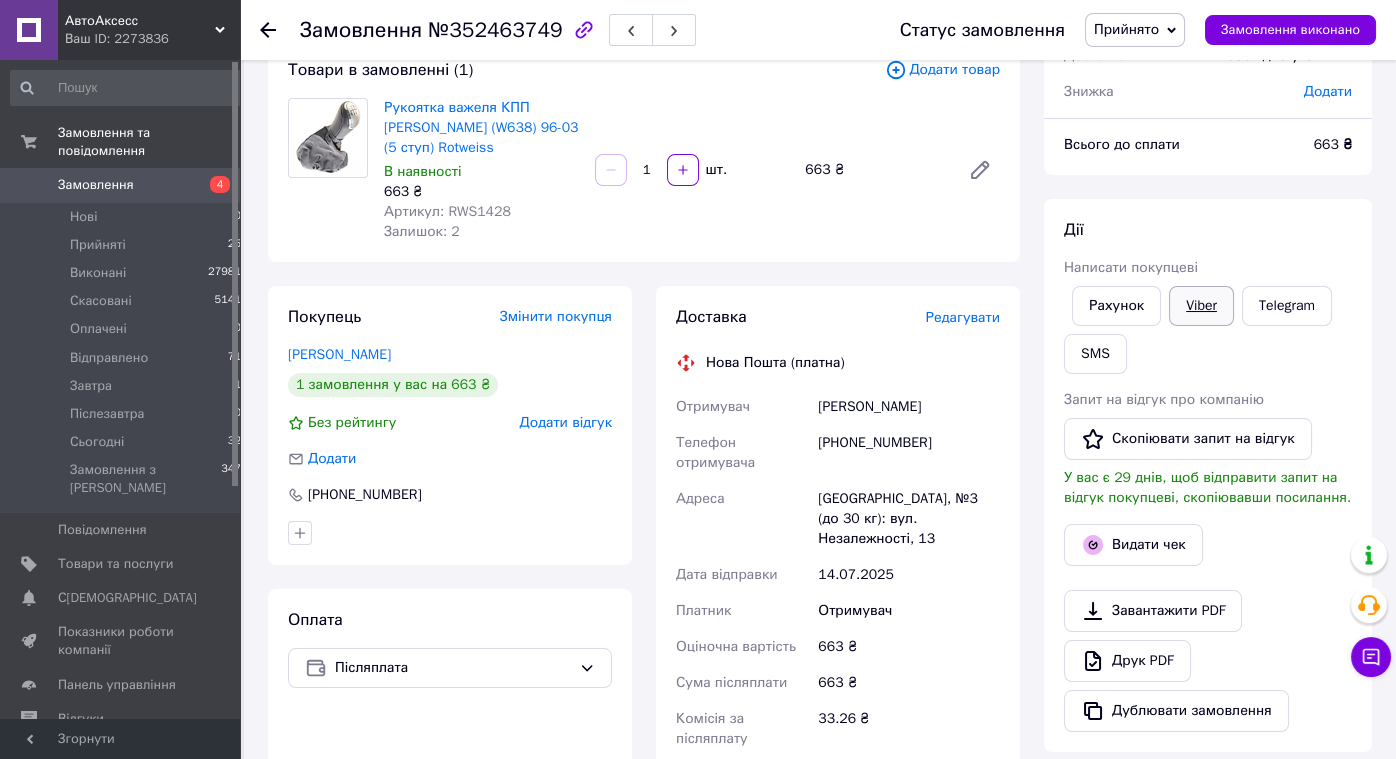 click on "Viber" at bounding box center [1201, 306] 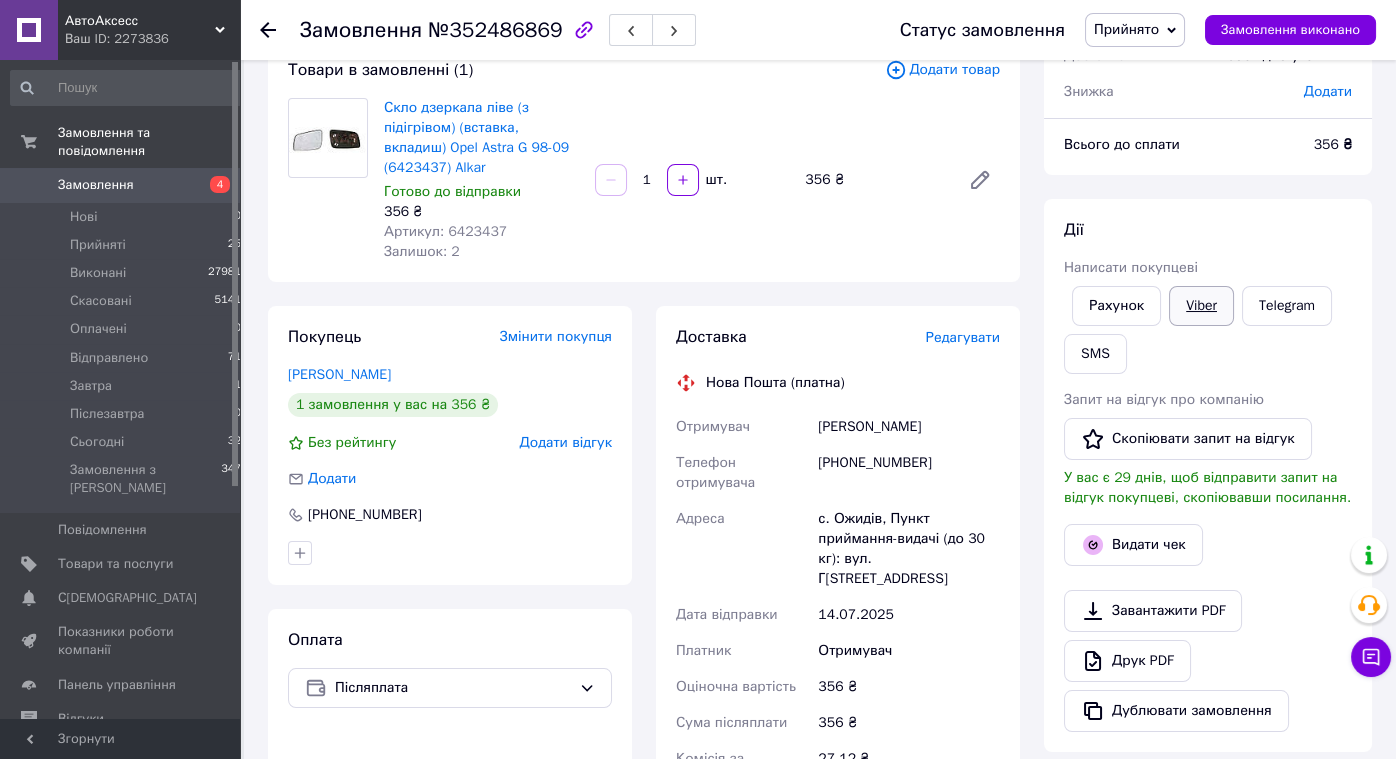 click on "Viber" at bounding box center [1201, 306] 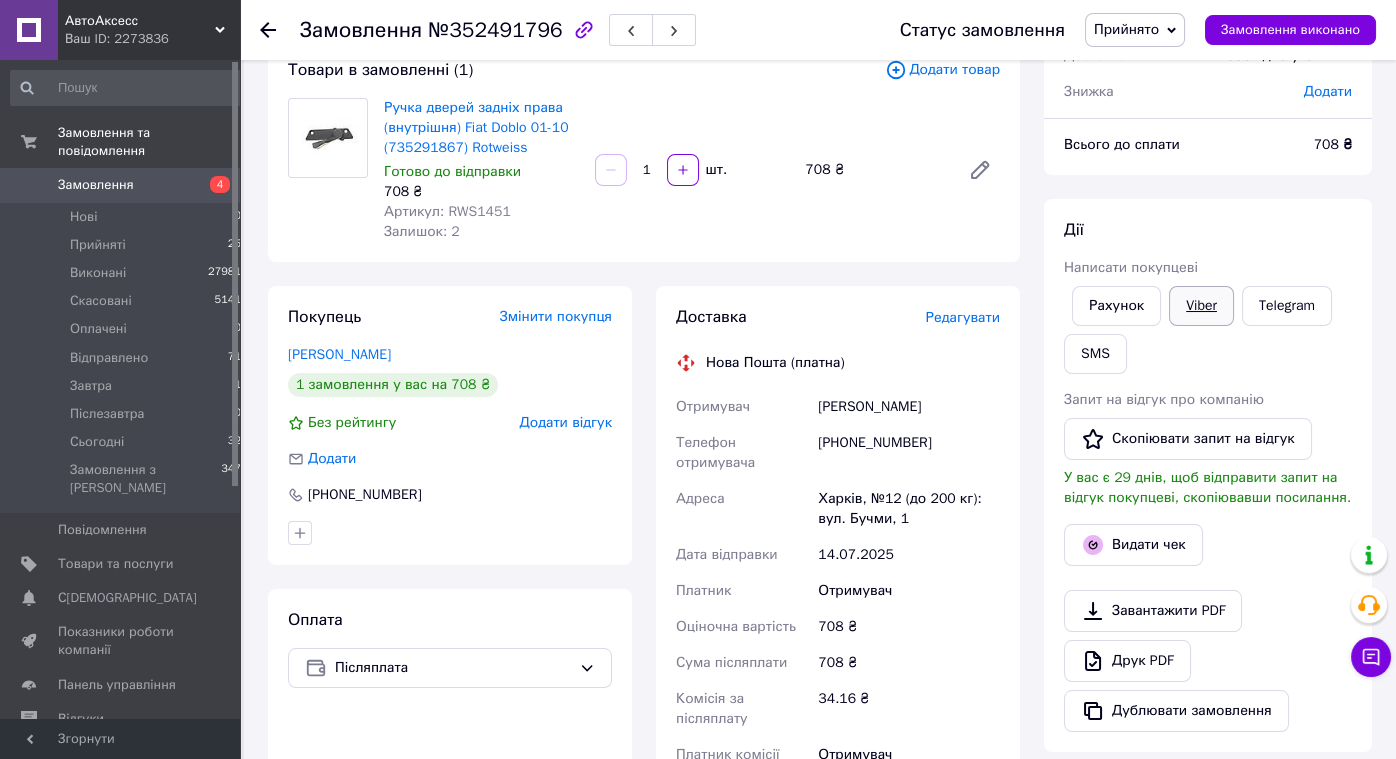 click on "Viber" at bounding box center (1201, 306) 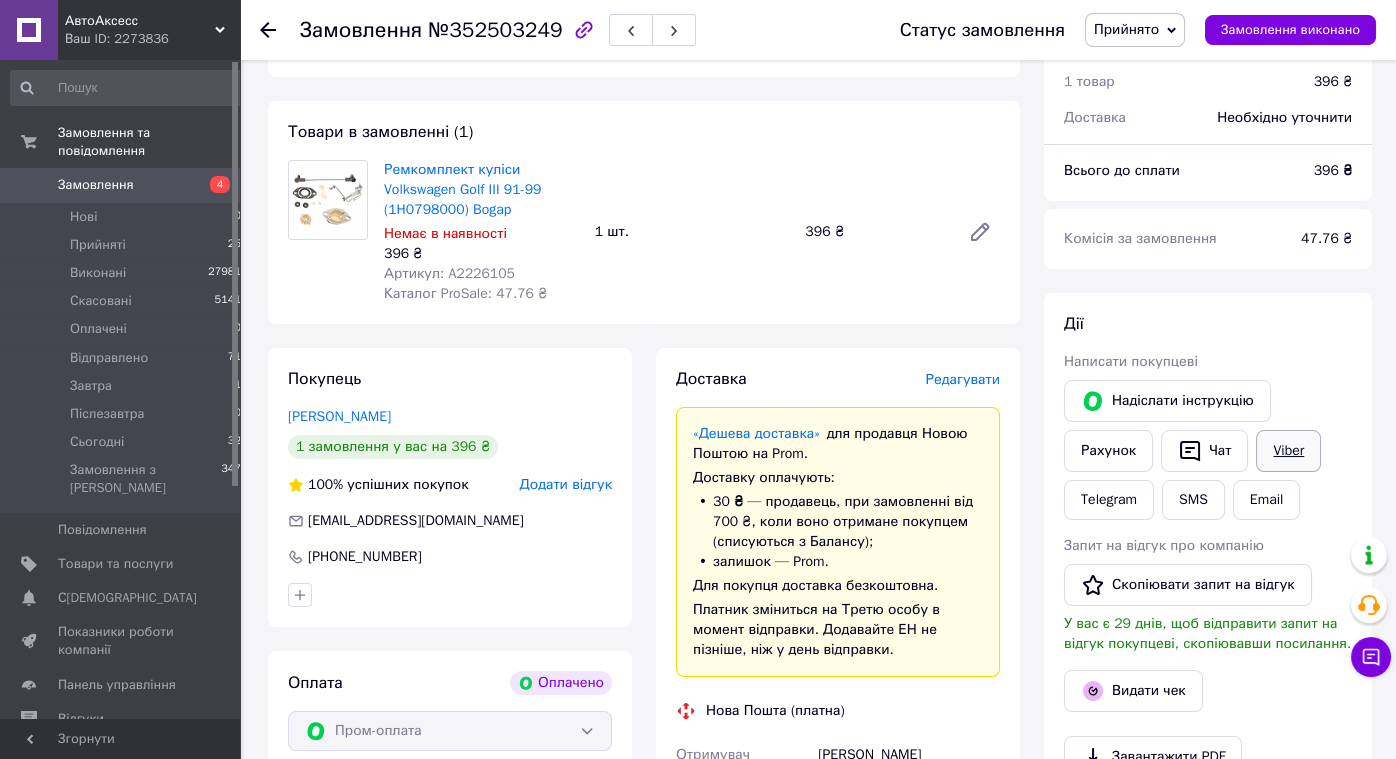click on "Viber" at bounding box center (1288, 451) 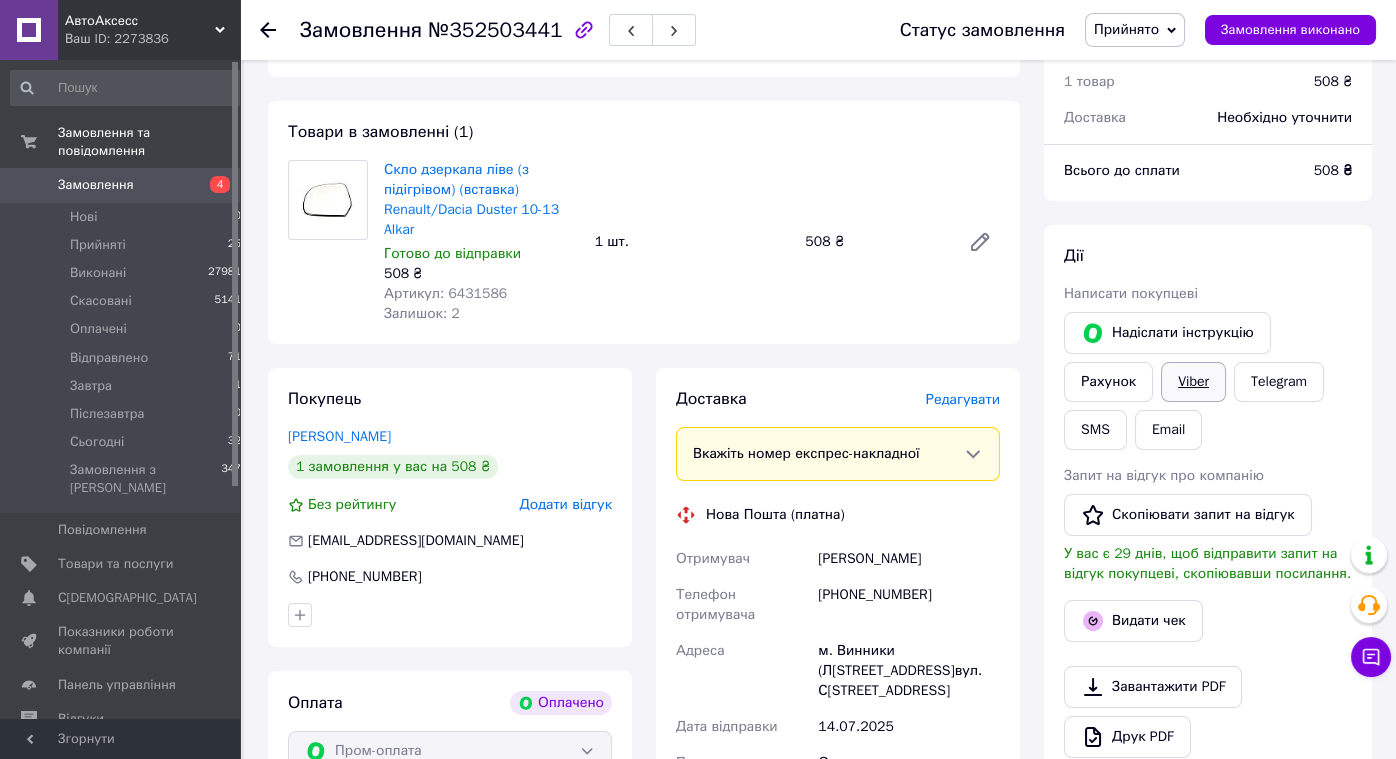 click on "Viber" at bounding box center [1193, 382] 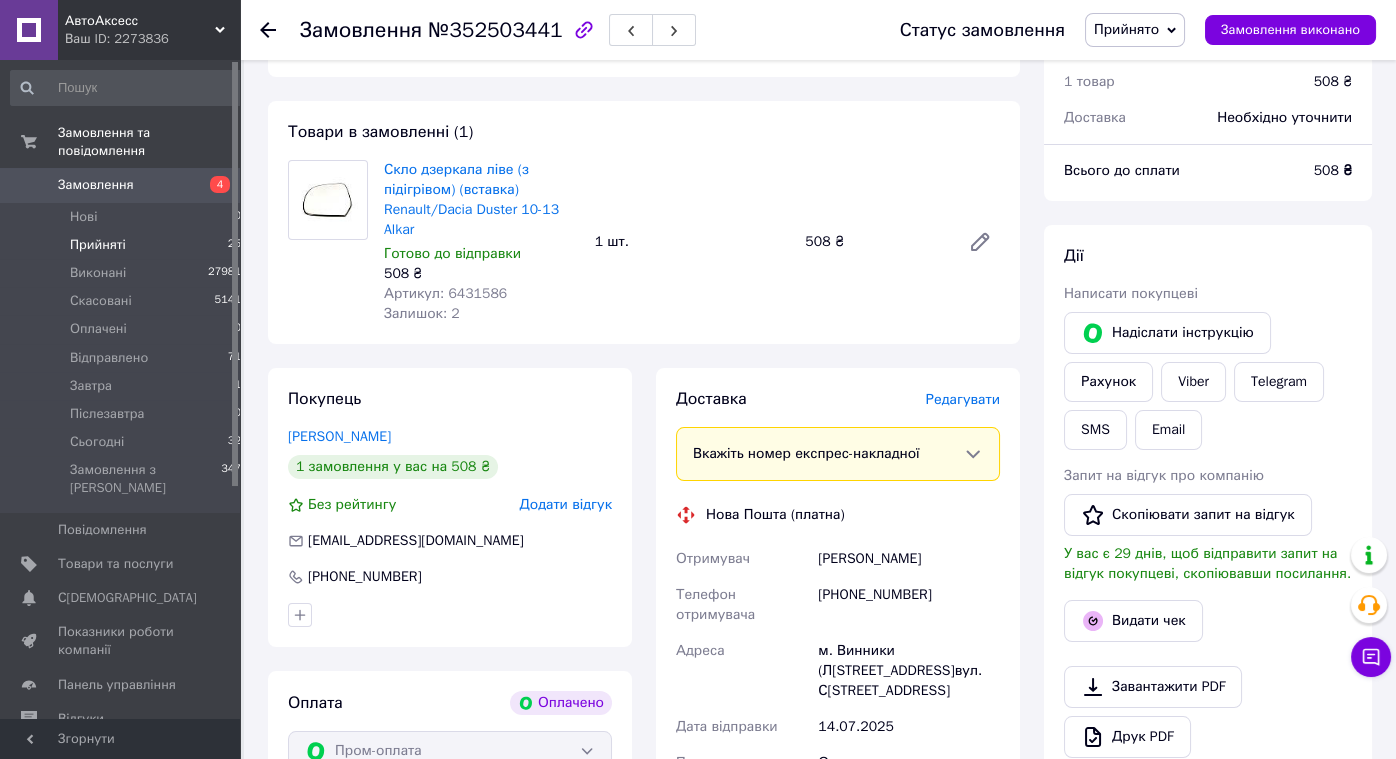 click on "Прийняті" at bounding box center [98, 245] 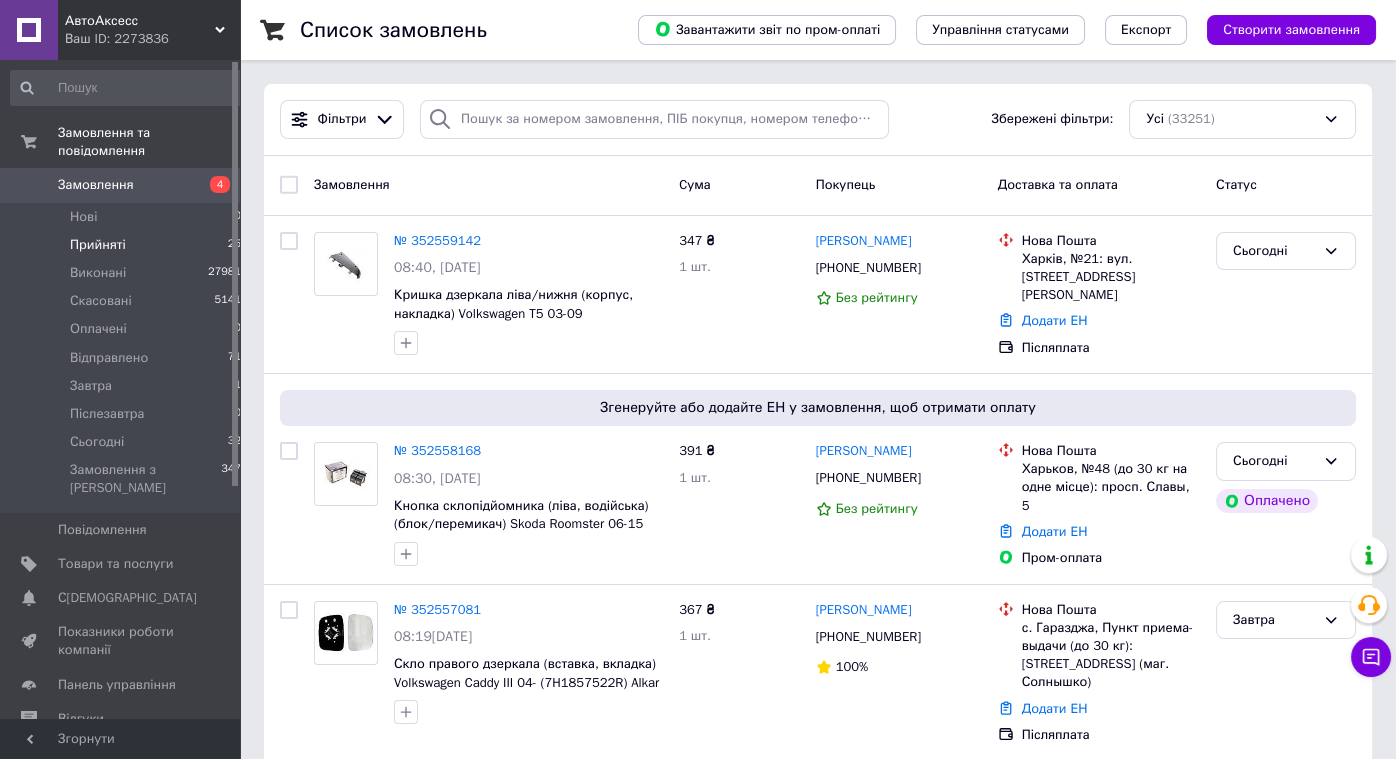 click on "Прийняті" at bounding box center [98, 245] 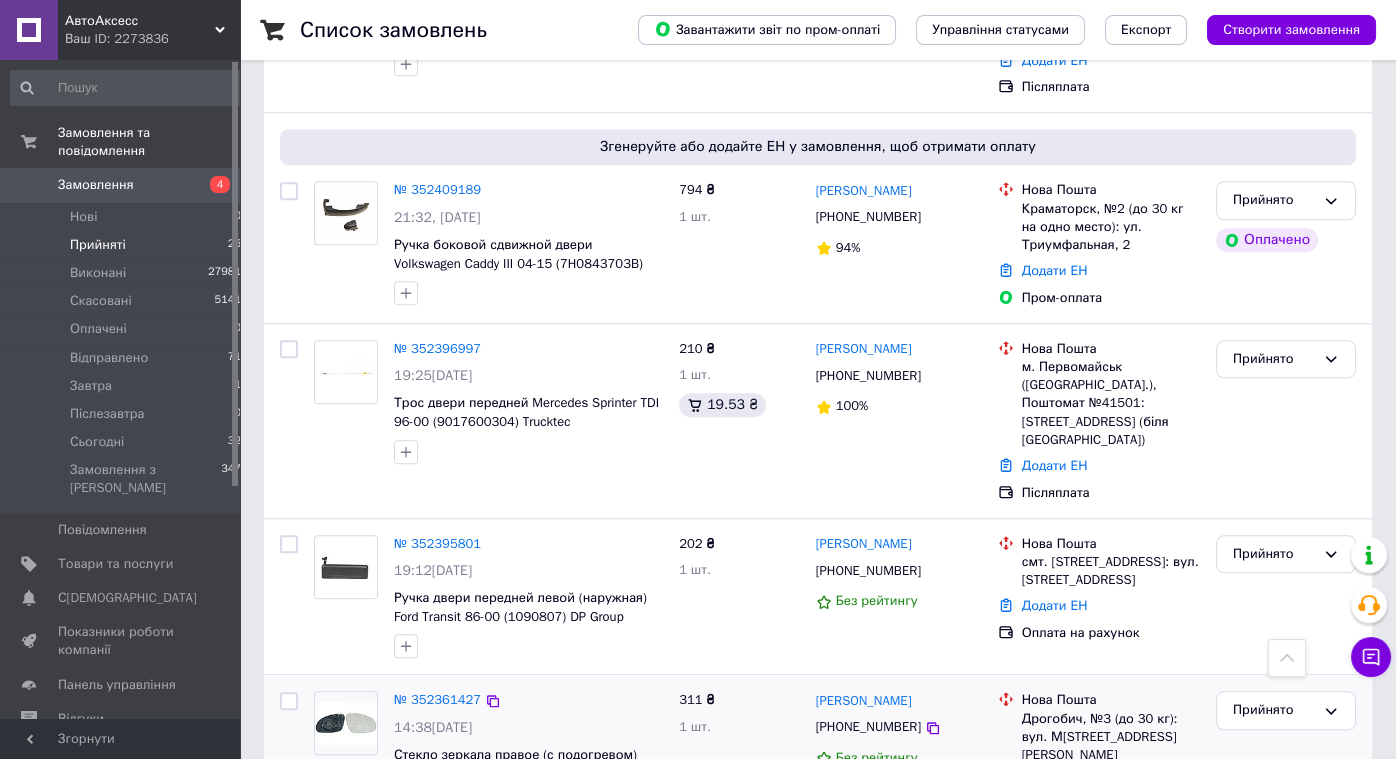 scroll, scrollTop: 3987, scrollLeft: 0, axis: vertical 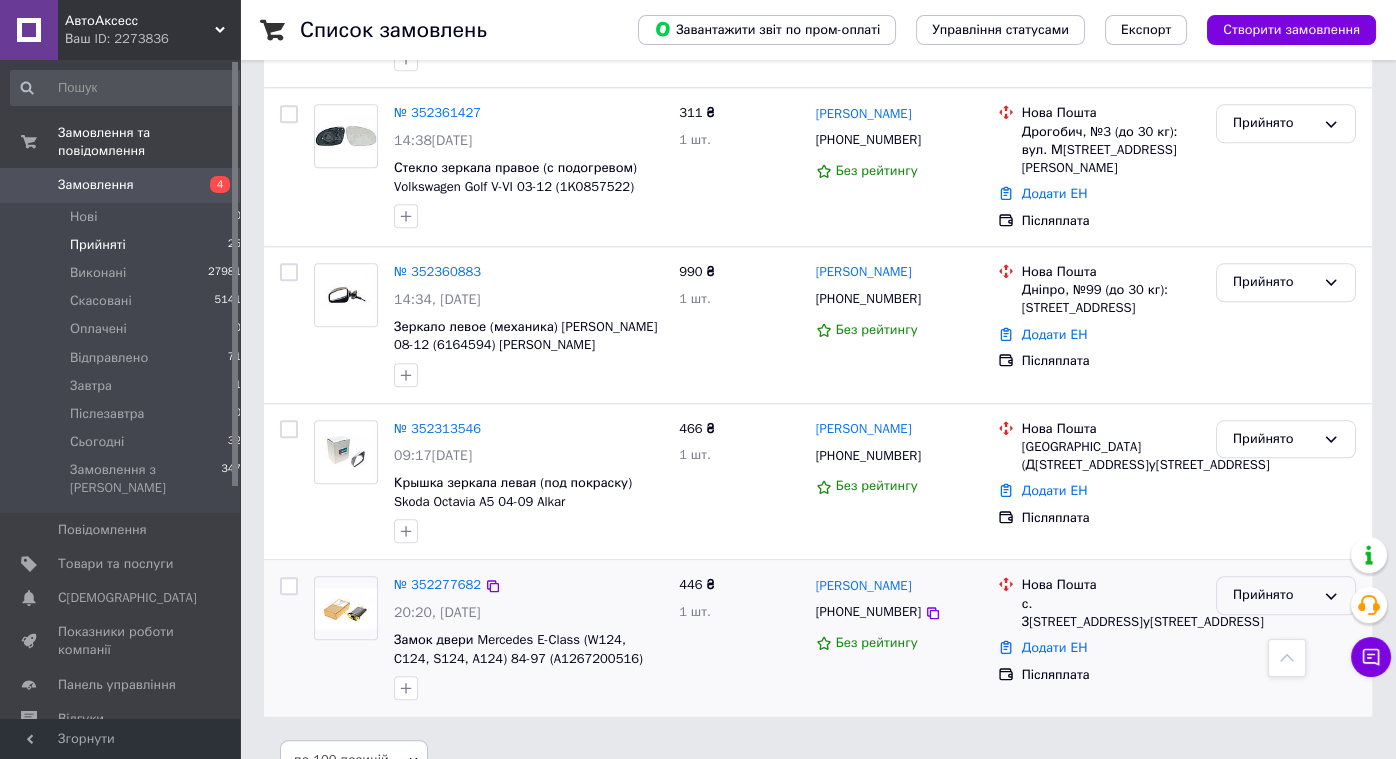 click on "Прийнято" at bounding box center (1274, 595) 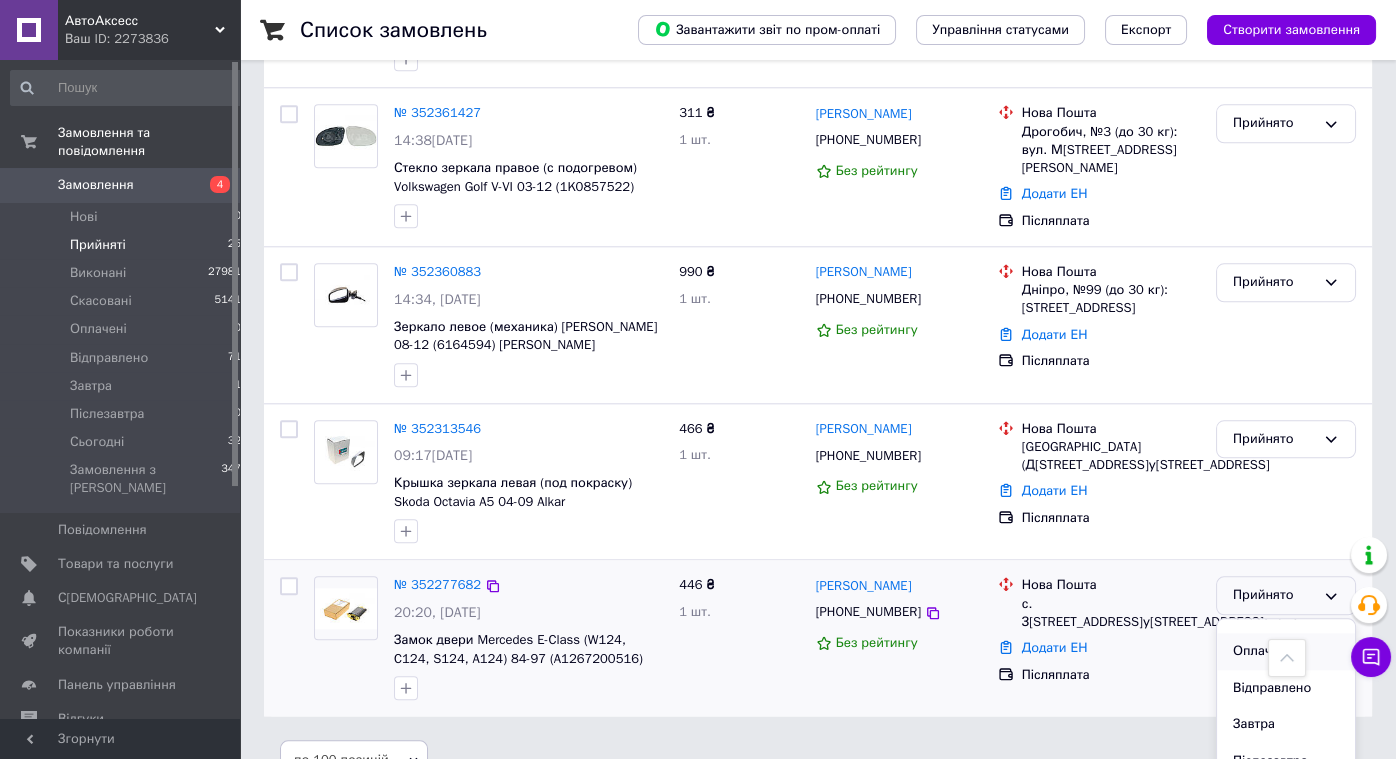 scroll, scrollTop: 90, scrollLeft: 0, axis: vertical 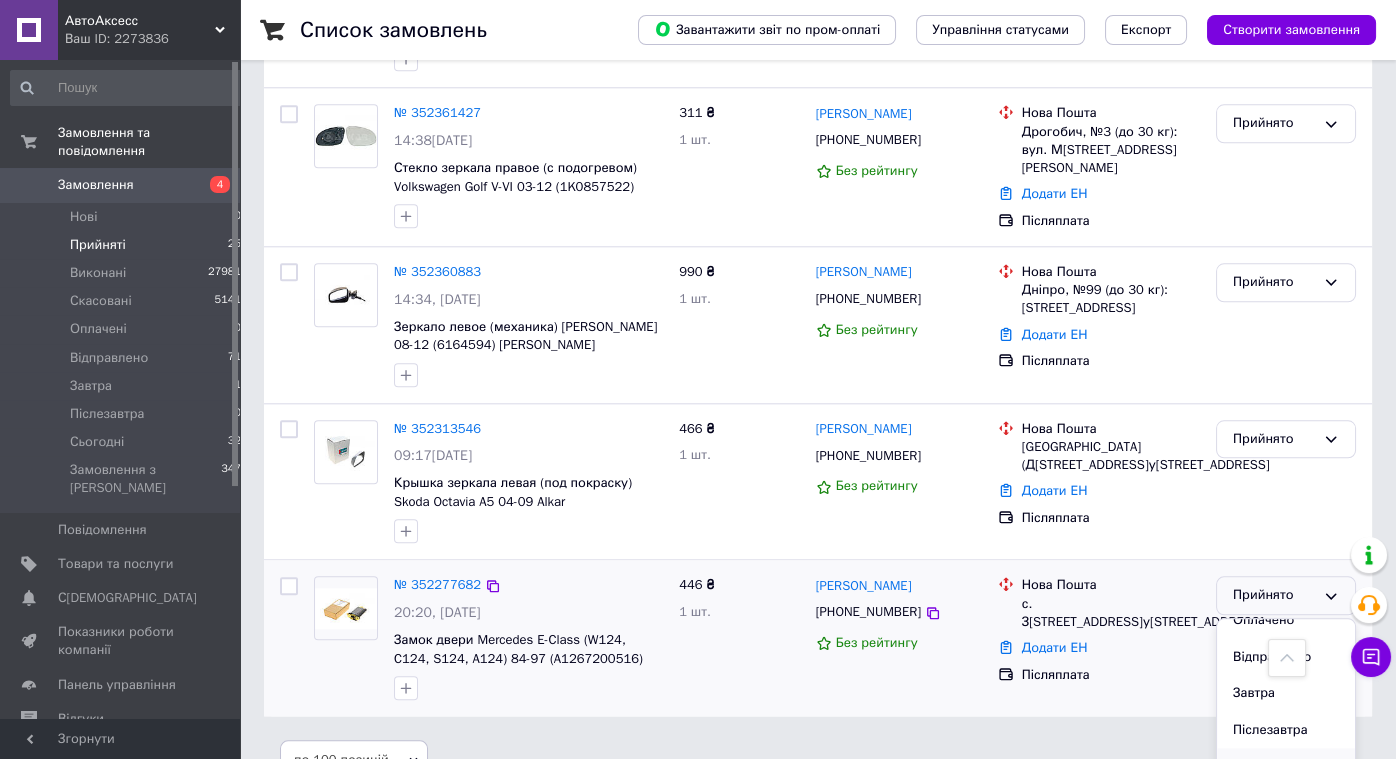 click on "Сьогодні" at bounding box center (1286, 766) 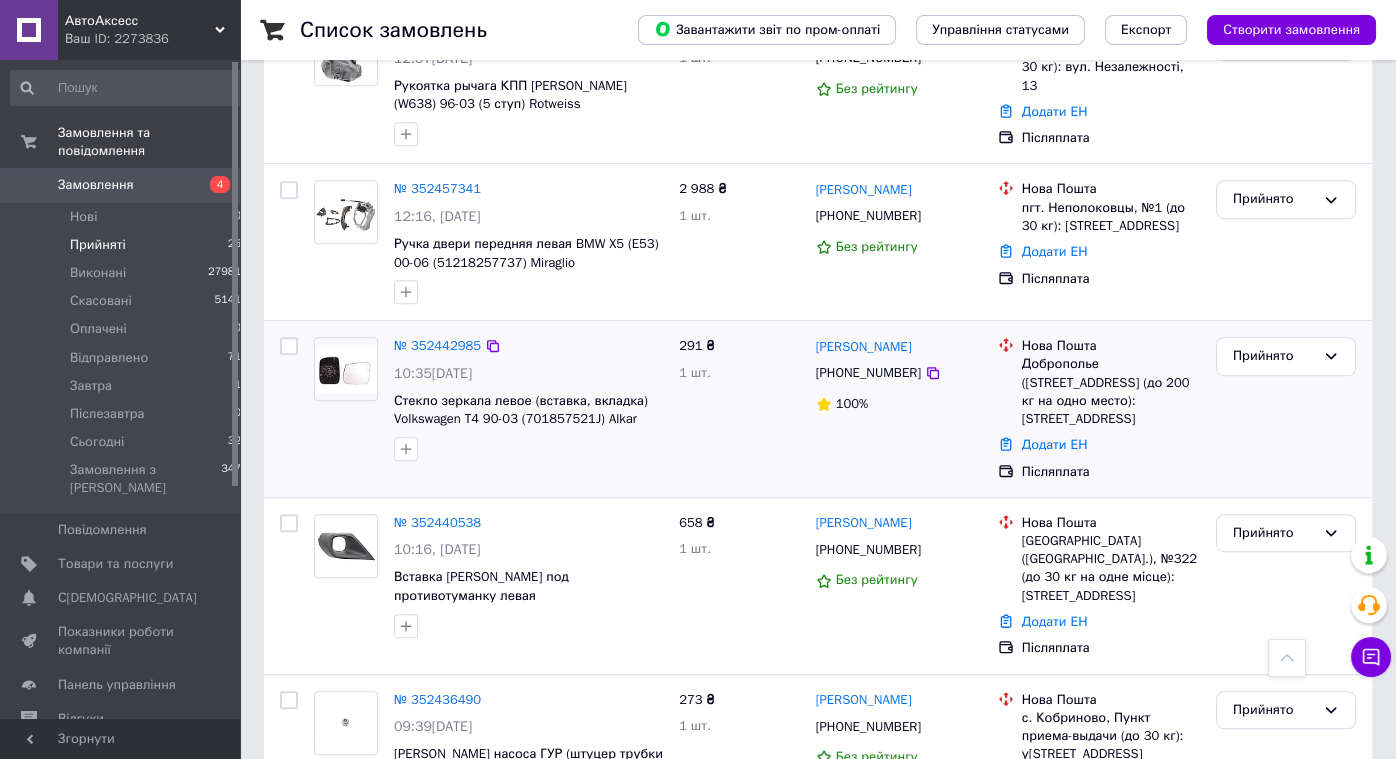 scroll, scrollTop: 2340, scrollLeft: 0, axis: vertical 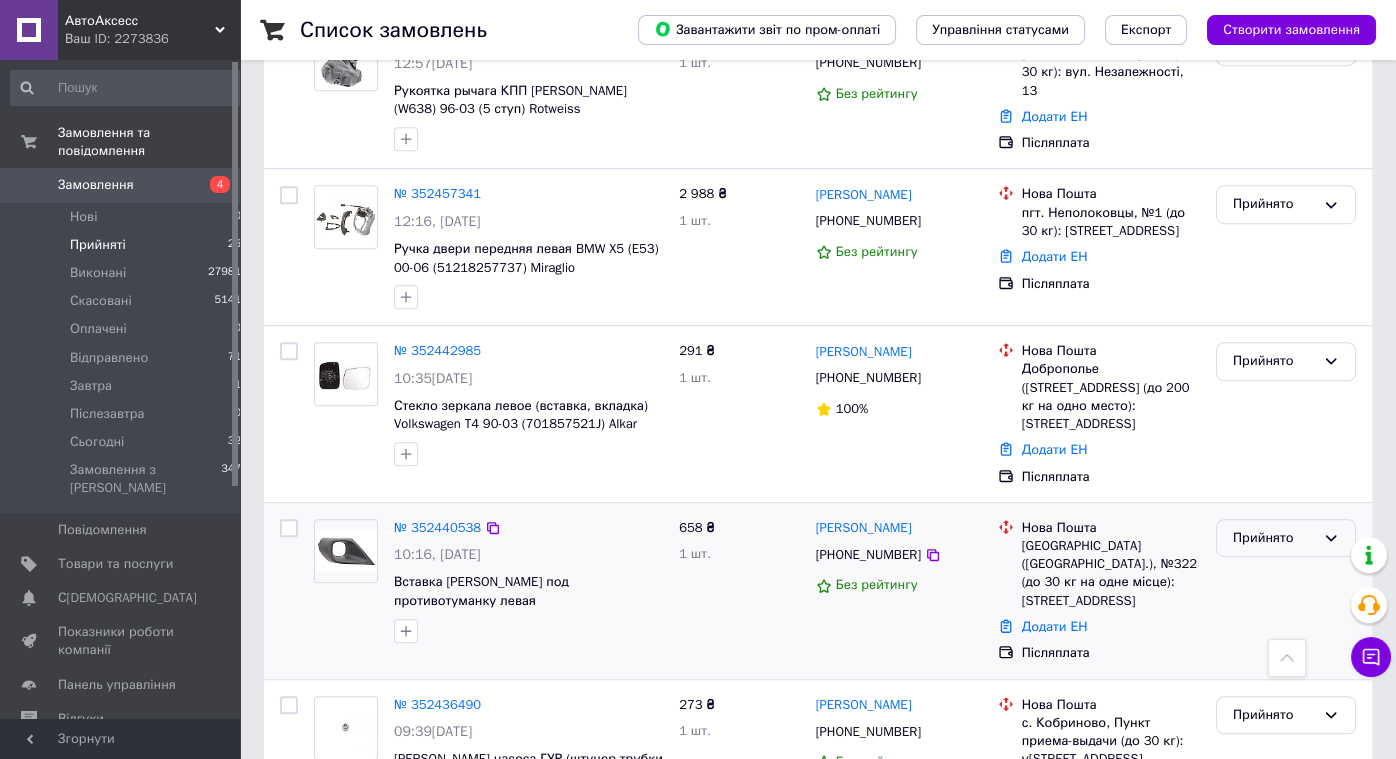 click on "Прийнято" at bounding box center [1274, 538] 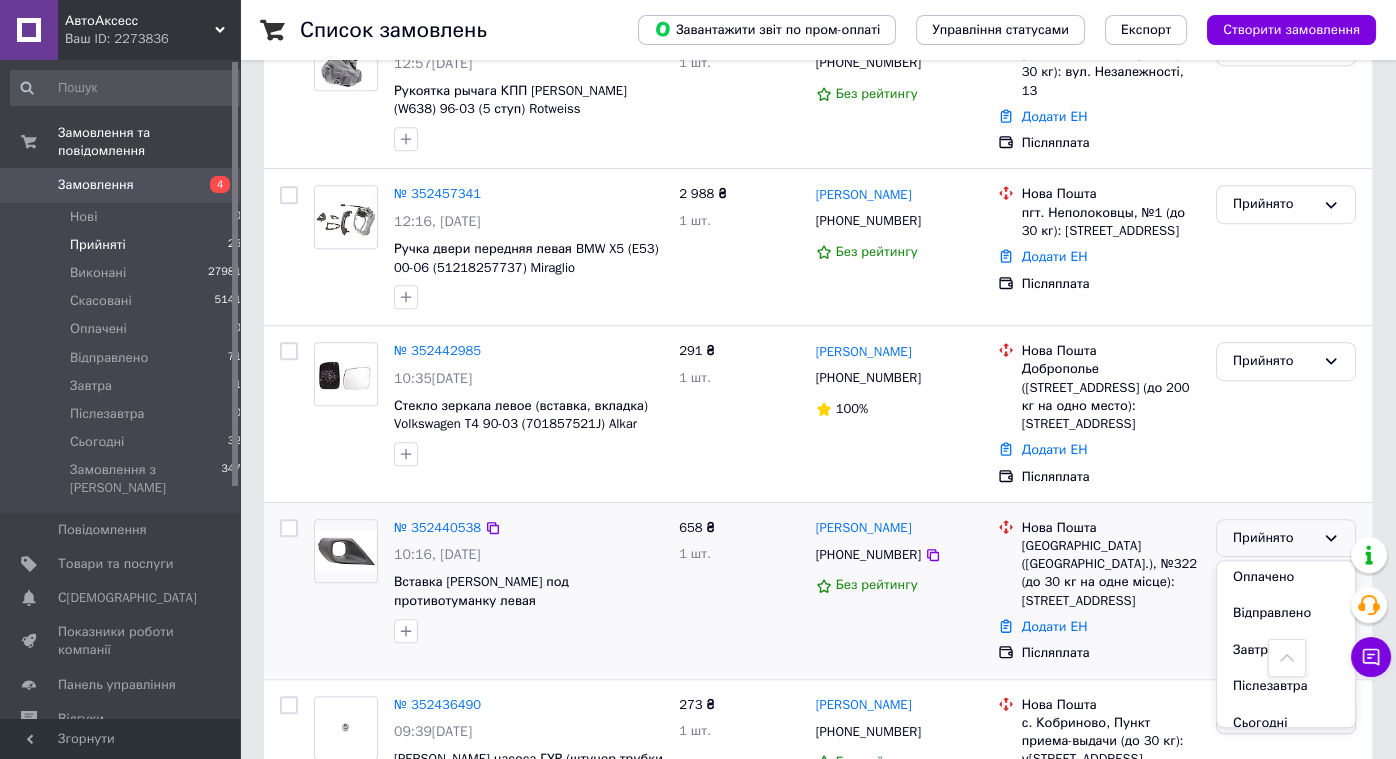 scroll, scrollTop: 90, scrollLeft: 0, axis: vertical 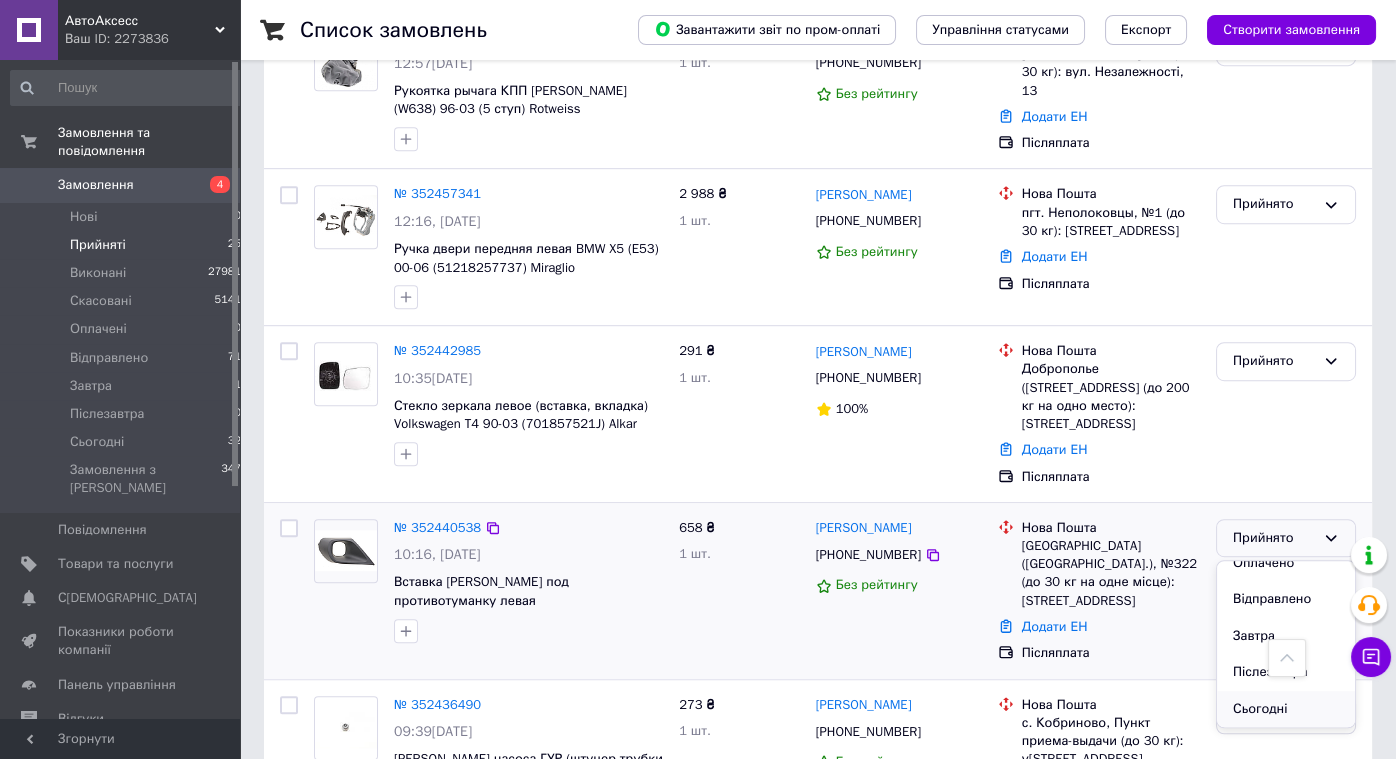 click on "Сьогодні" at bounding box center (1286, 709) 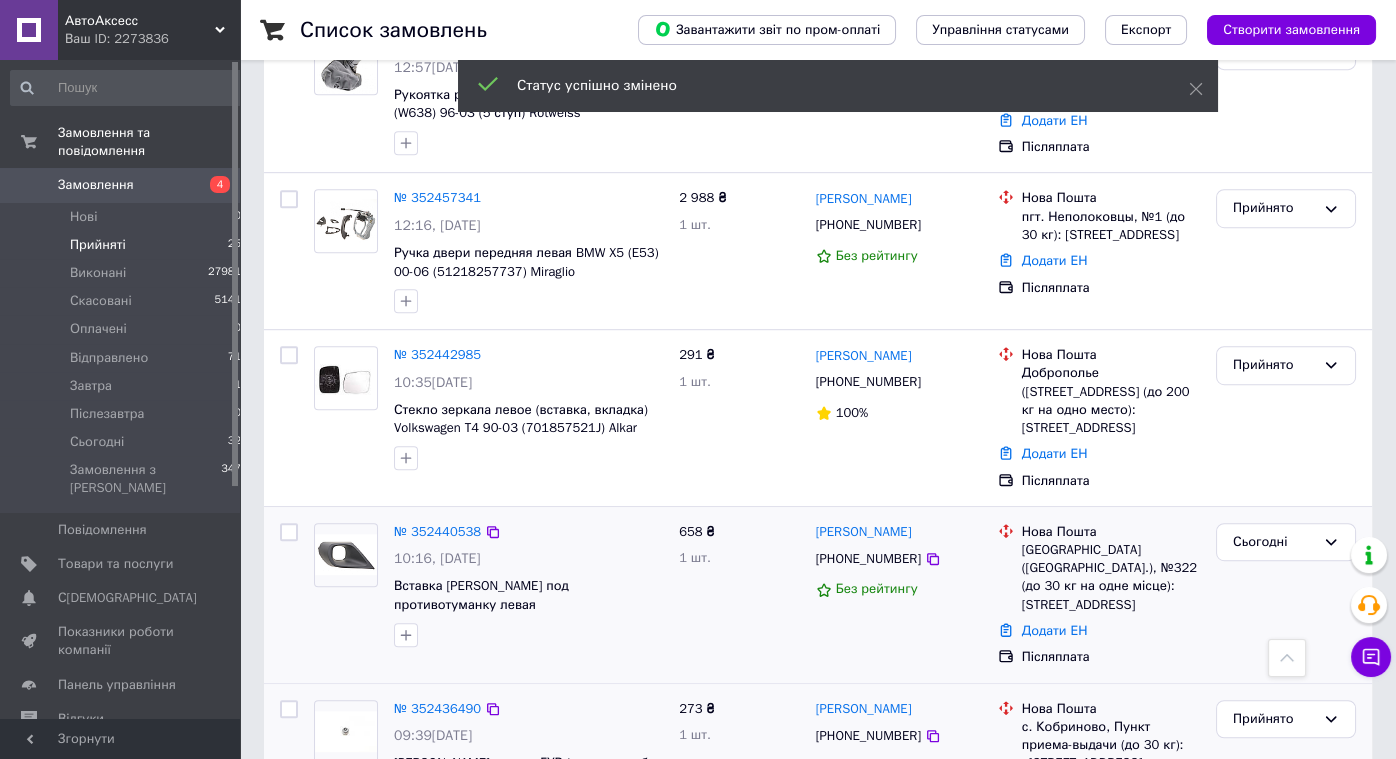 scroll, scrollTop: 2335, scrollLeft: 0, axis: vertical 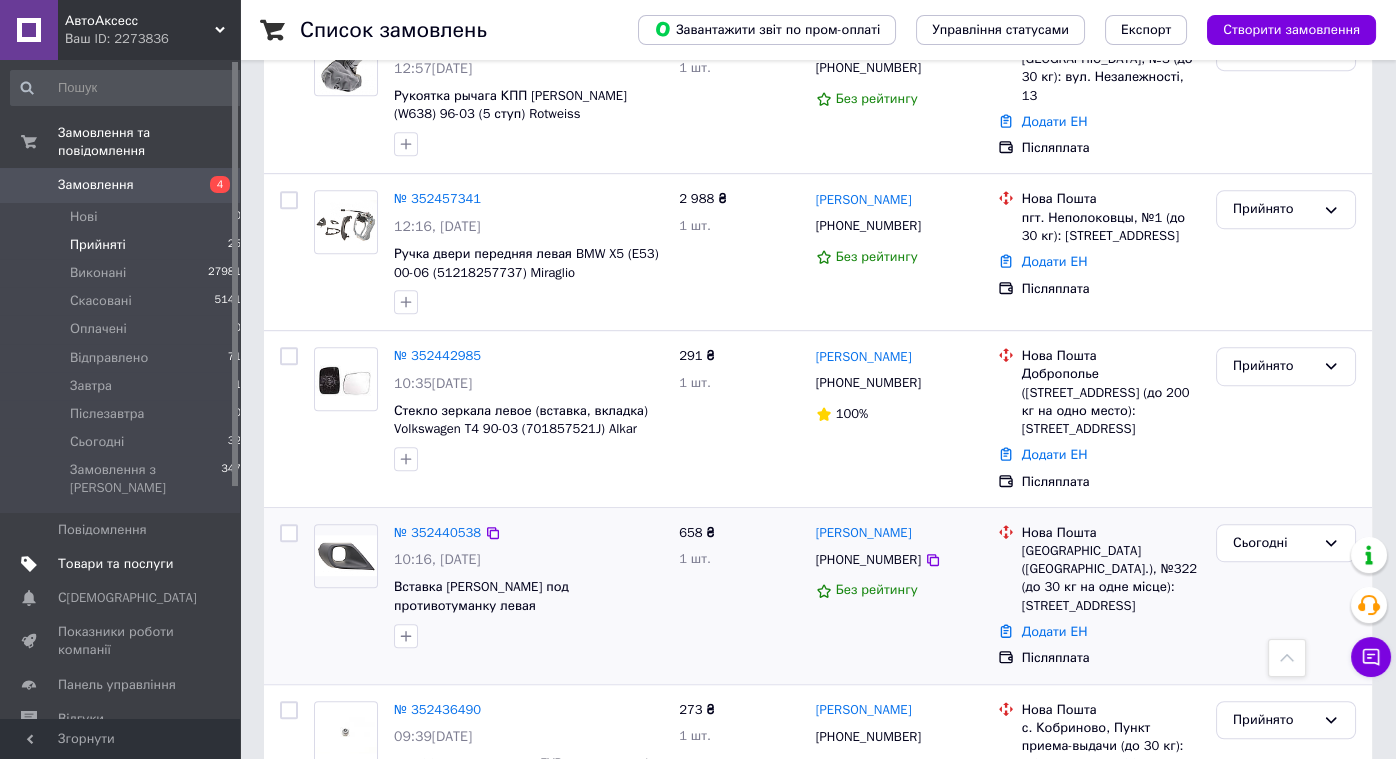 click on "Товари та послуги" at bounding box center (115, 564) 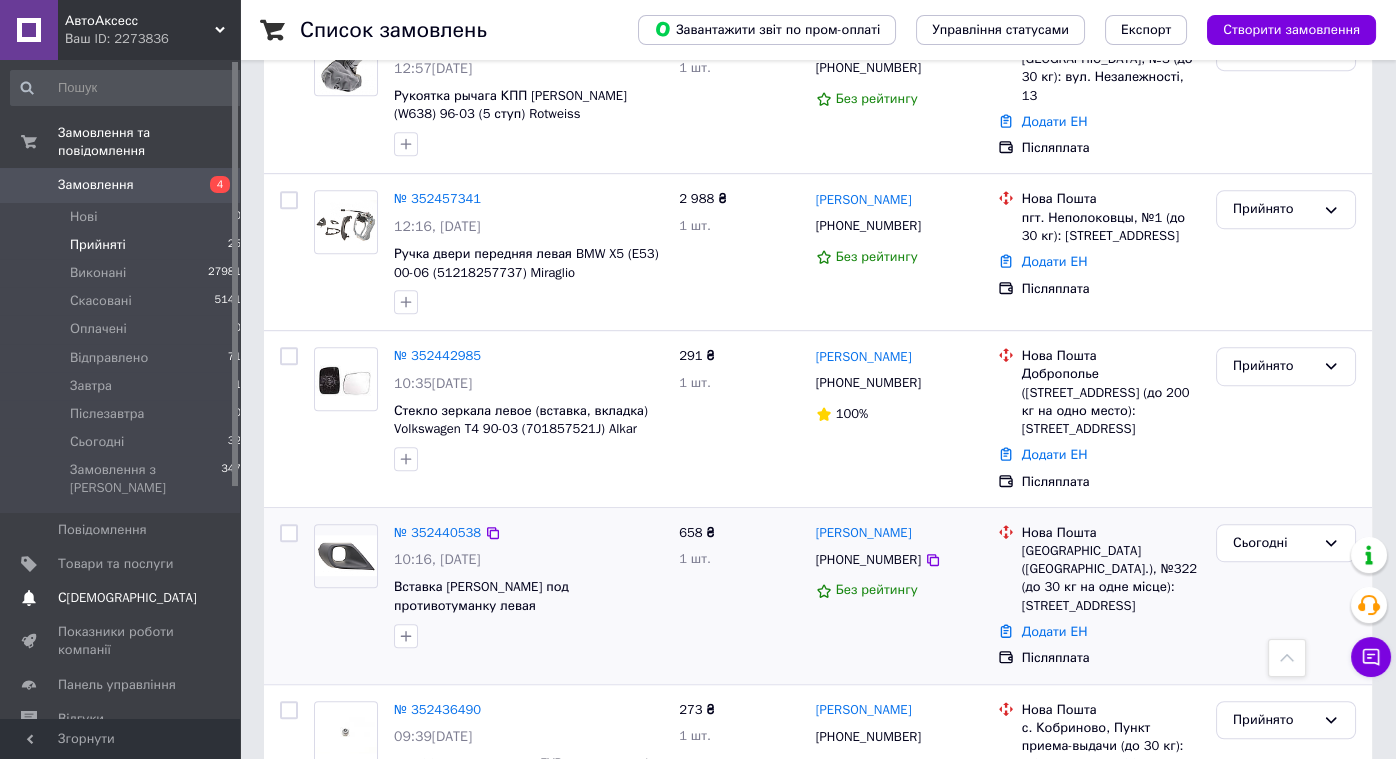 scroll, scrollTop: 0, scrollLeft: 0, axis: both 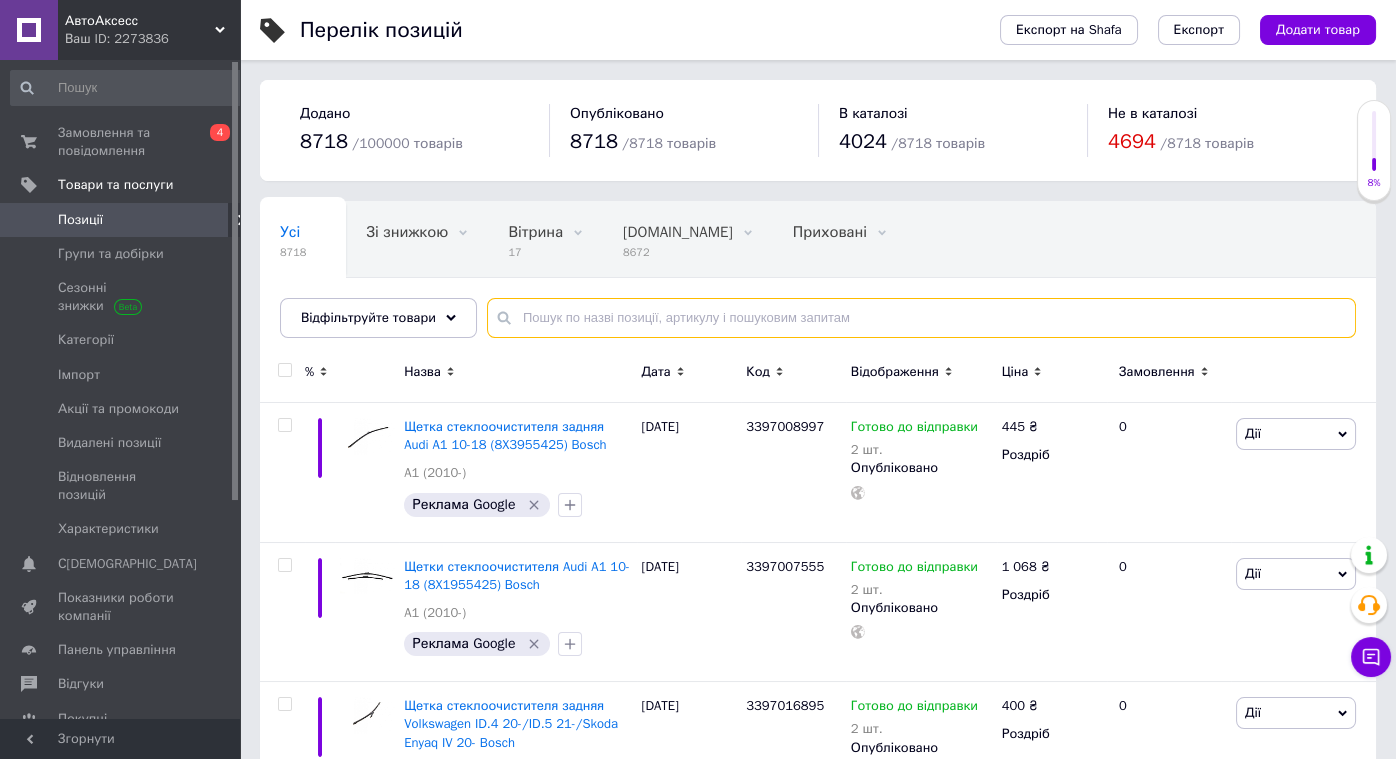 click at bounding box center [921, 318] 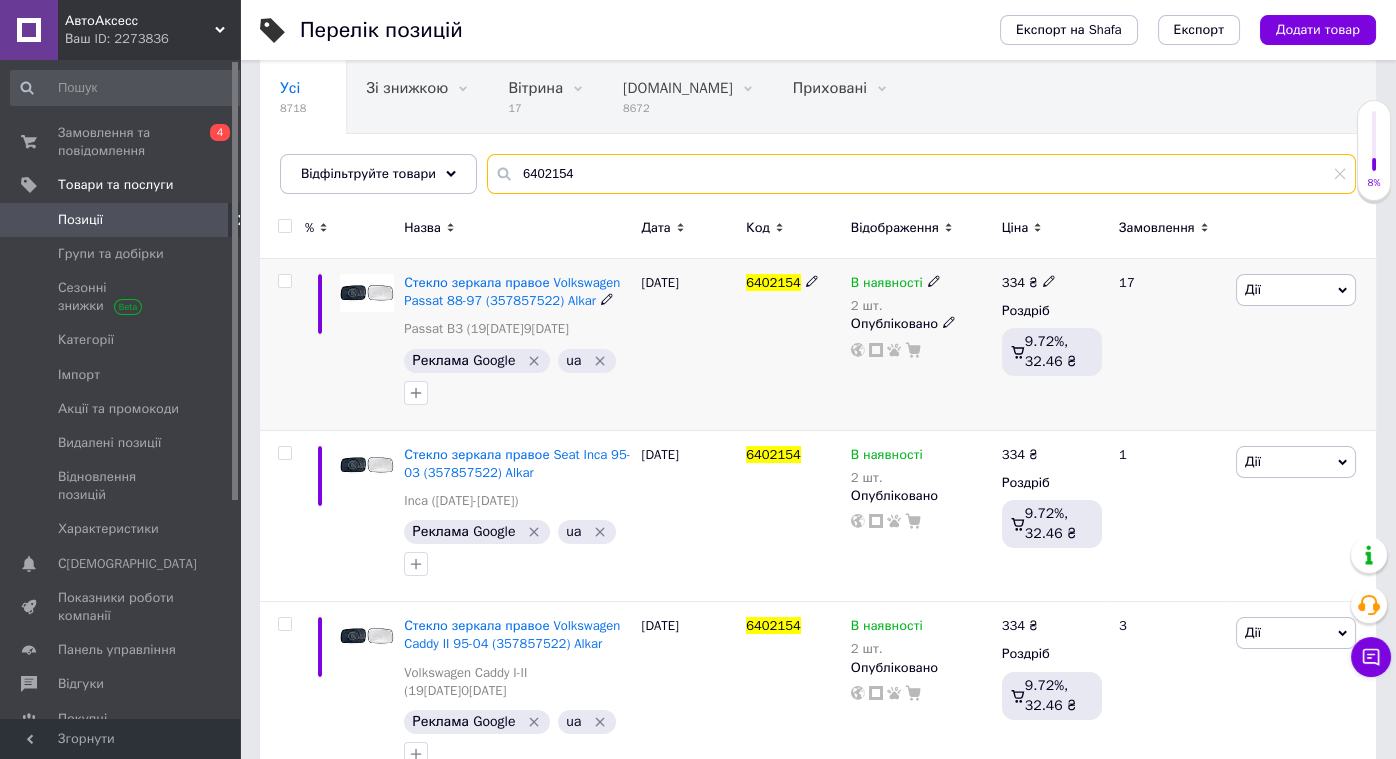 scroll, scrollTop: 177, scrollLeft: 0, axis: vertical 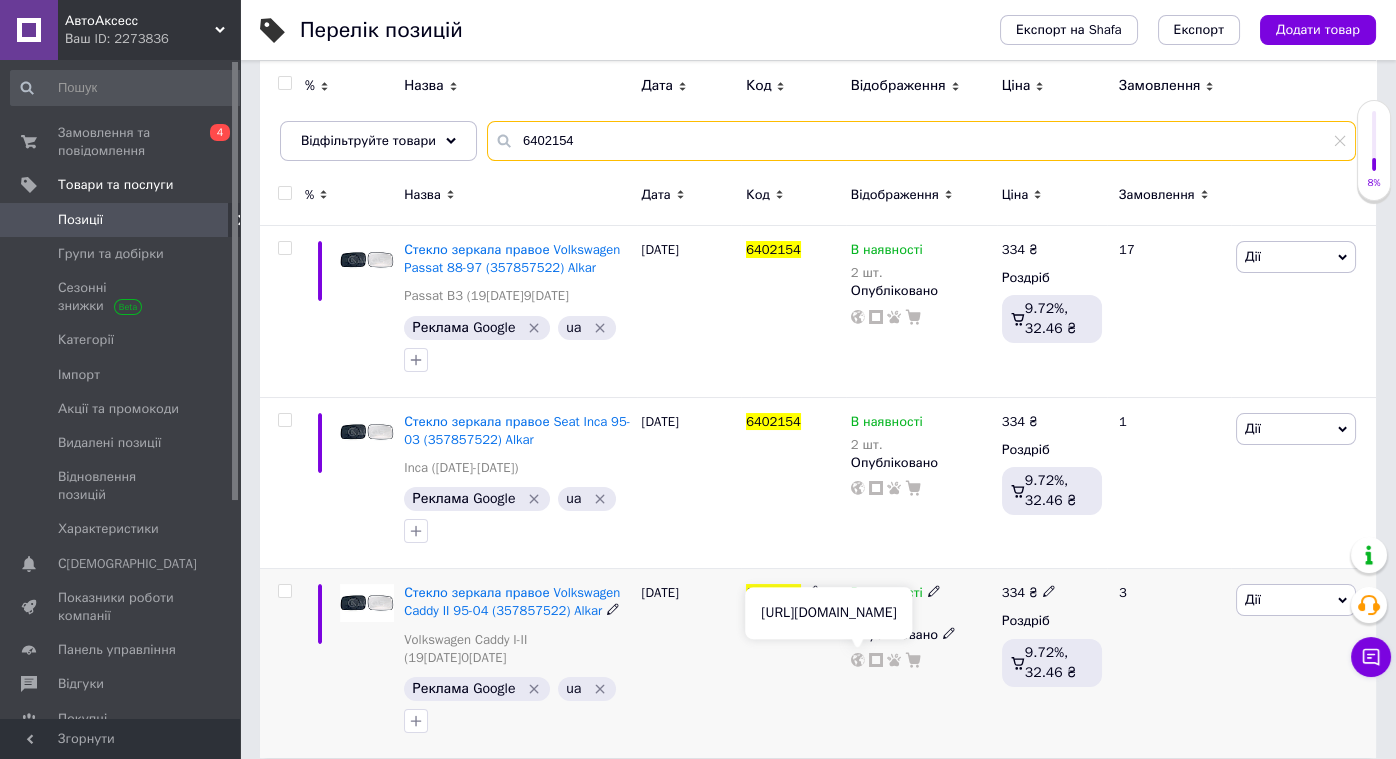 type on "6402154" 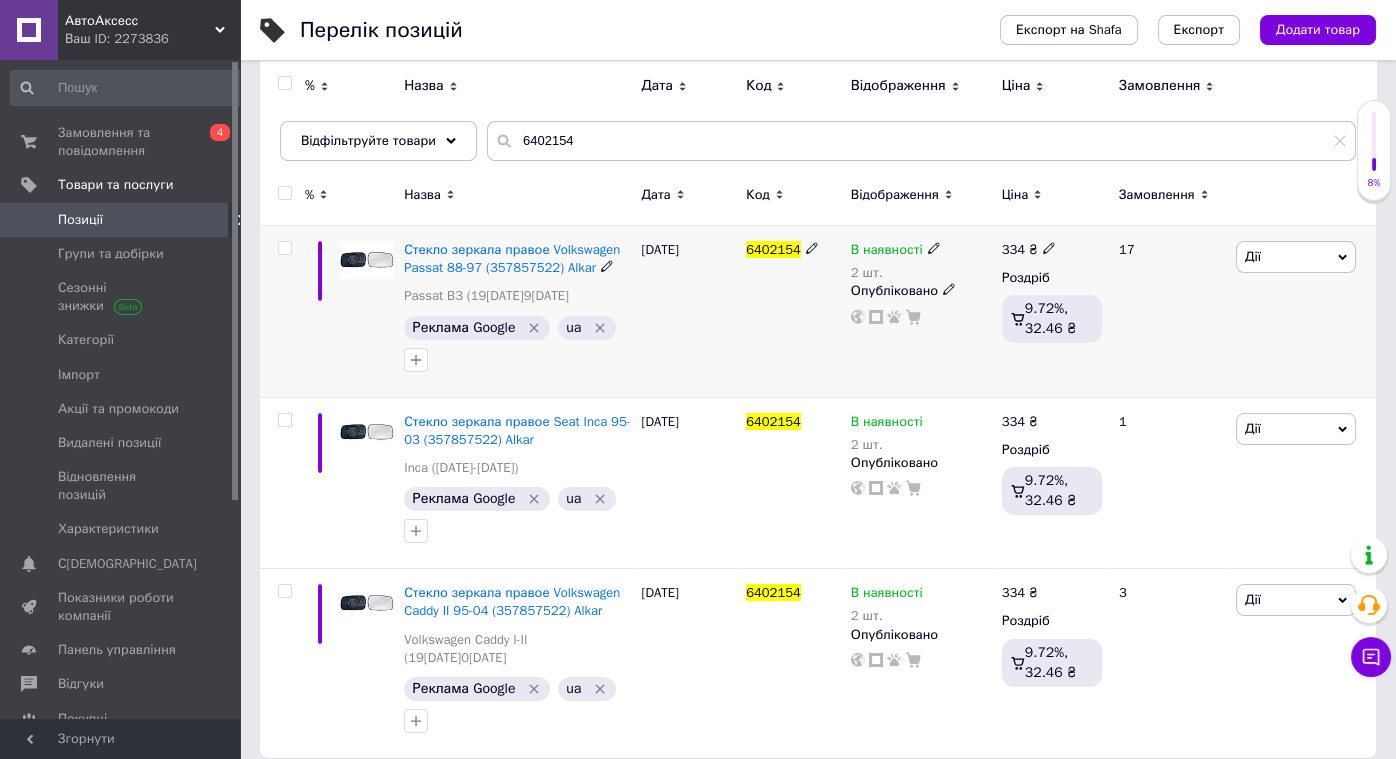 click on "6402154" at bounding box center (773, 249) 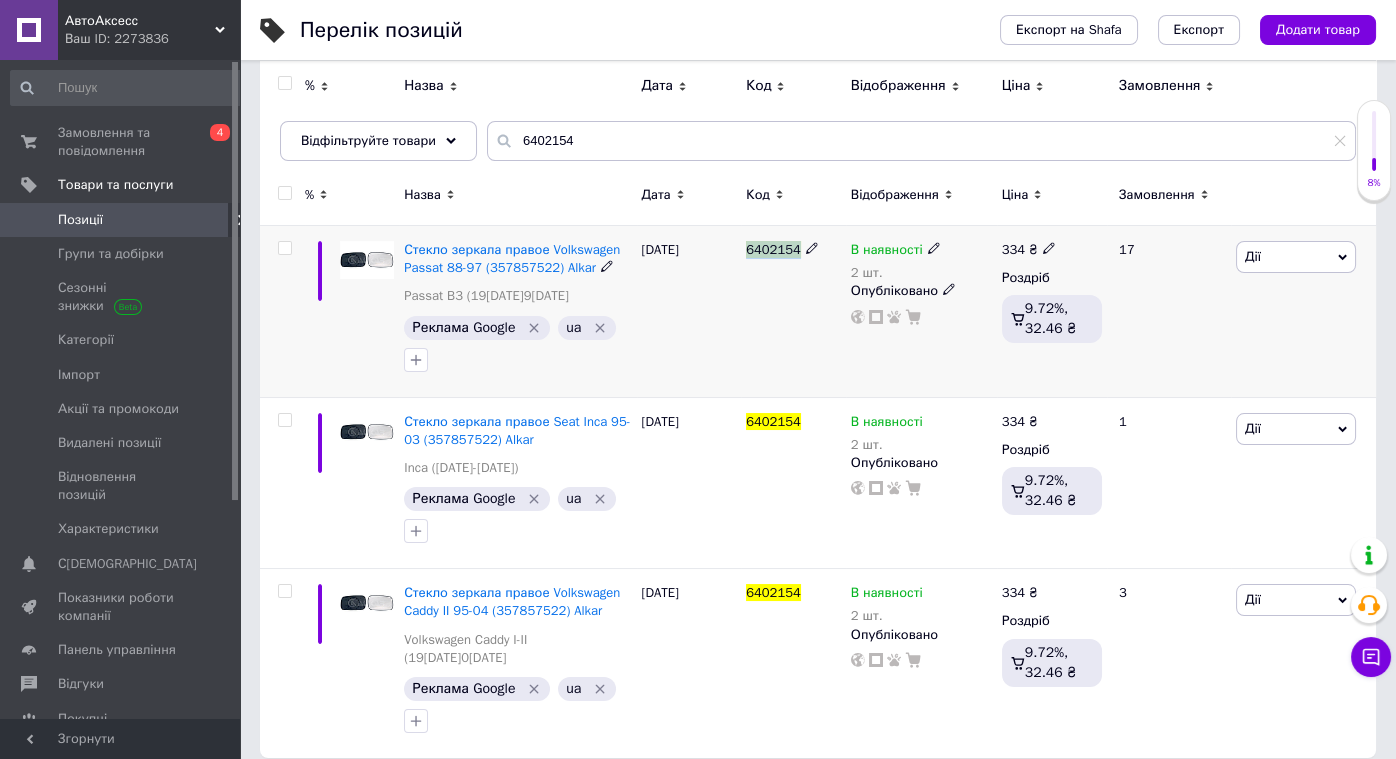 click on "6402154" at bounding box center (773, 249) 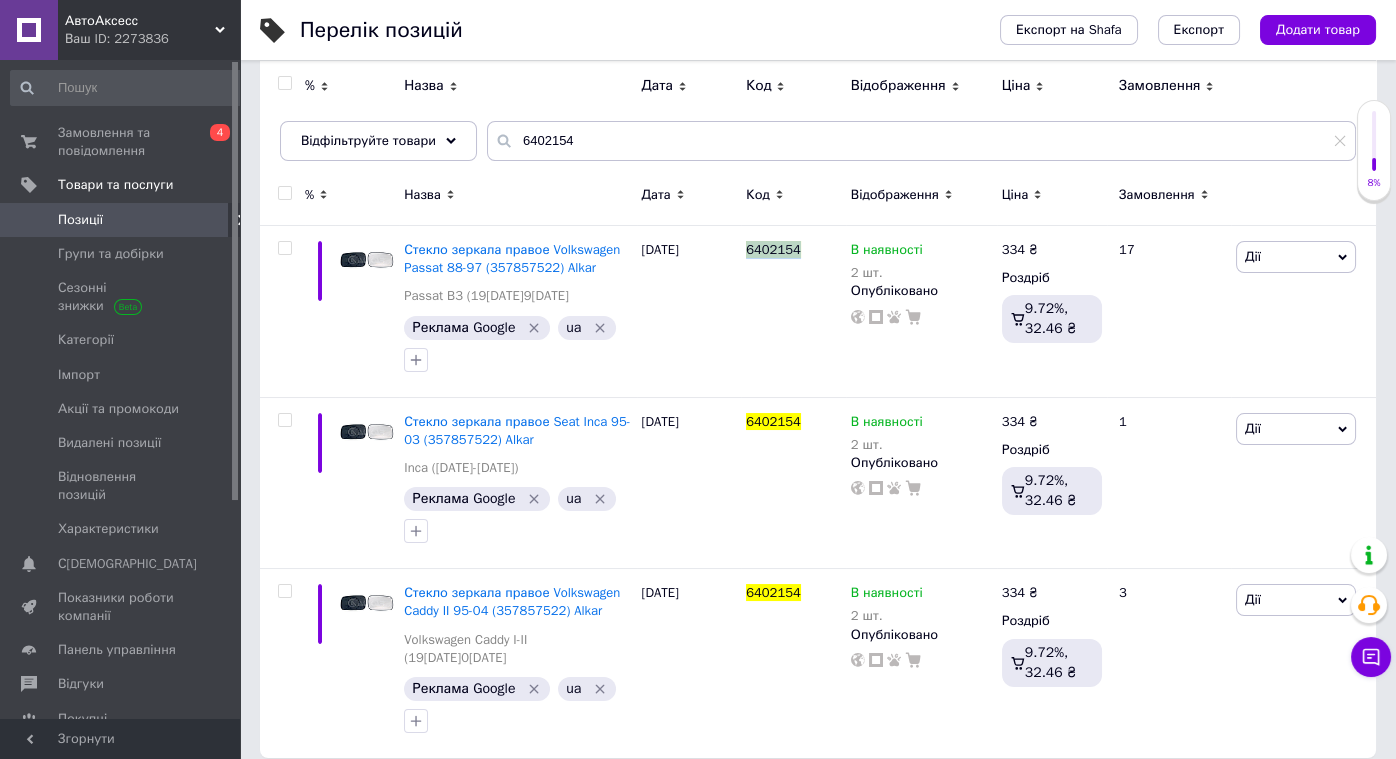 click on "Позиції" at bounding box center (80, 220) 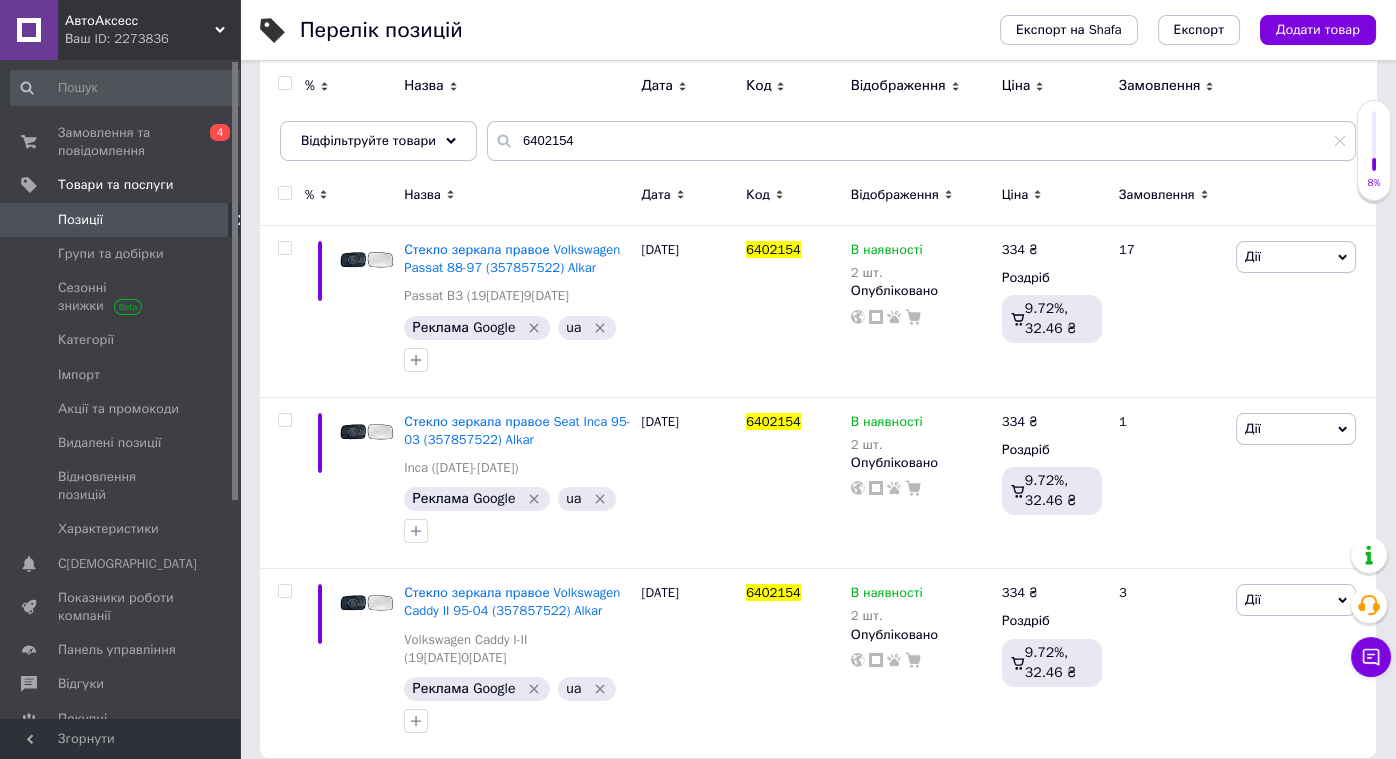 scroll, scrollTop: 0, scrollLeft: 0, axis: both 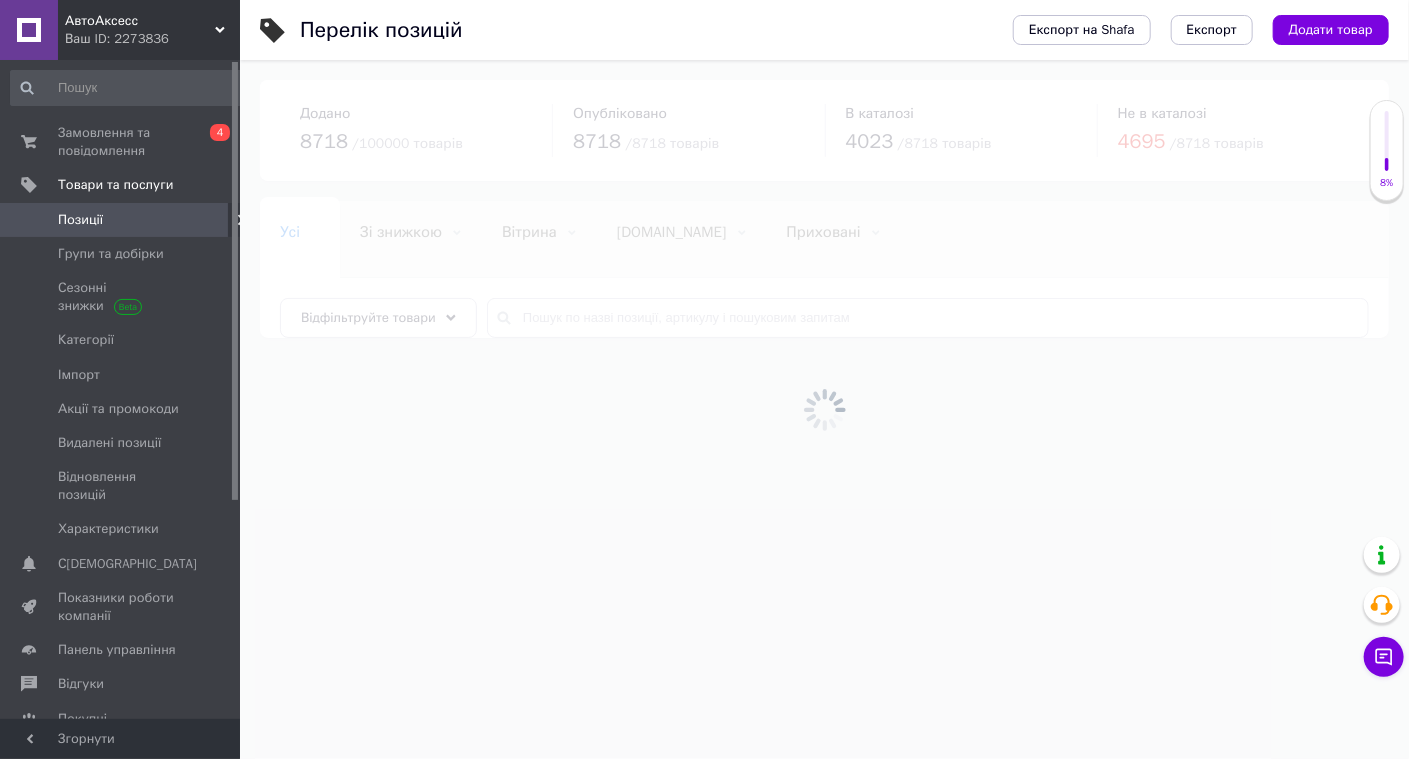 click at bounding box center (824, 409) 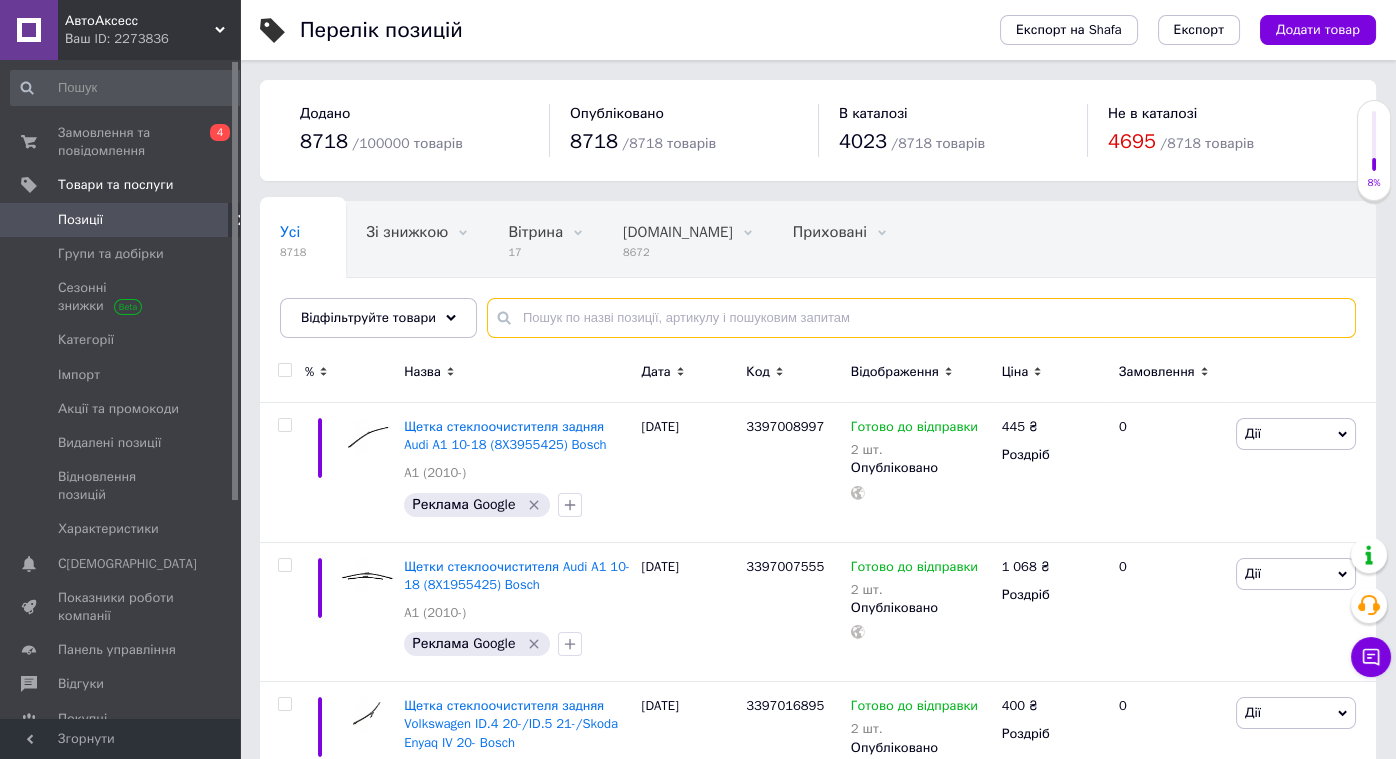 click at bounding box center [921, 318] 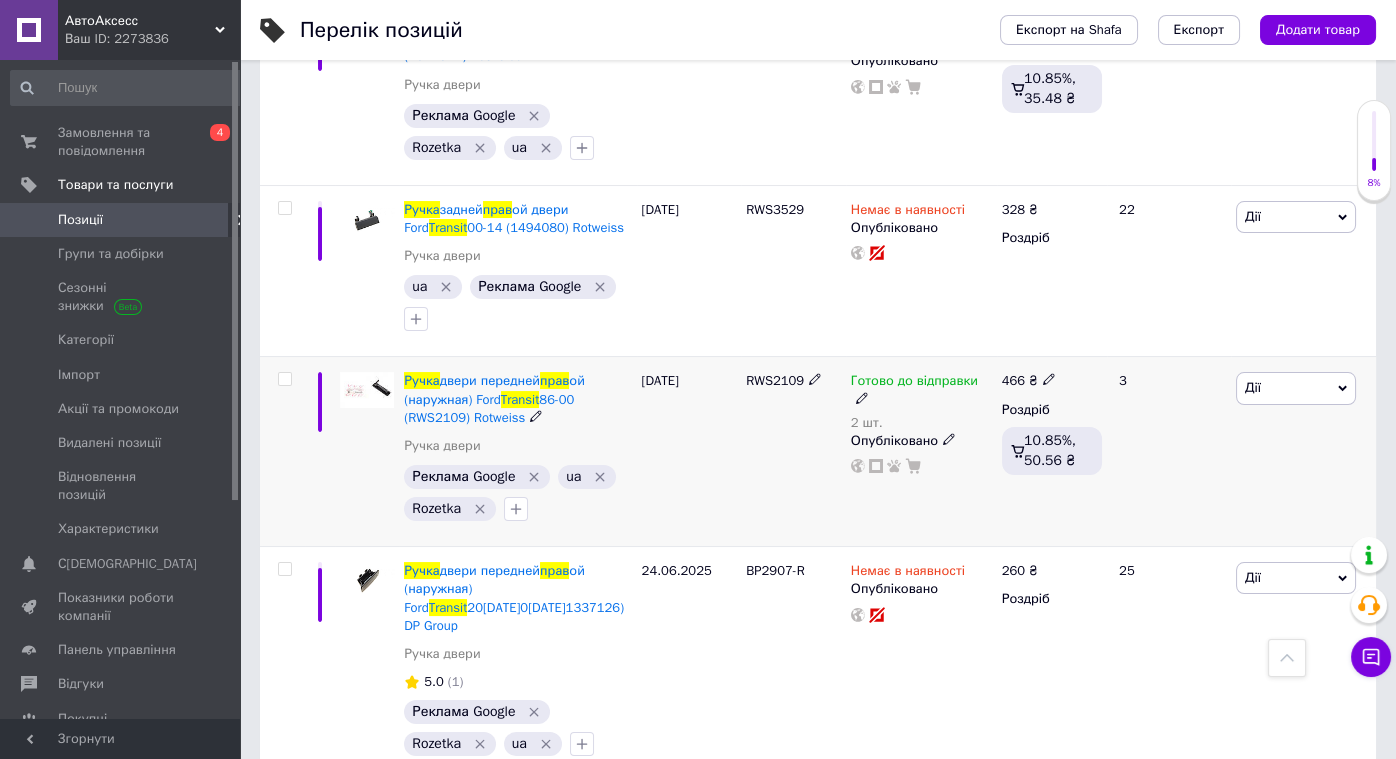 scroll, scrollTop: 411, scrollLeft: 0, axis: vertical 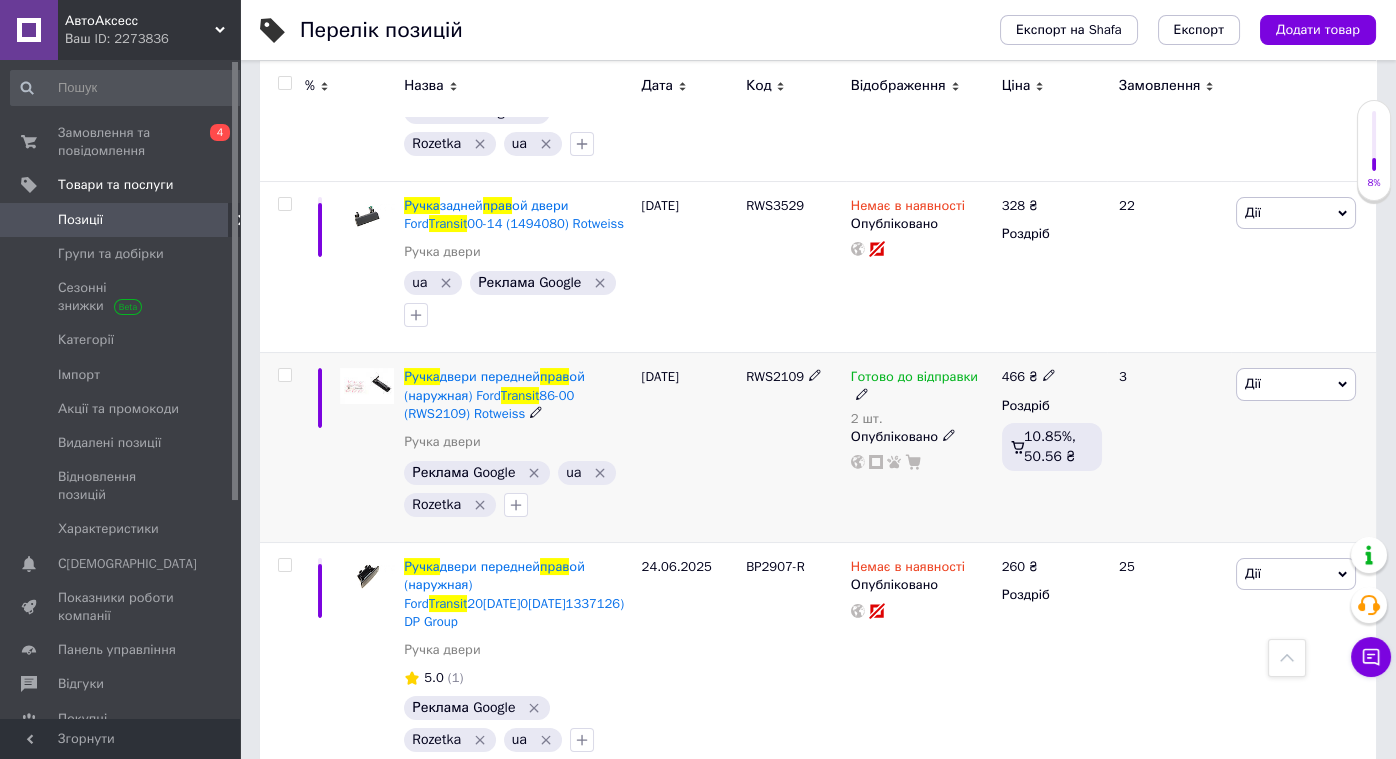 click on "RWS2109" at bounding box center (775, 376) 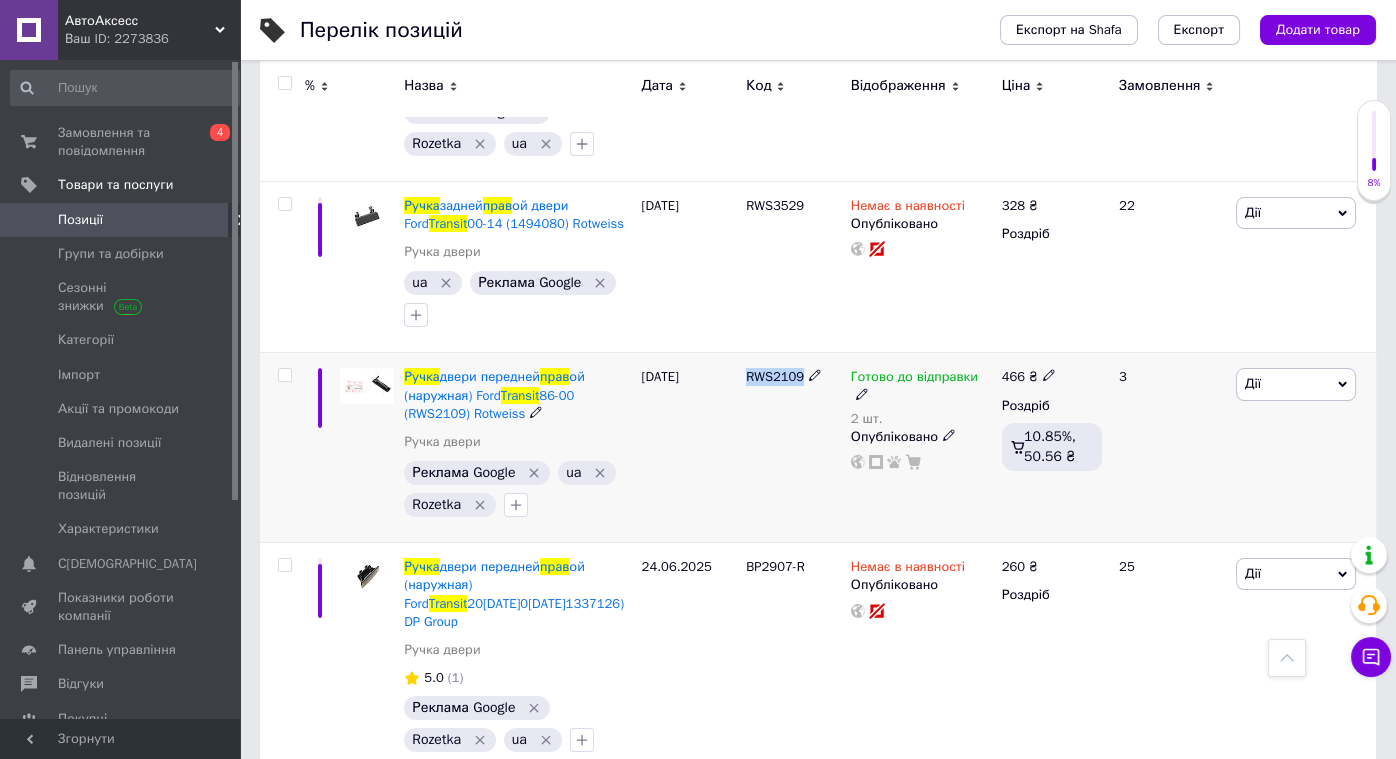 click on "RWS2109" at bounding box center (775, 376) 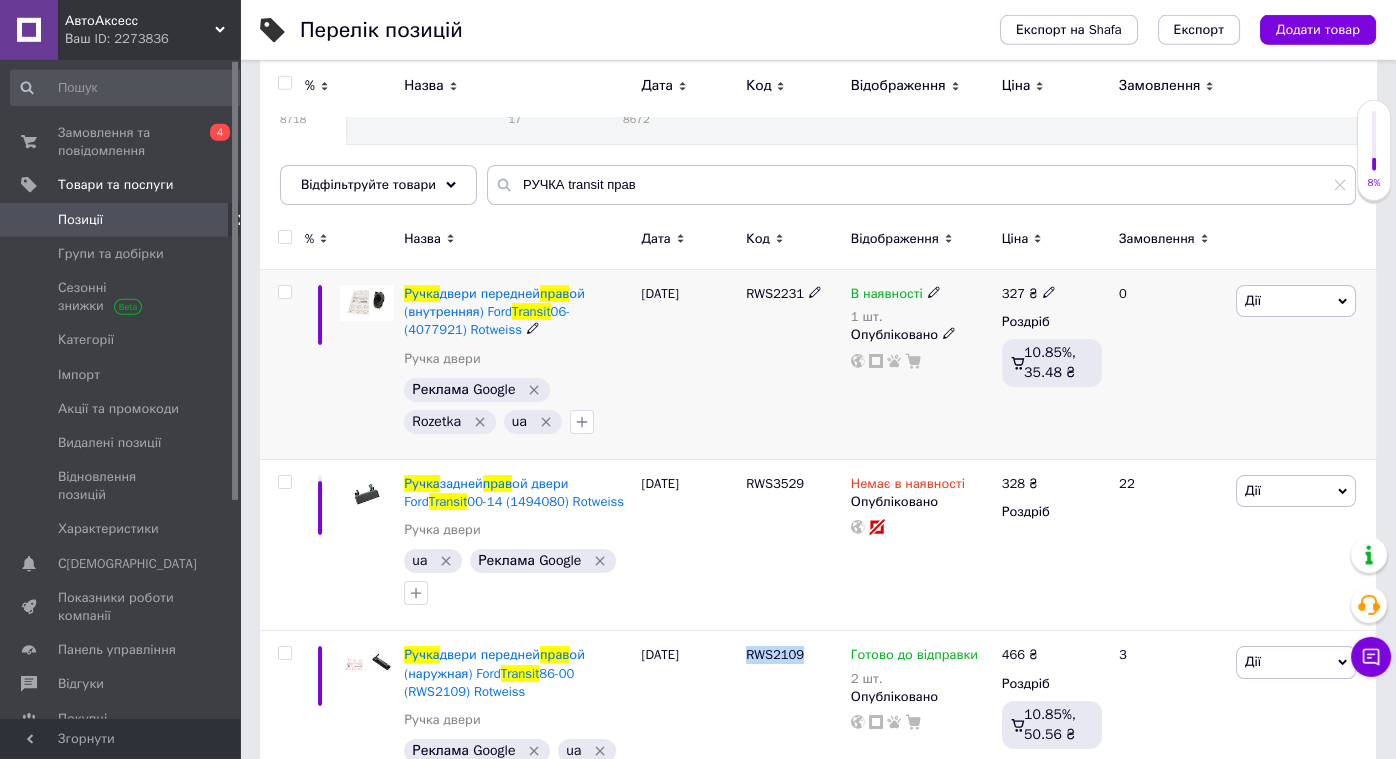 scroll, scrollTop: 0, scrollLeft: 0, axis: both 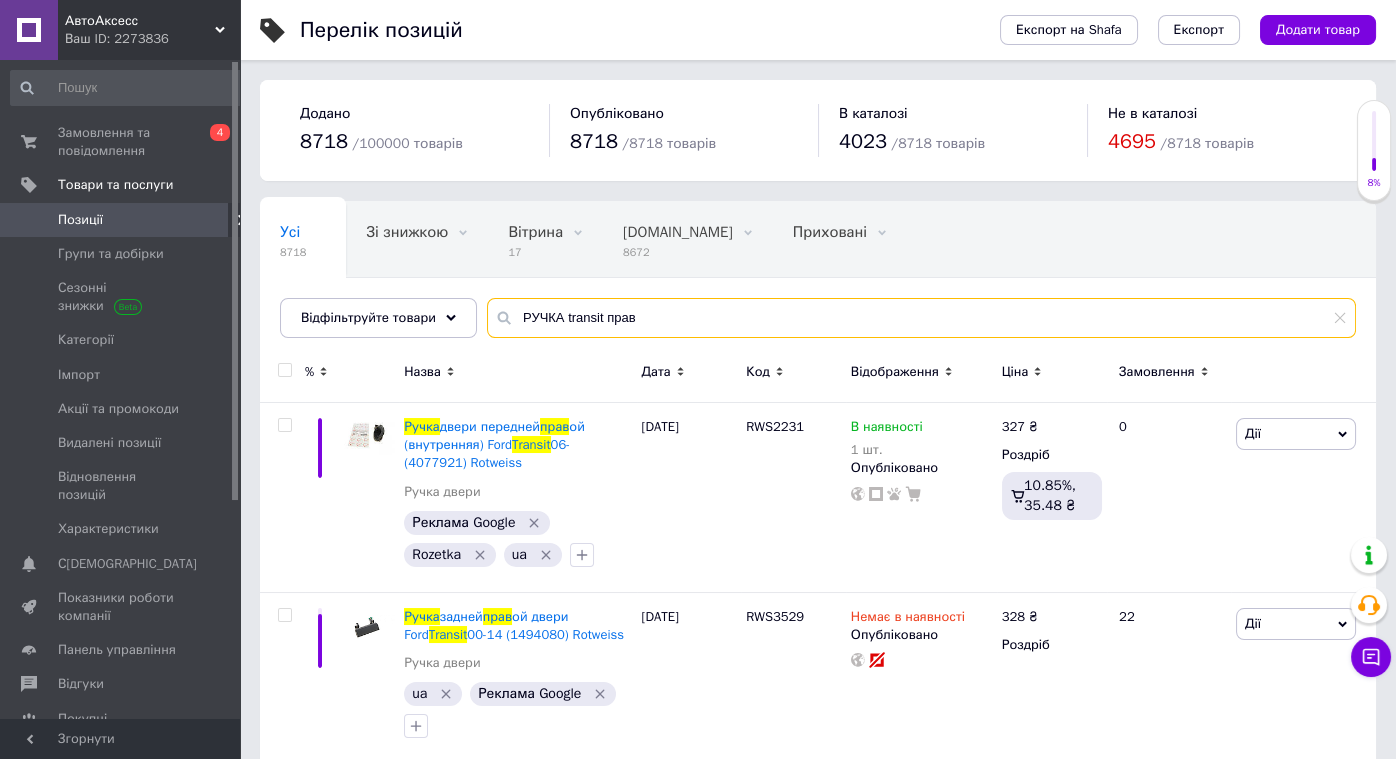 click on "РУЧКА transit прав" at bounding box center (921, 318) 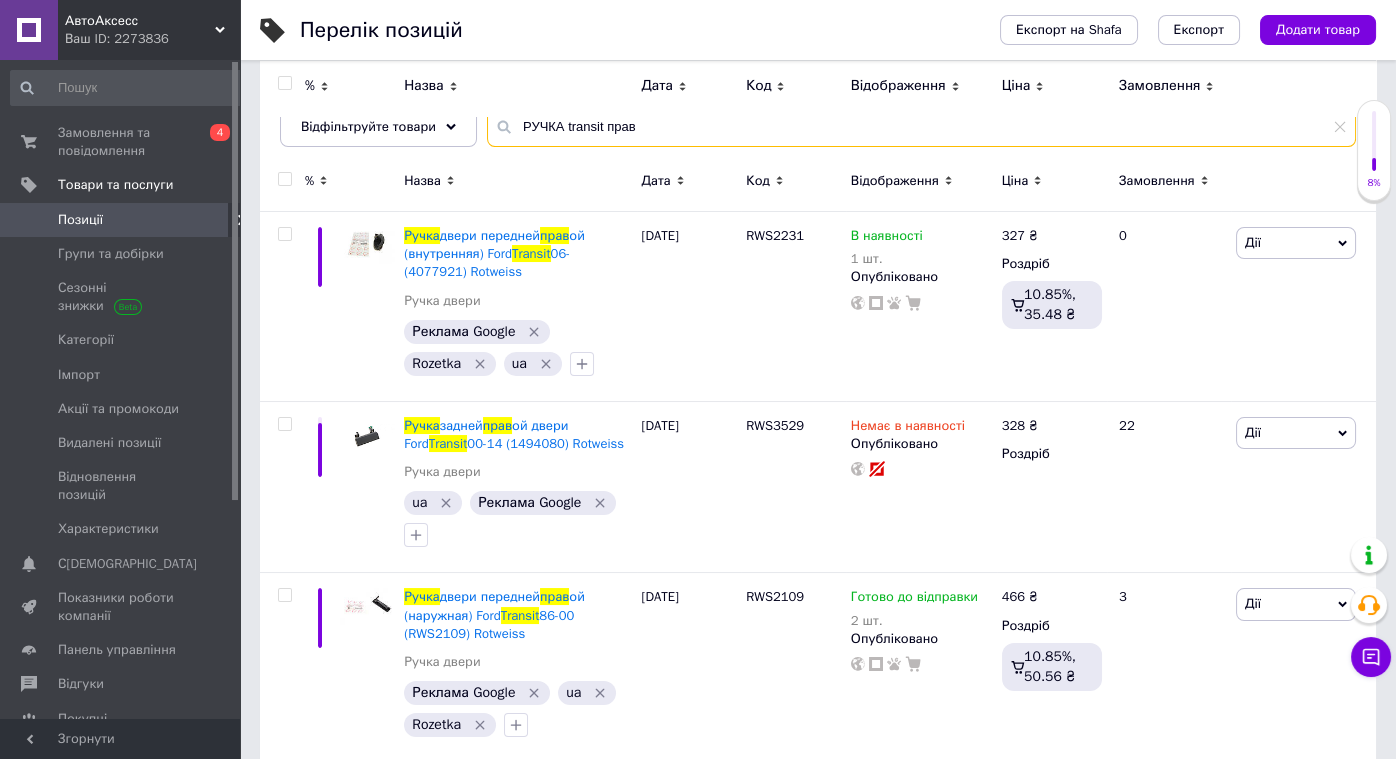 scroll, scrollTop: 0, scrollLeft: 0, axis: both 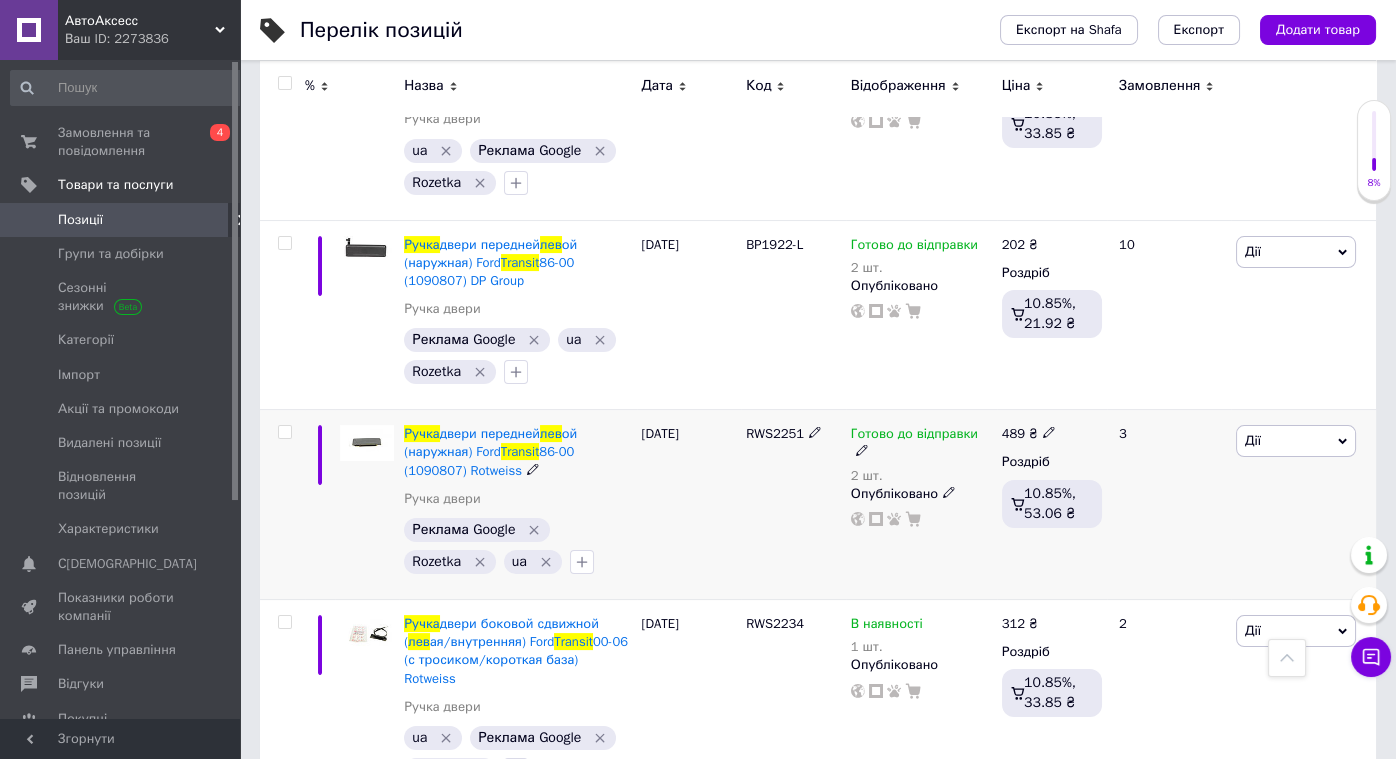 click on "RWS2251" at bounding box center [775, 433] 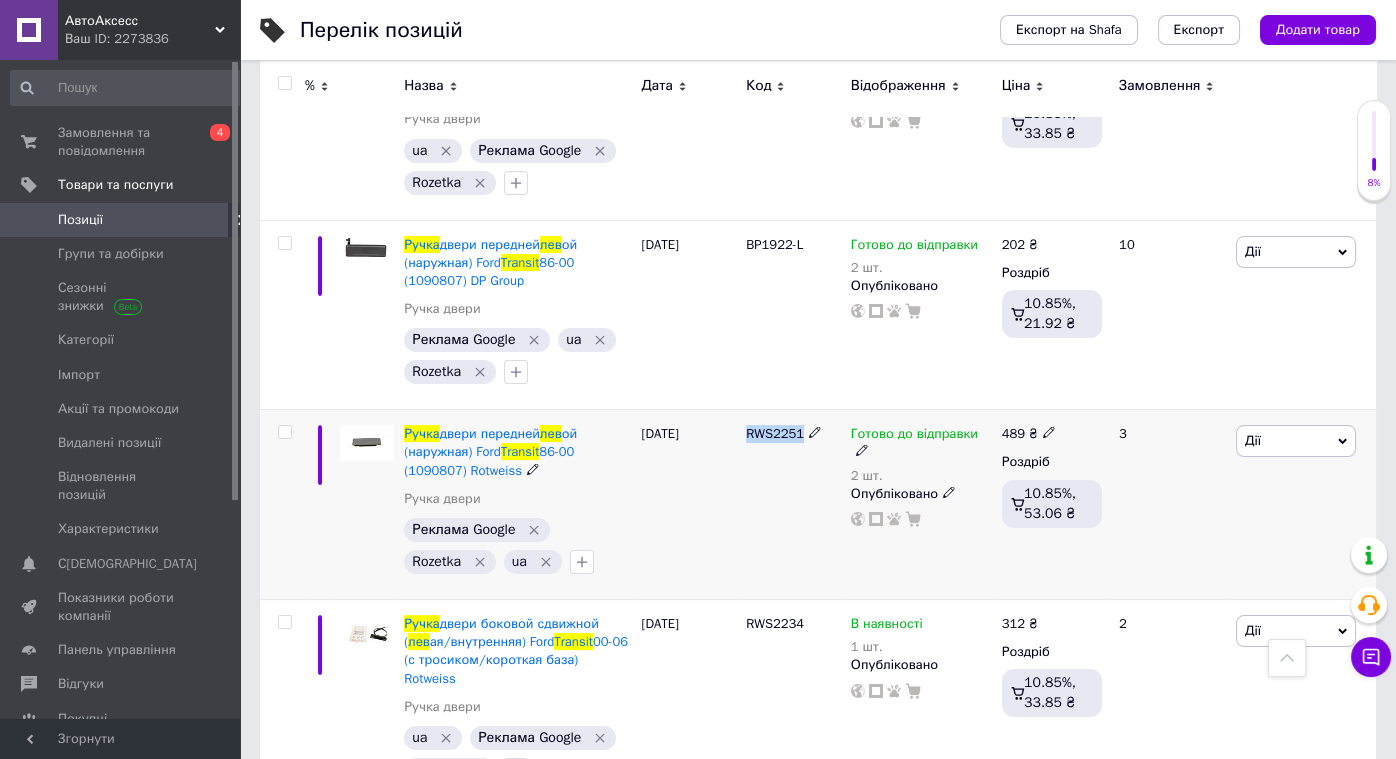 click on "RWS2251" at bounding box center [775, 433] 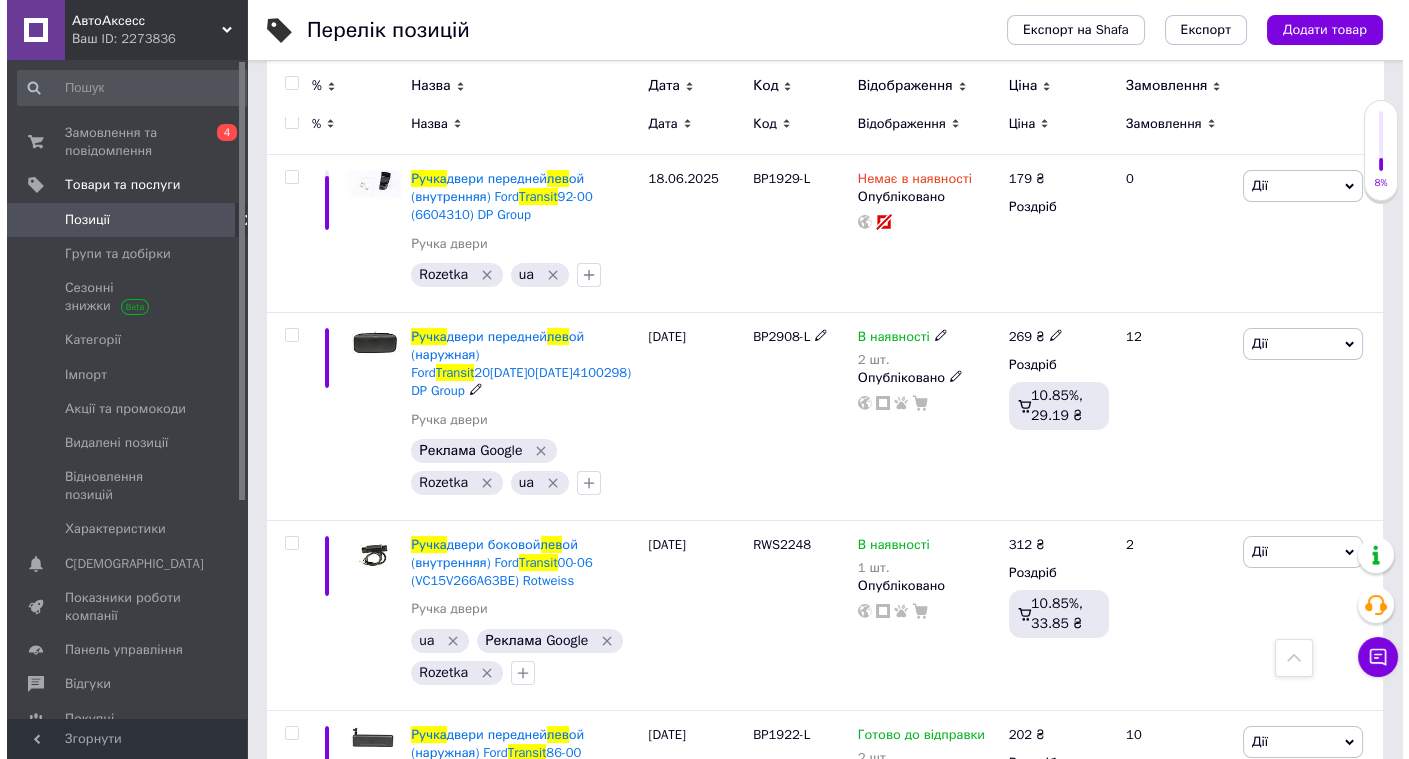 scroll, scrollTop: 0, scrollLeft: 0, axis: both 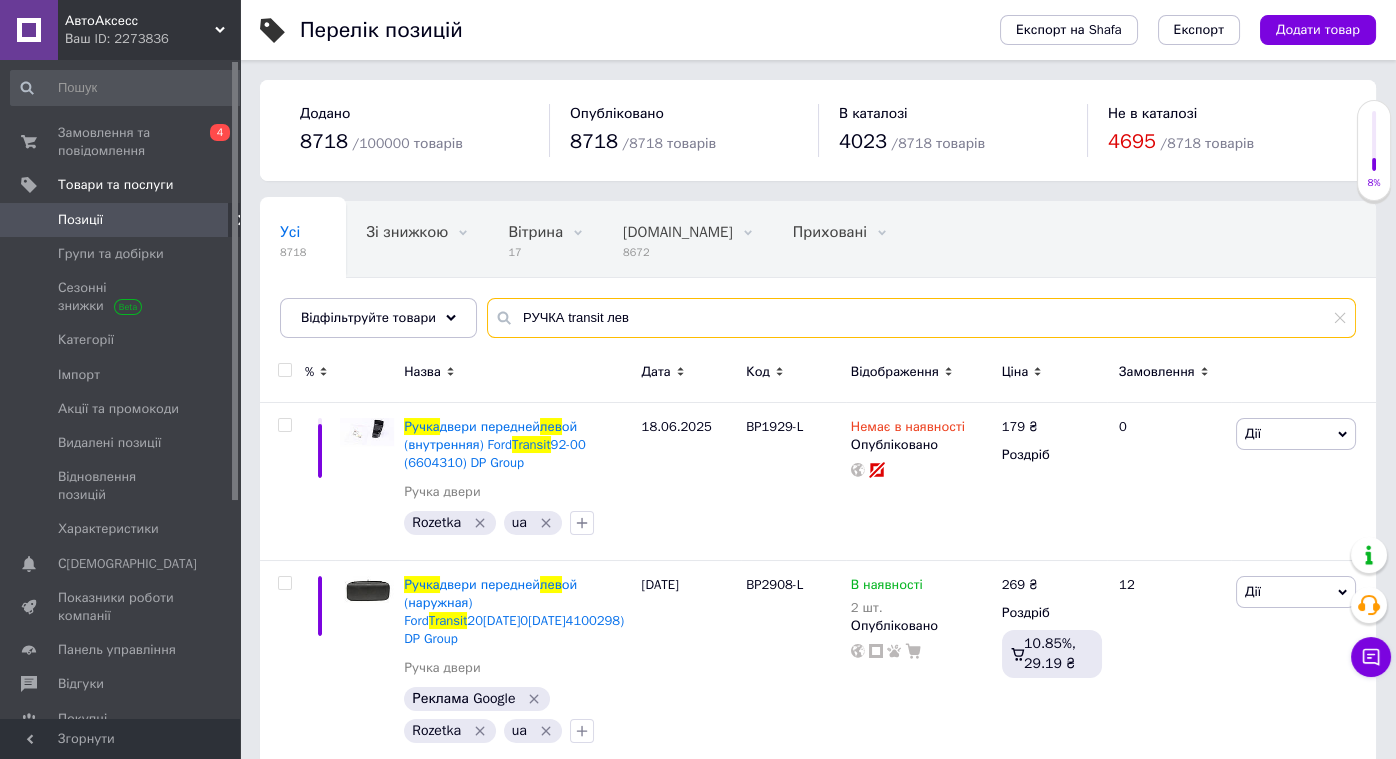 click on "РУЧКА transit лев" at bounding box center (921, 318) 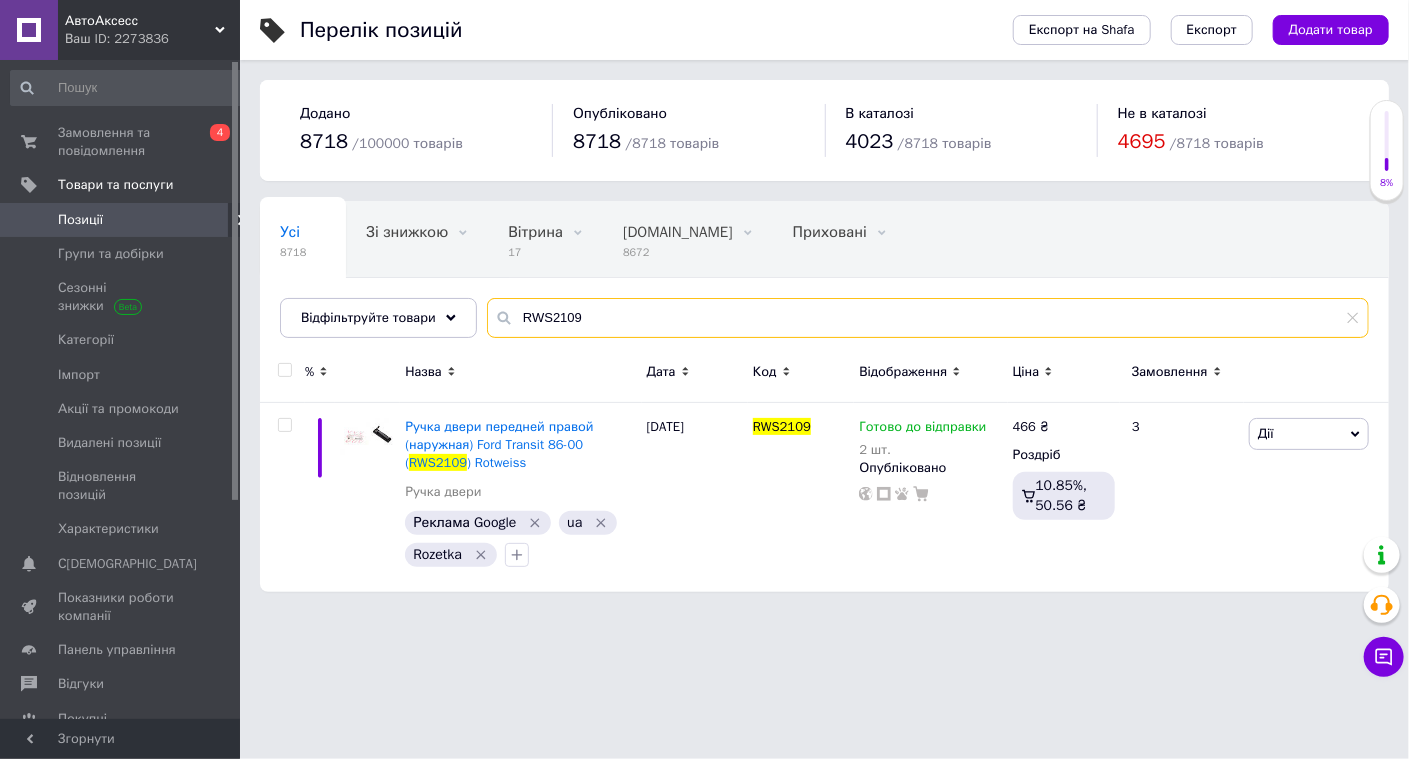 type on "RWS2109" 